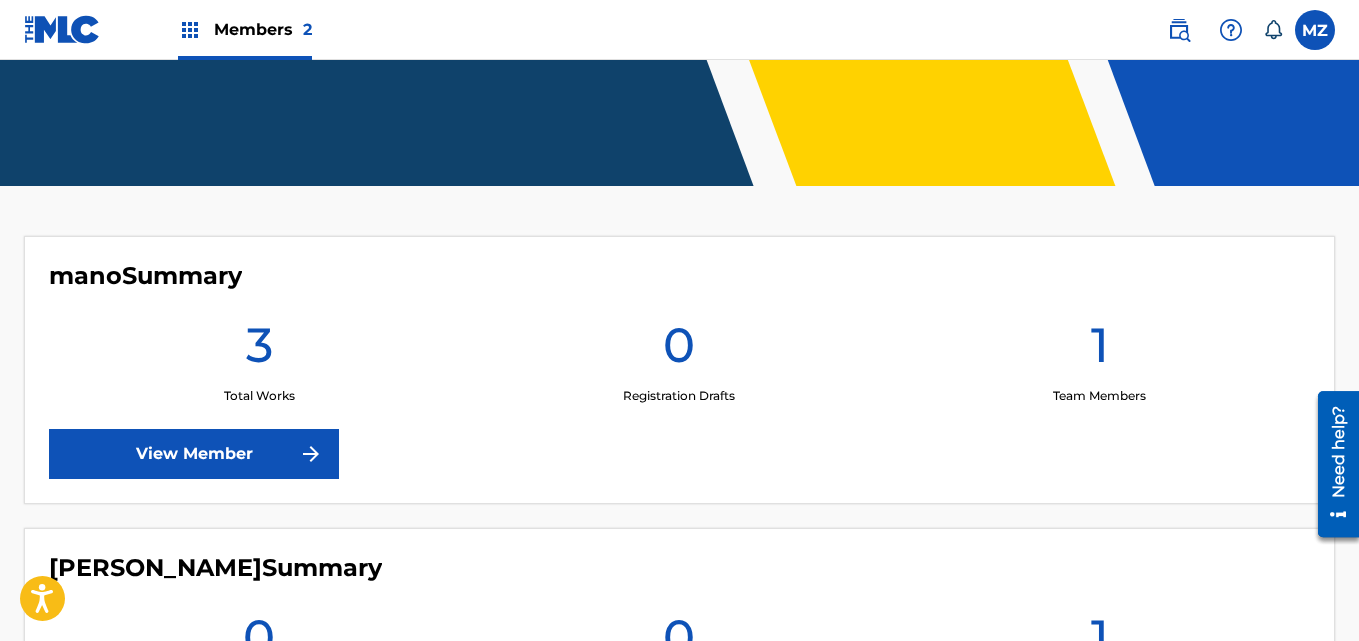scroll, scrollTop: 400, scrollLeft: 0, axis: vertical 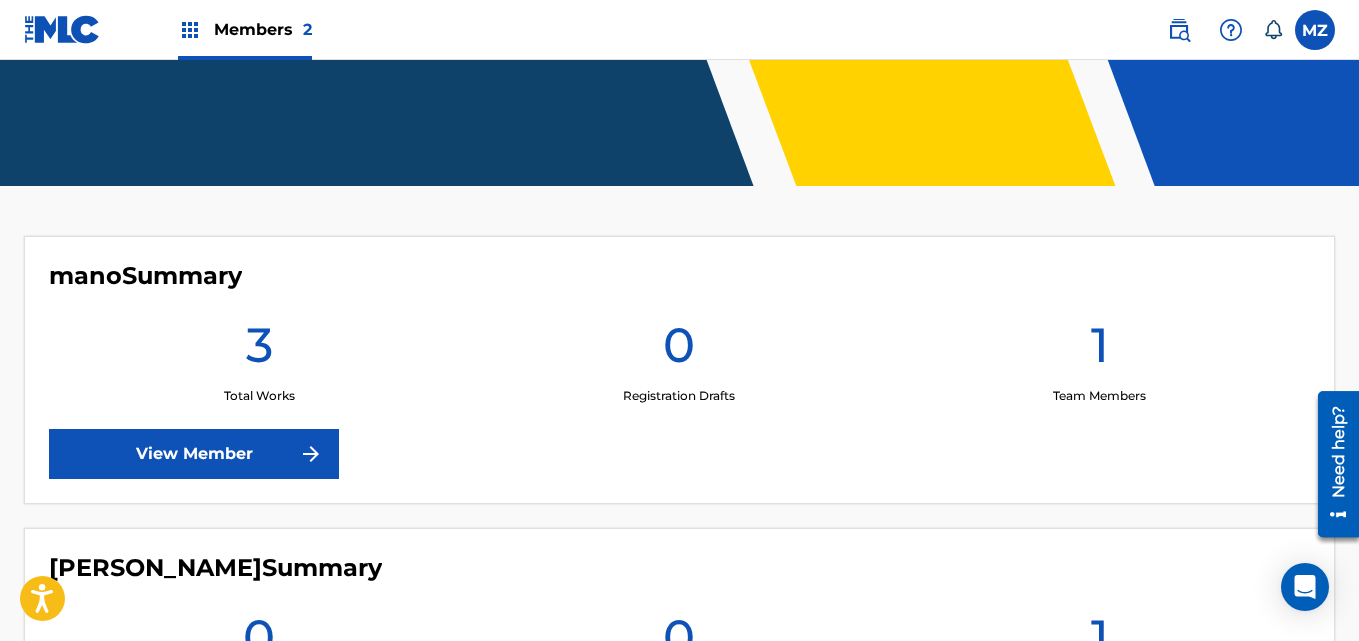 click on "View Member" at bounding box center (194, 454) 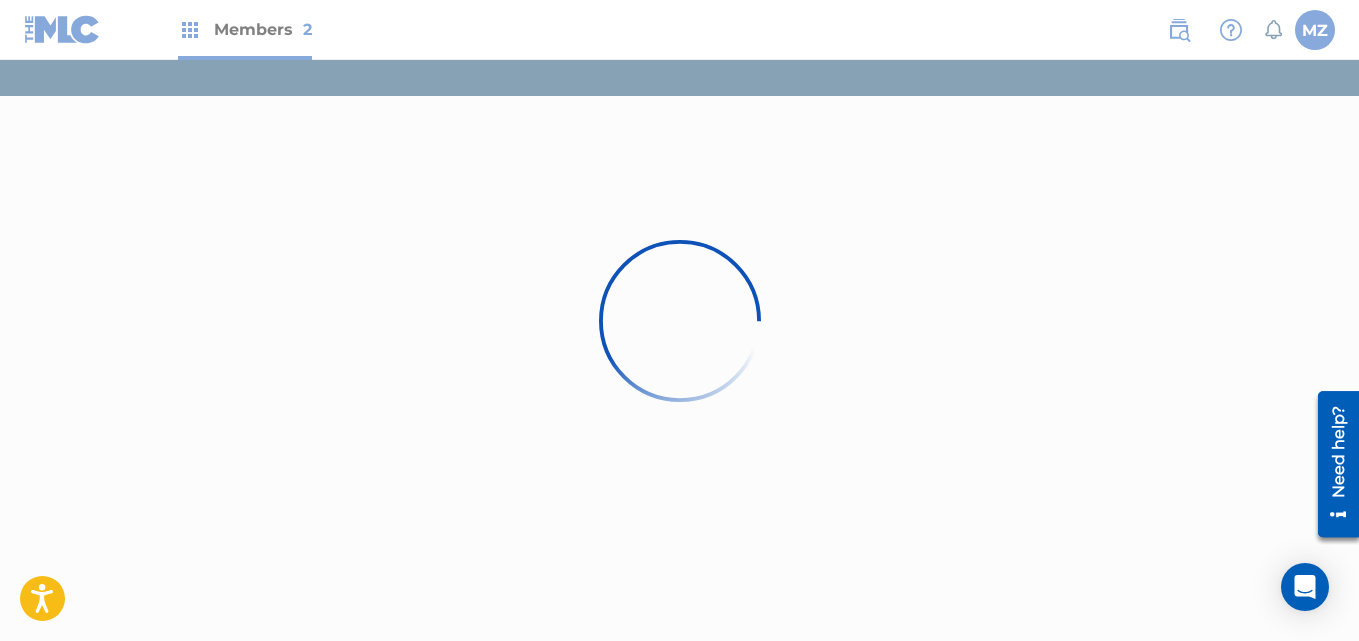scroll, scrollTop: 0, scrollLeft: 0, axis: both 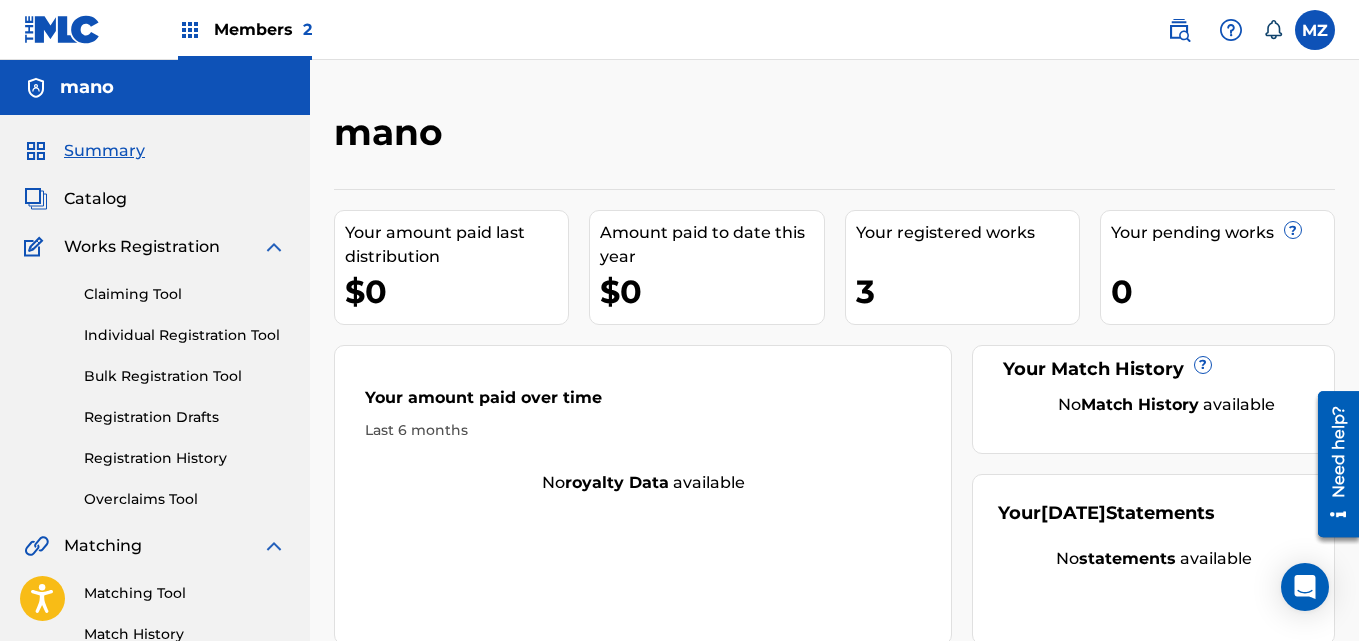 click on "3" at bounding box center [967, 291] 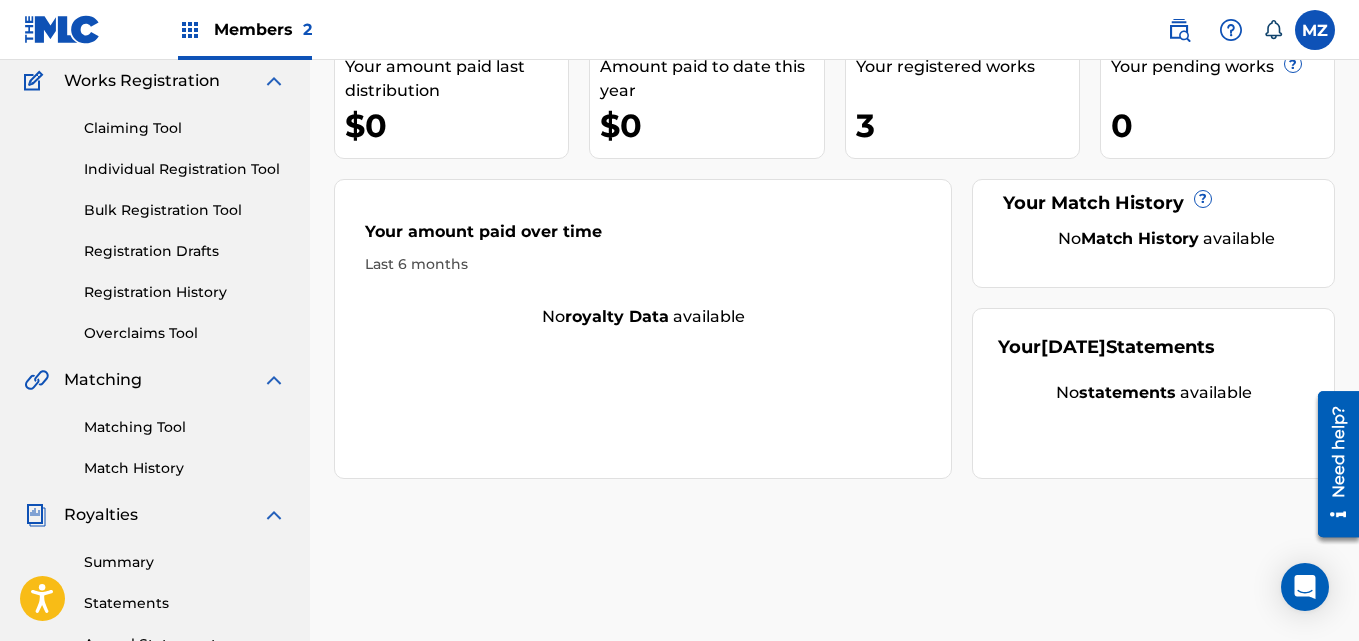 scroll, scrollTop: 0, scrollLeft: 0, axis: both 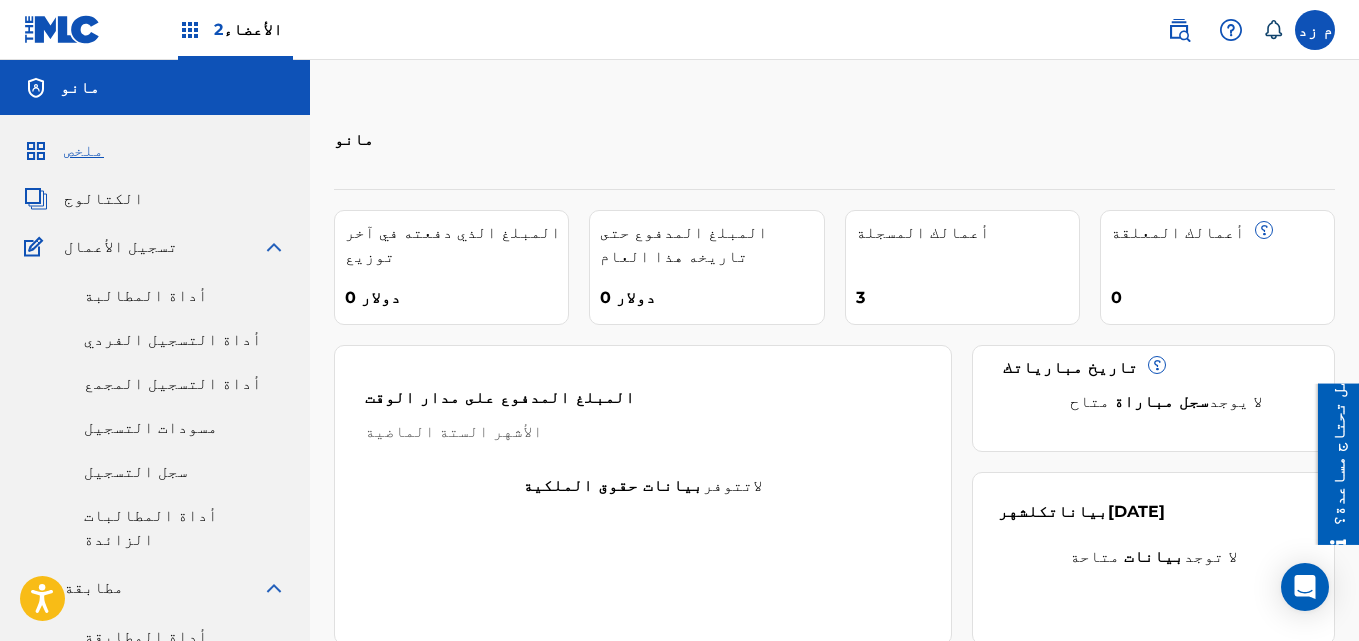 click on "أداة المطالبة" at bounding box center (146, 295) 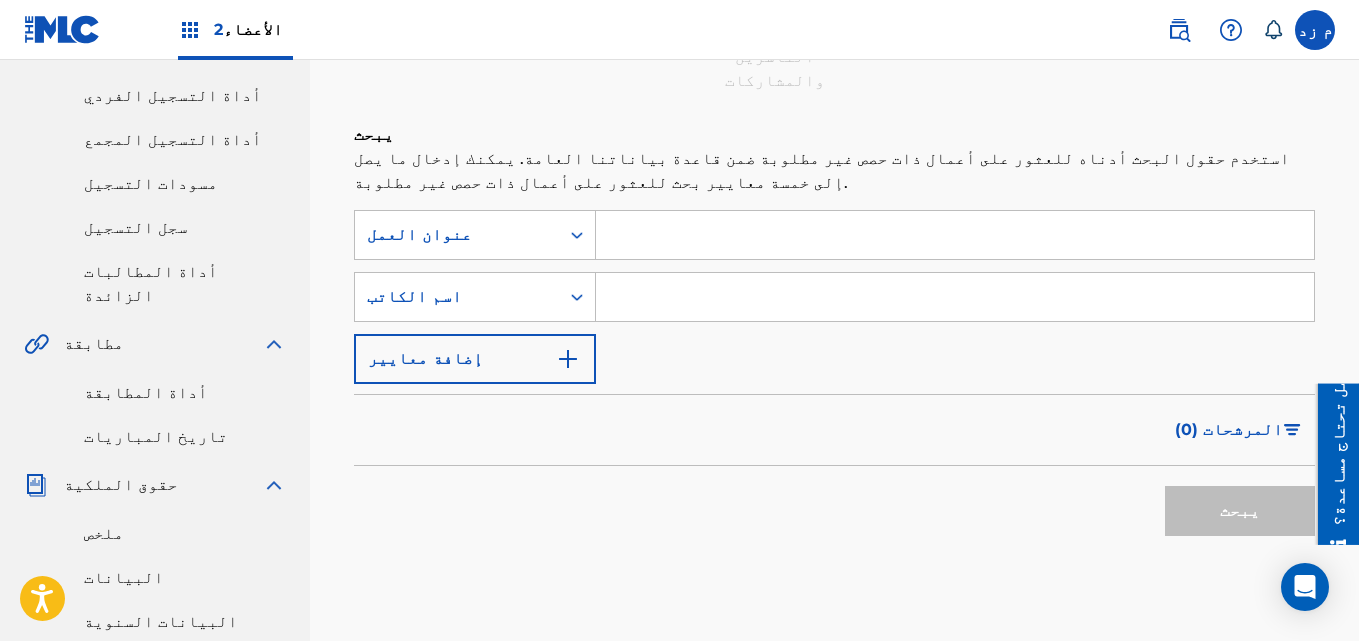 scroll, scrollTop: 100, scrollLeft: 0, axis: vertical 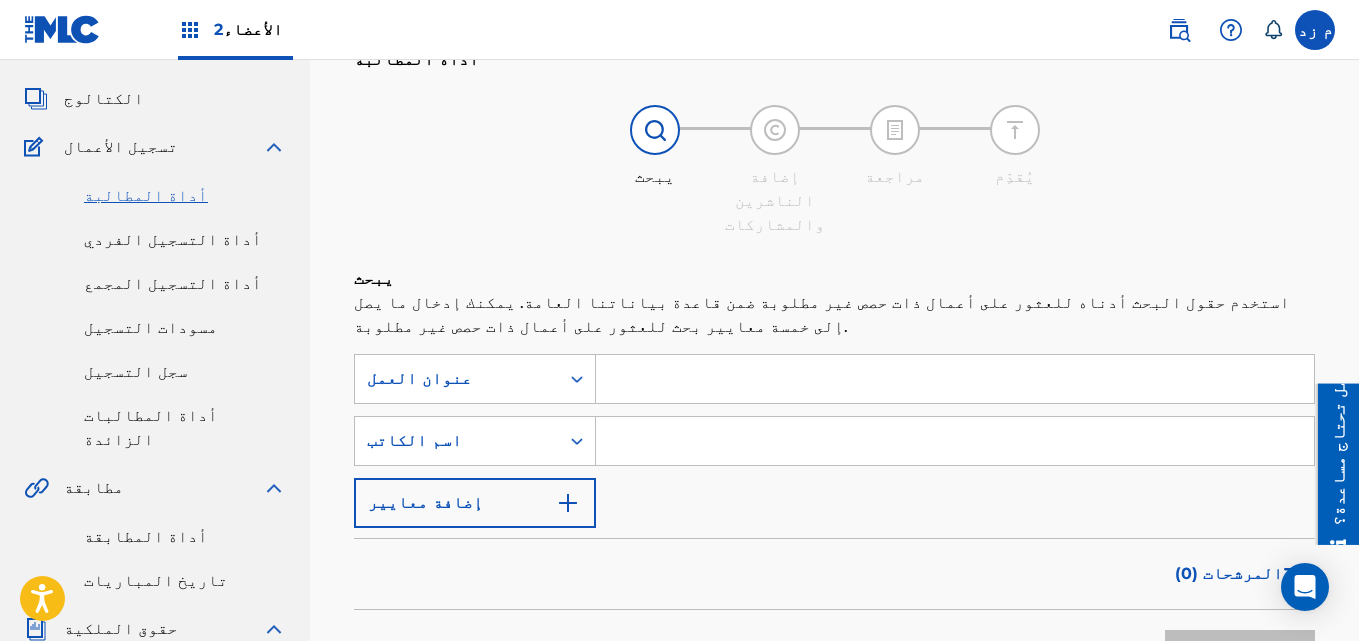 click at bounding box center [955, 379] 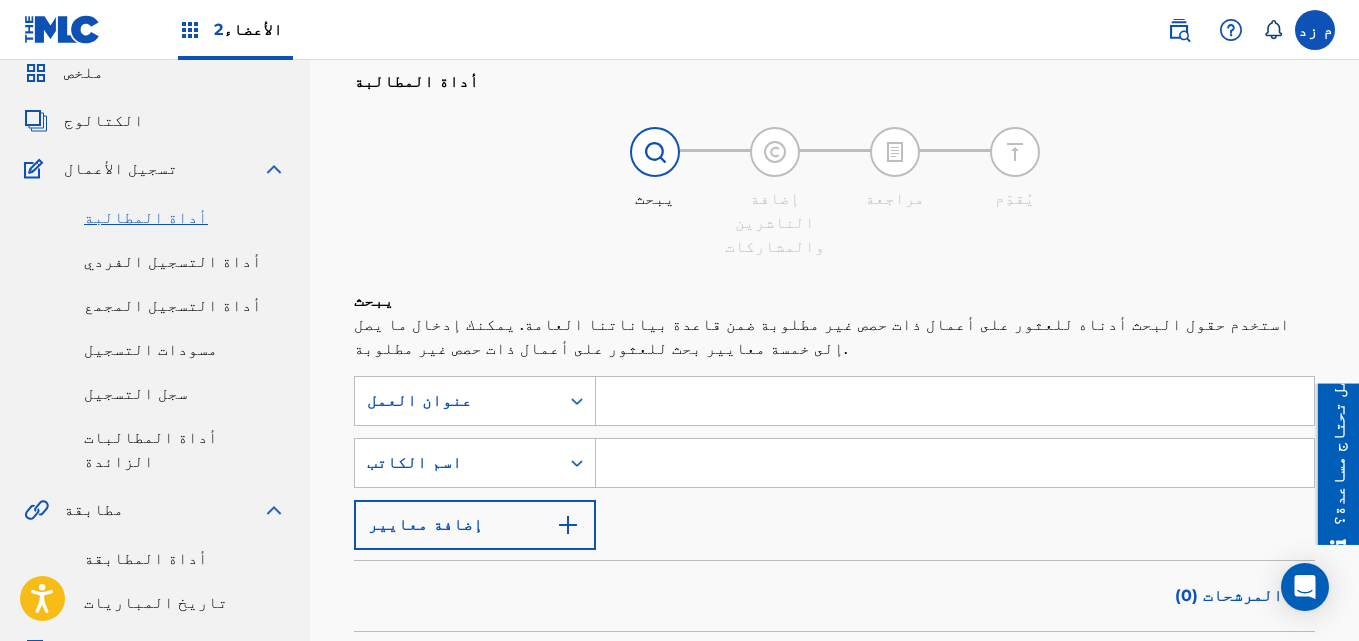 scroll, scrollTop: 200, scrollLeft: 0, axis: vertical 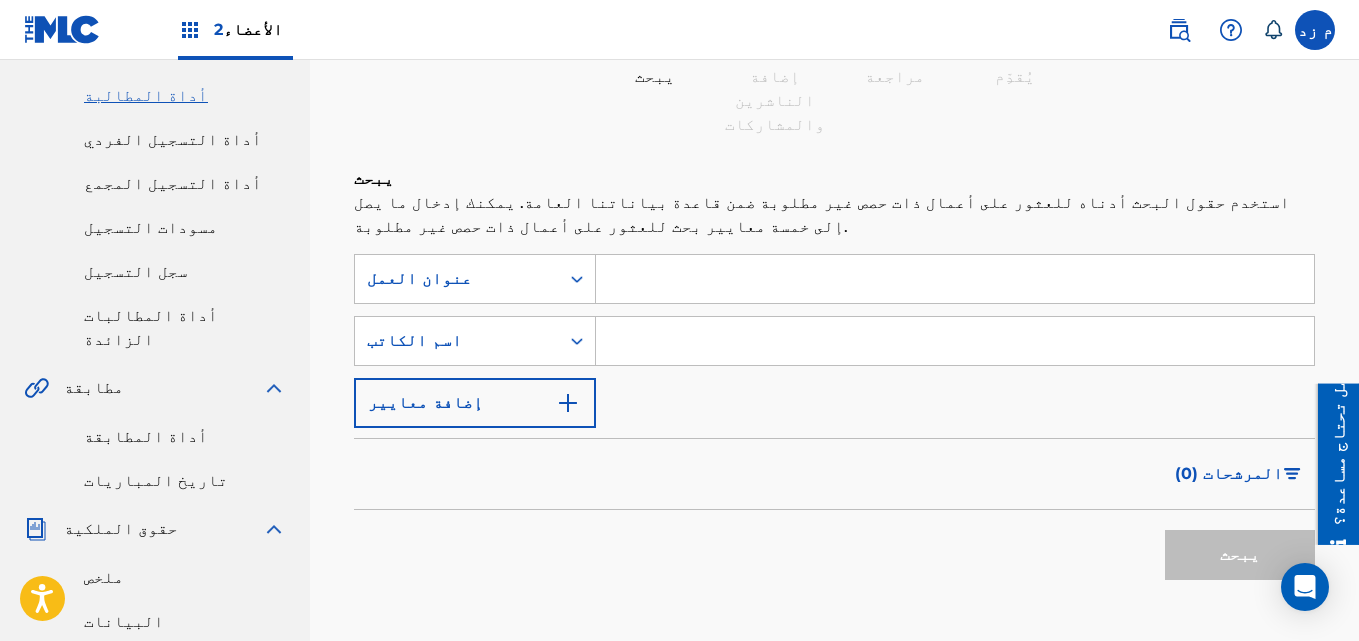 type on "h" 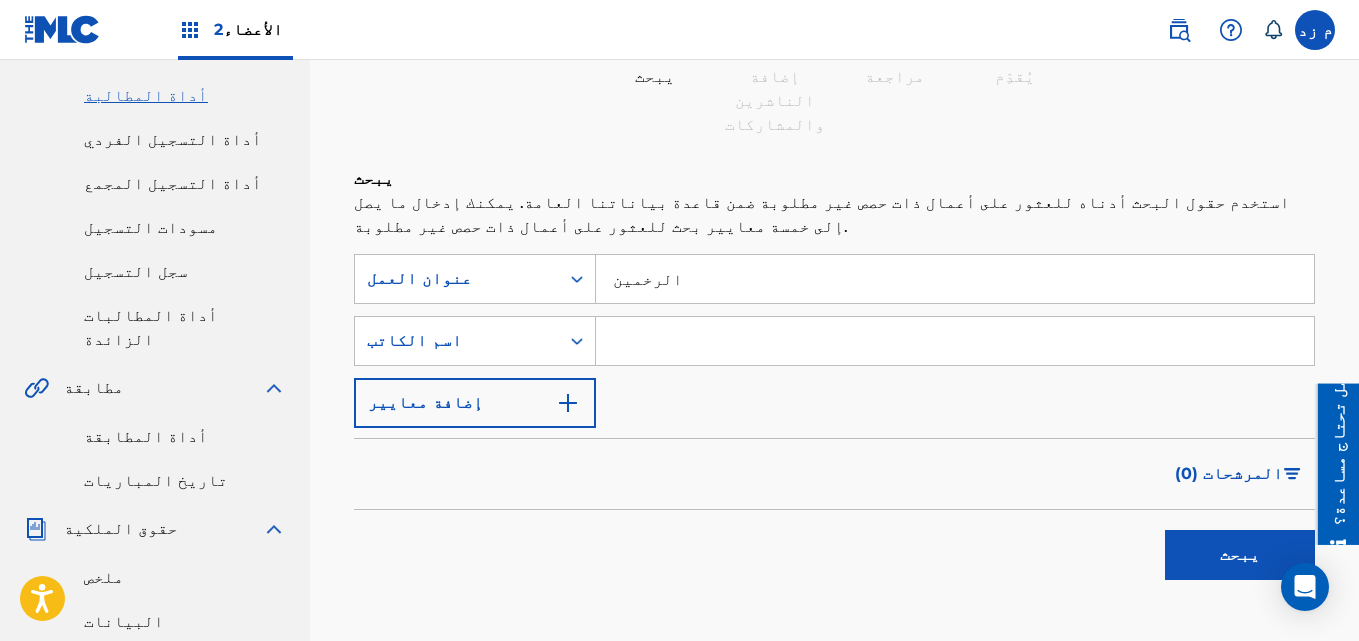 click on "يبحث" at bounding box center (1240, 555) 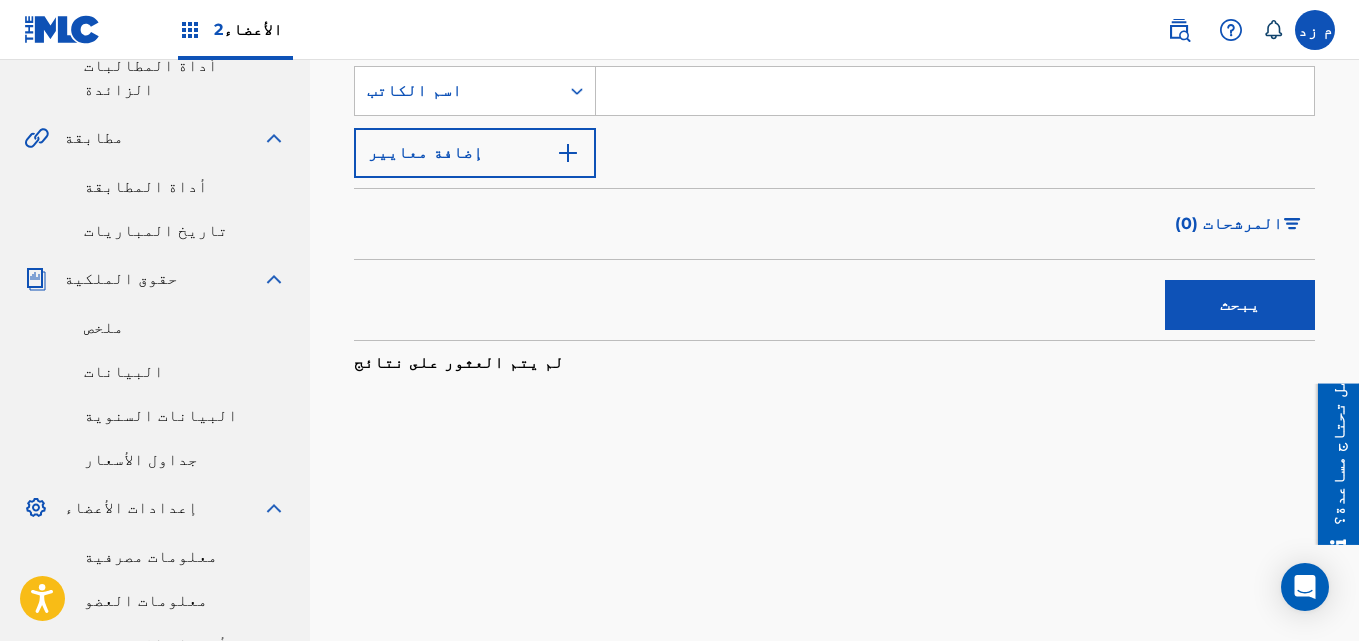 scroll, scrollTop: 50, scrollLeft: 0, axis: vertical 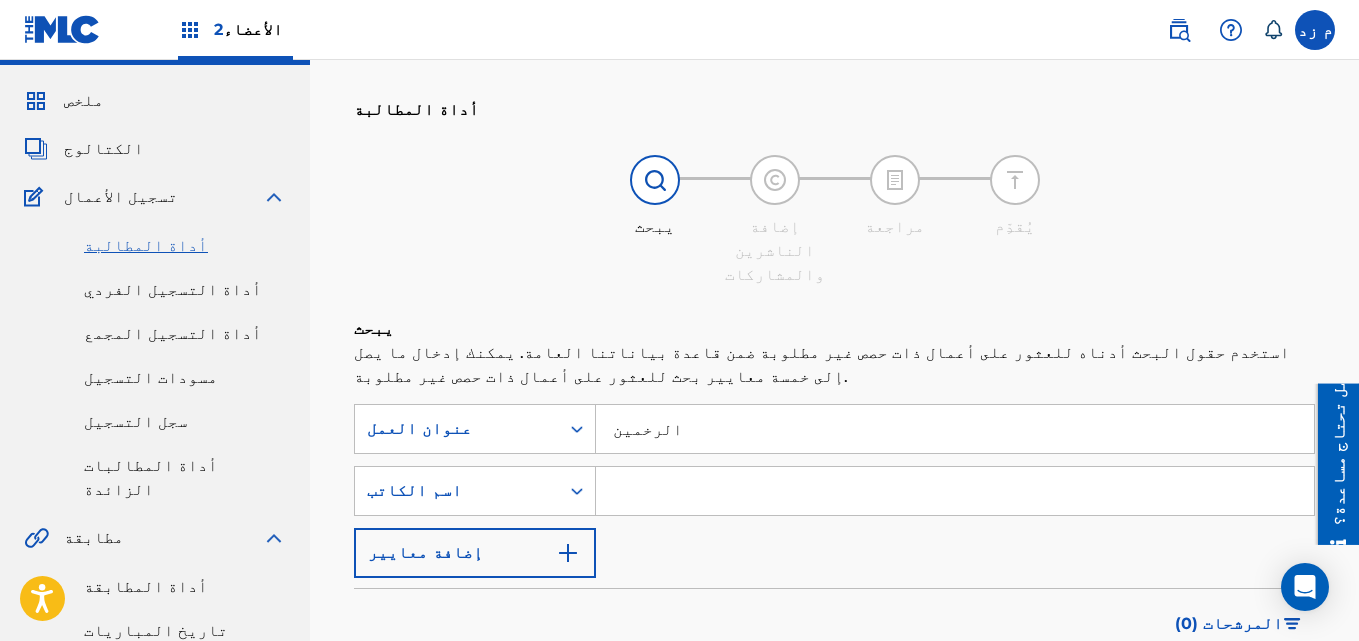 click on "الرخمين" at bounding box center [955, 429] 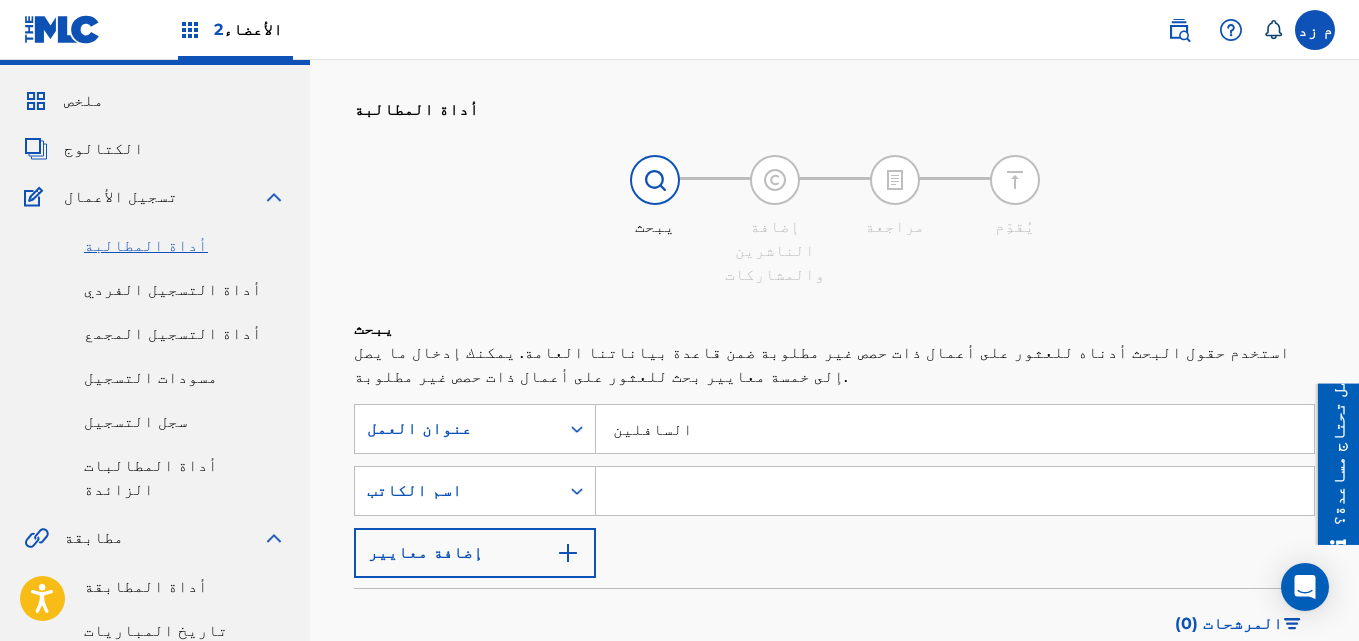 type on "السافلين" 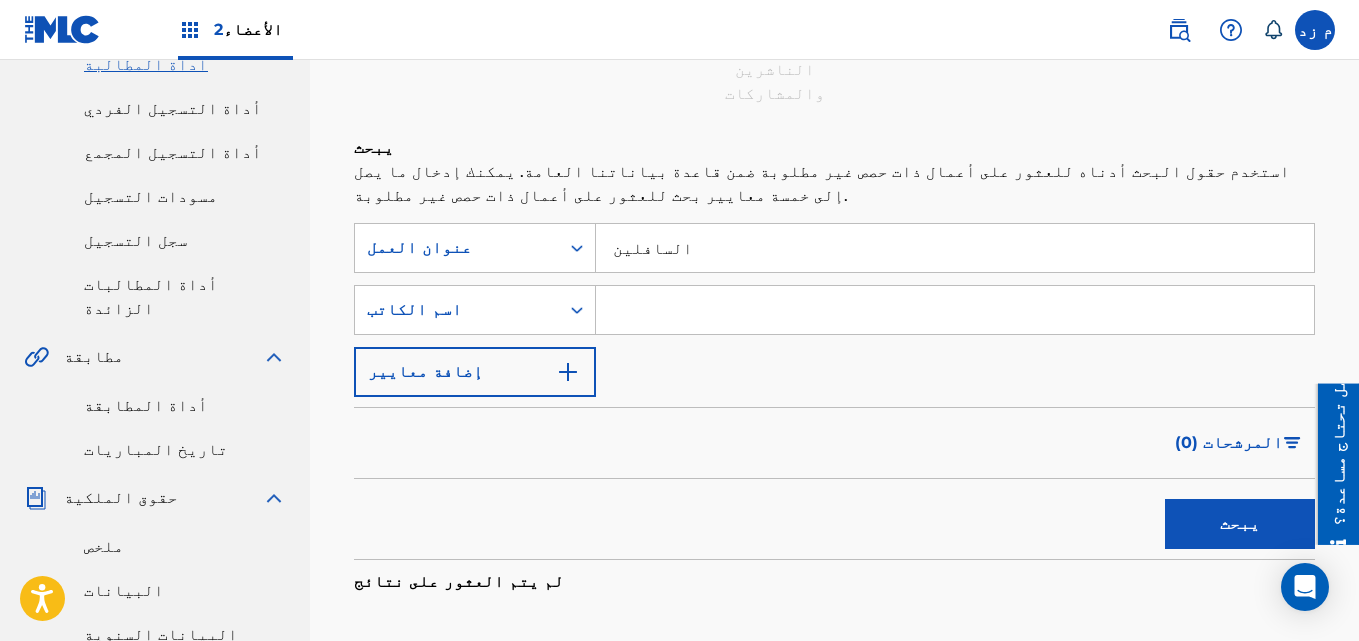 scroll, scrollTop: 450, scrollLeft: 0, axis: vertical 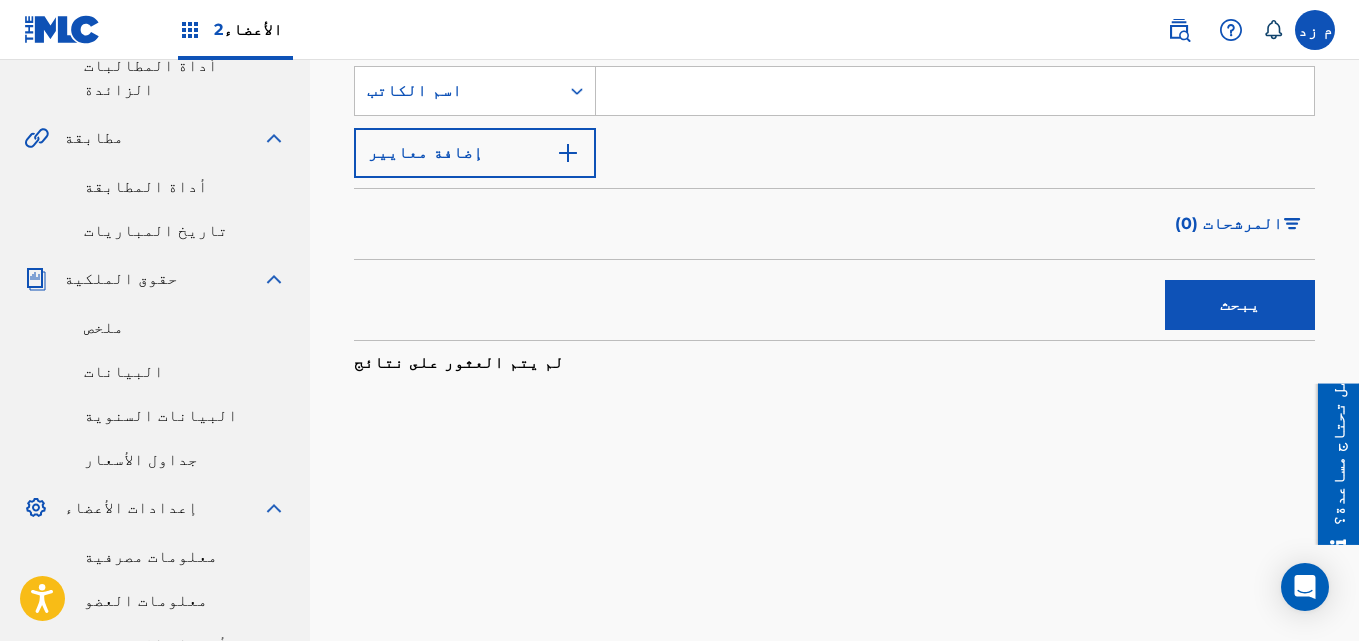 click on "يبحث" at bounding box center (1240, 305) 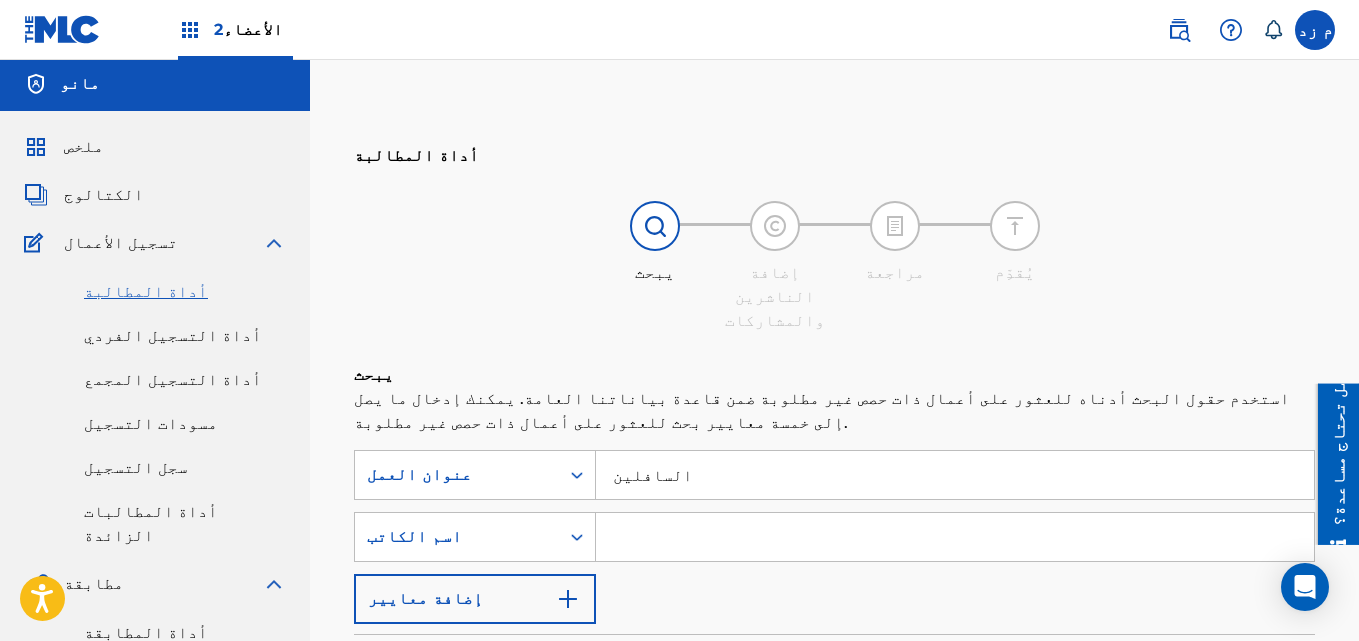 scroll, scrollTop: 0, scrollLeft: 0, axis: both 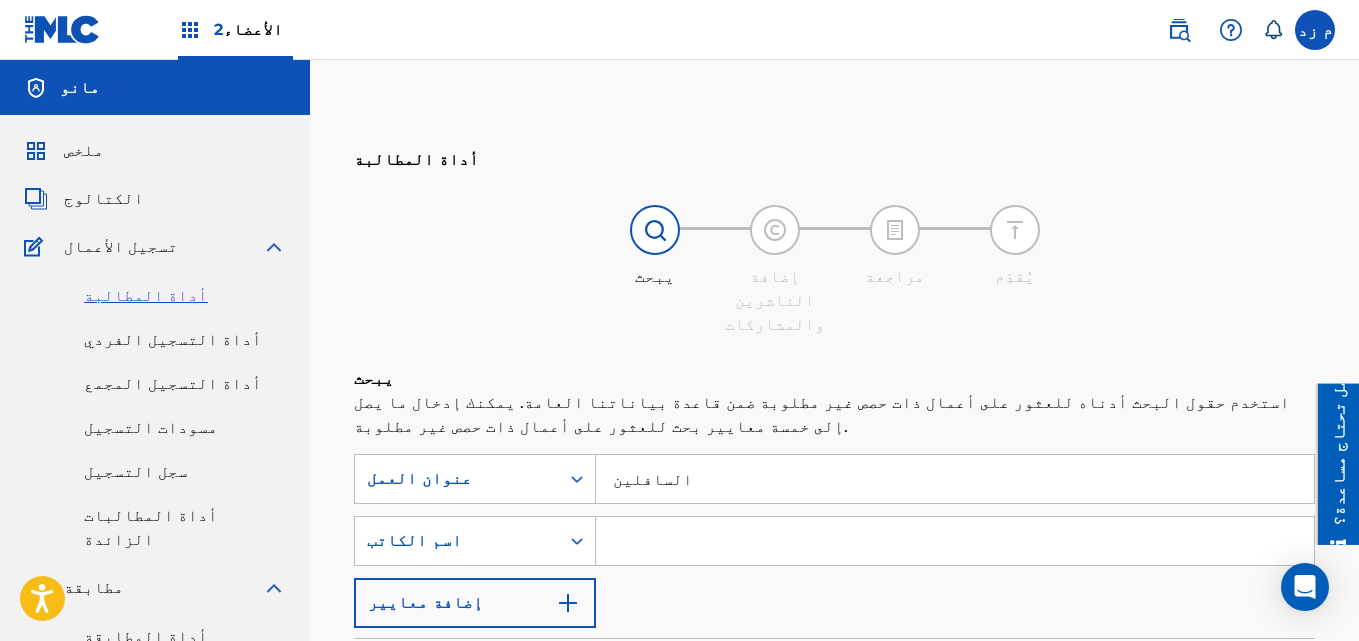 click on "أداة التسجيل الفردي" at bounding box center [173, 339] 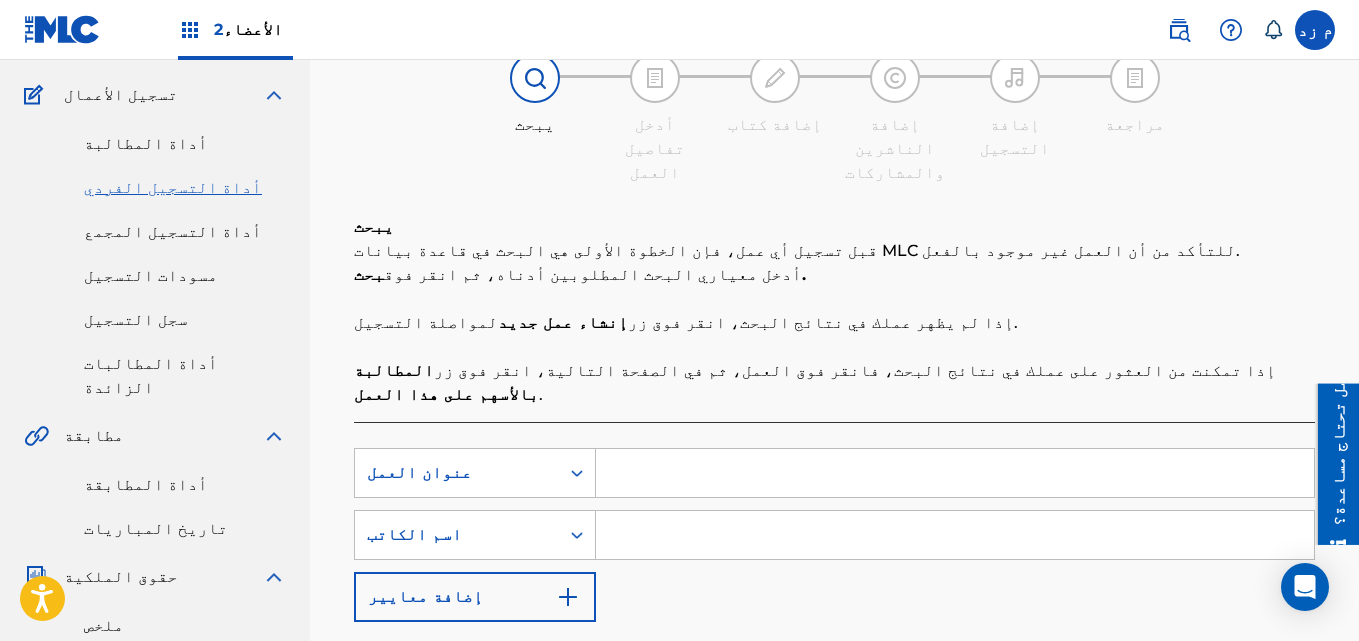 scroll, scrollTop: 400, scrollLeft: 0, axis: vertical 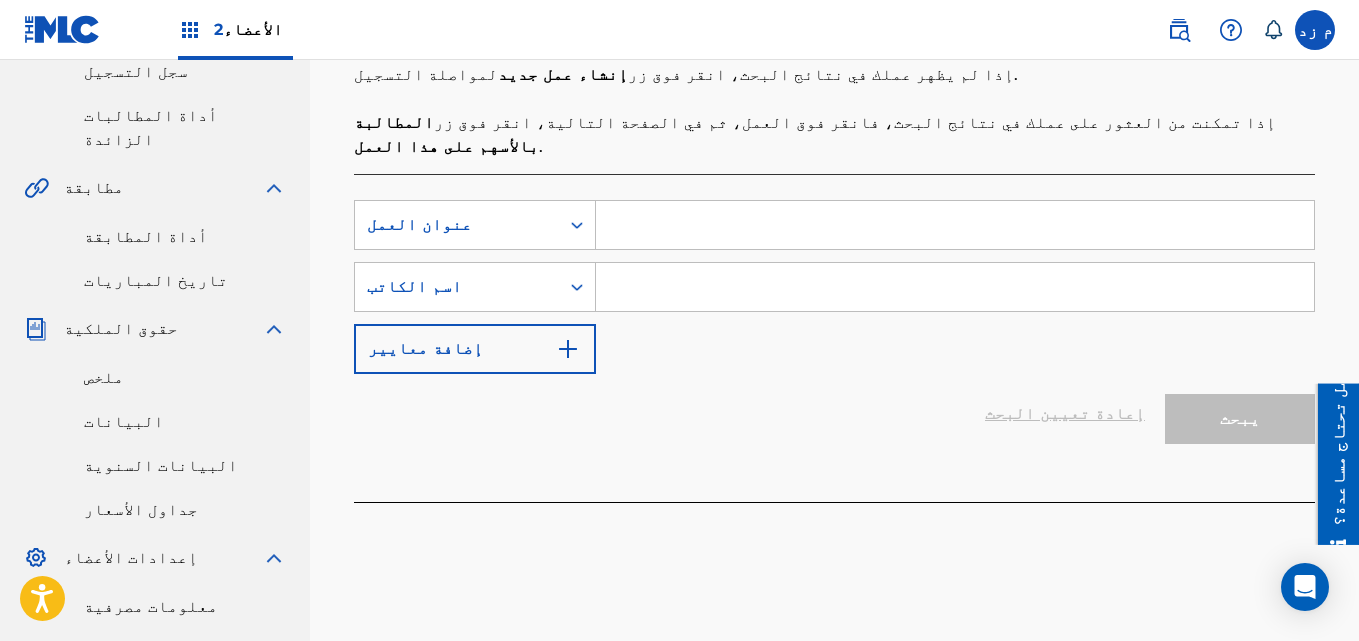 click at bounding box center (955, 225) 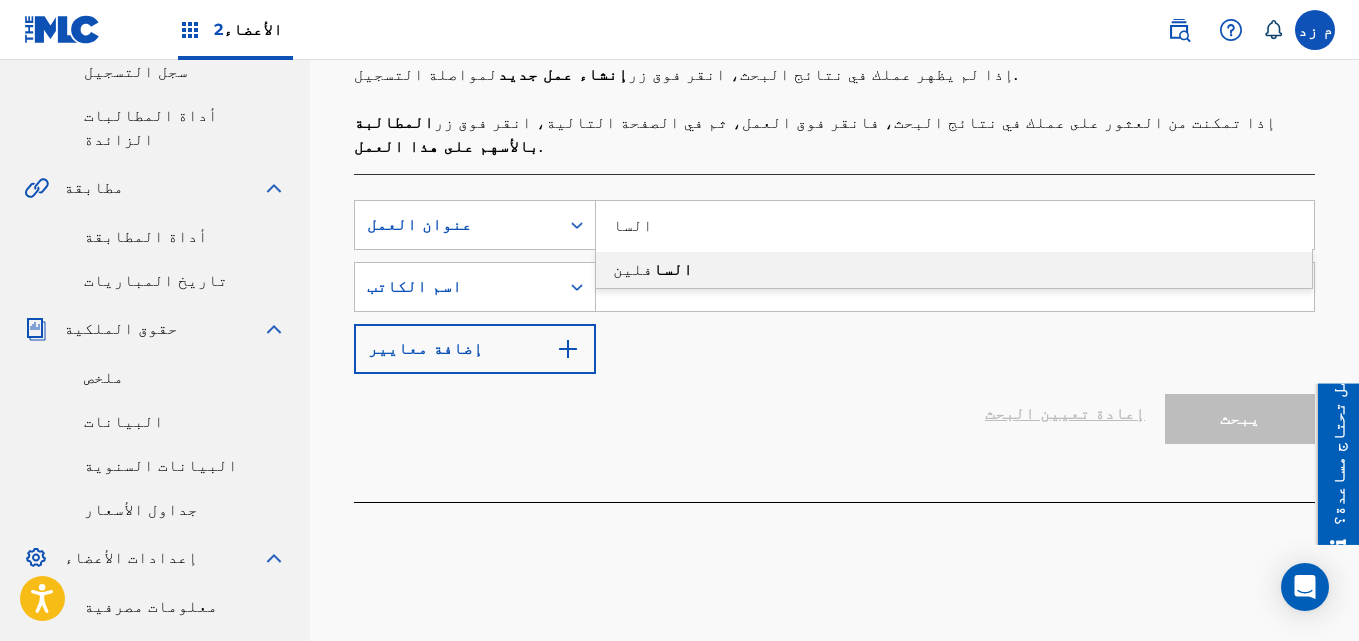 click on "السا فلين" at bounding box center (954, 270) 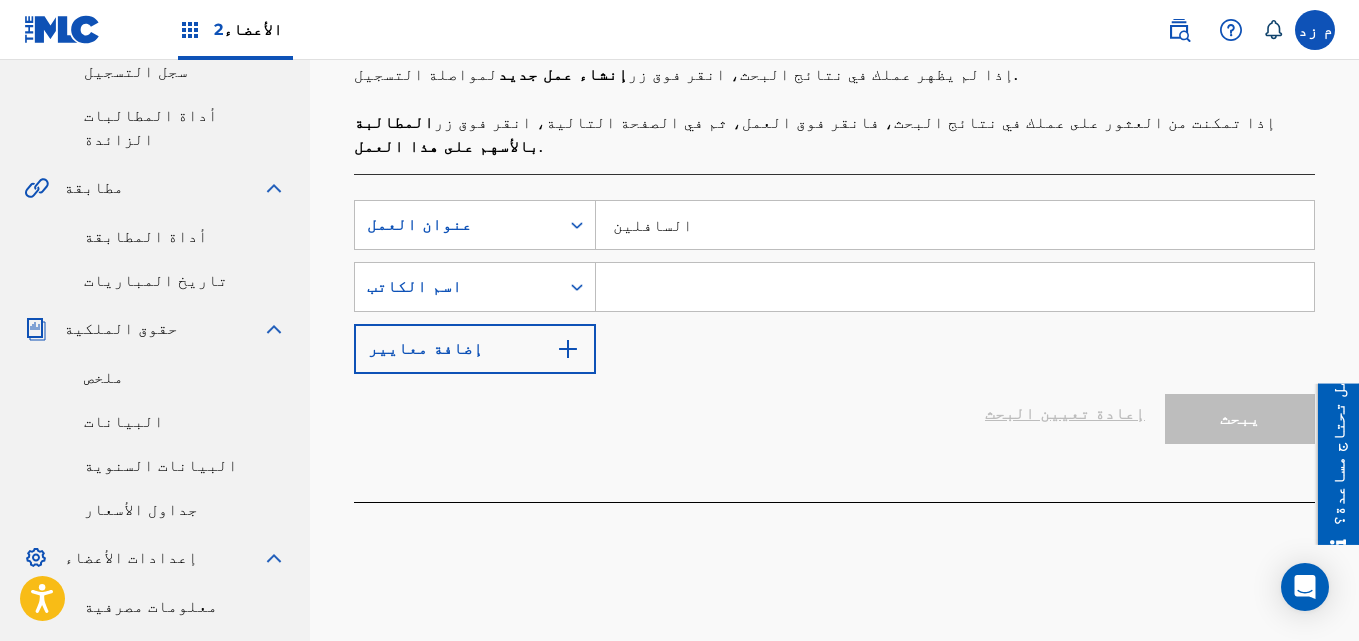 click at bounding box center [955, 287] 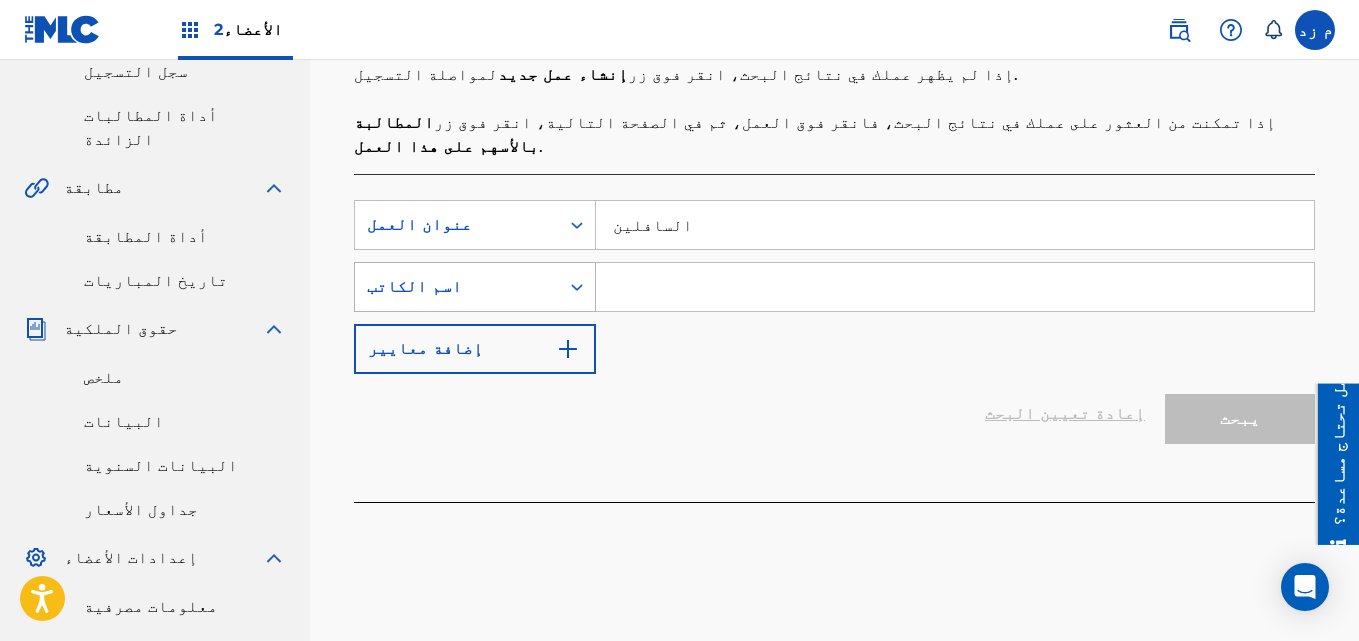 click at bounding box center (577, 287) 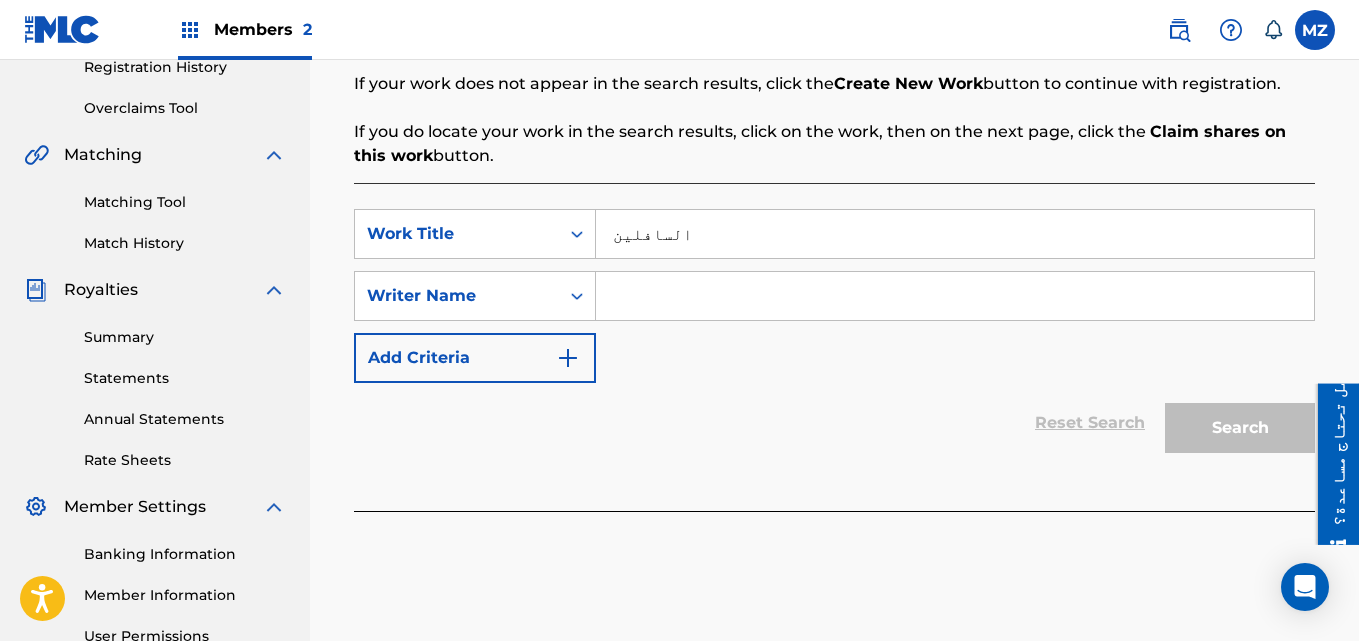 scroll, scrollTop: 400, scrollLeft: 0, axis: vertical 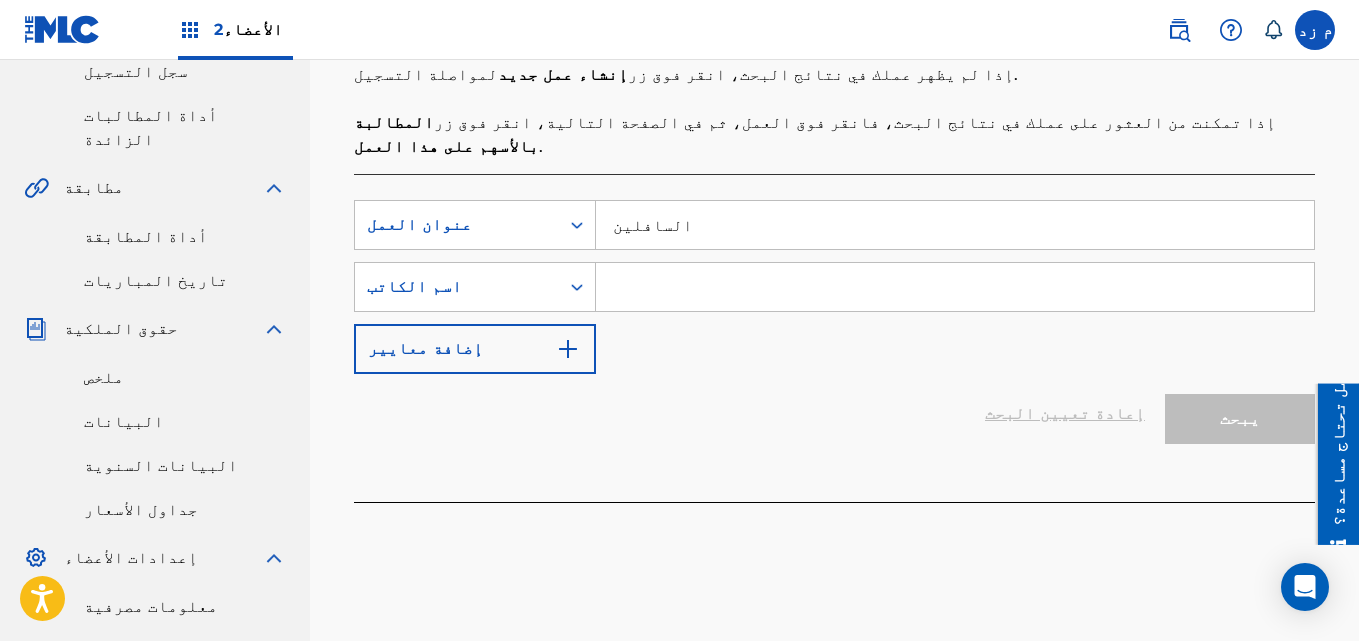 drag, startPoint x: 379, startPoint y: 285, endPoint x: 385, endPoint y: 264, distance: 21.84033 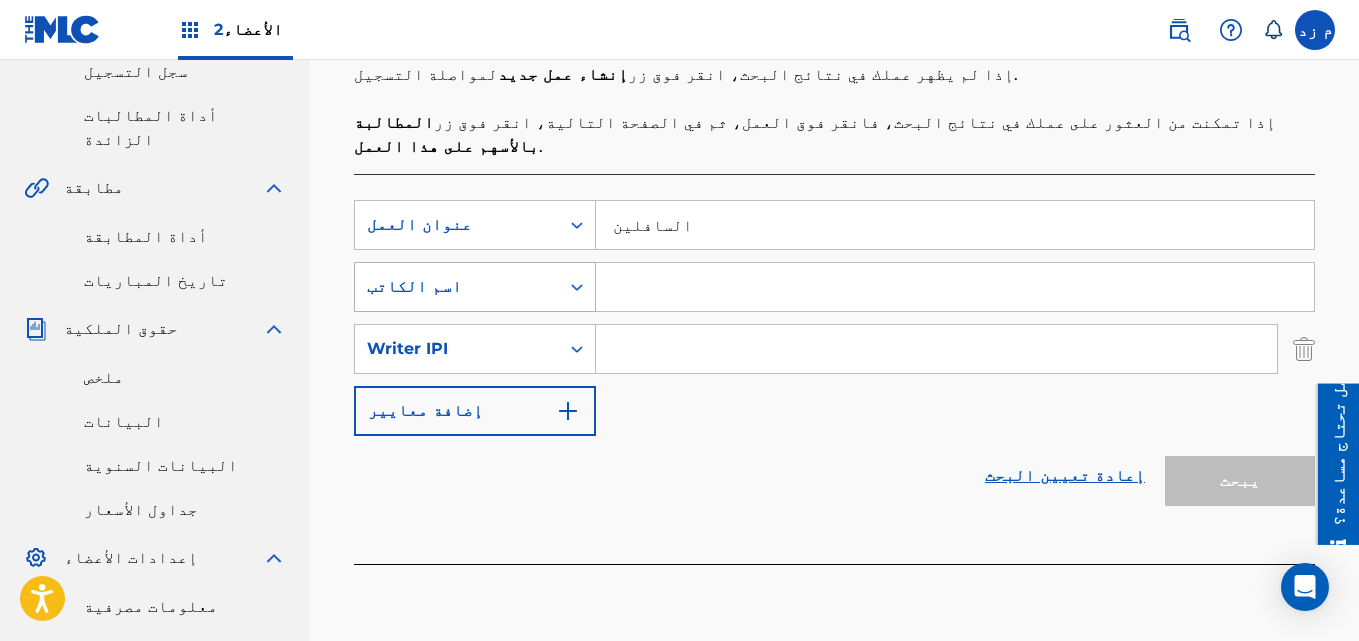 click on "اسم الكاتب" at bounding box center (414, 286) 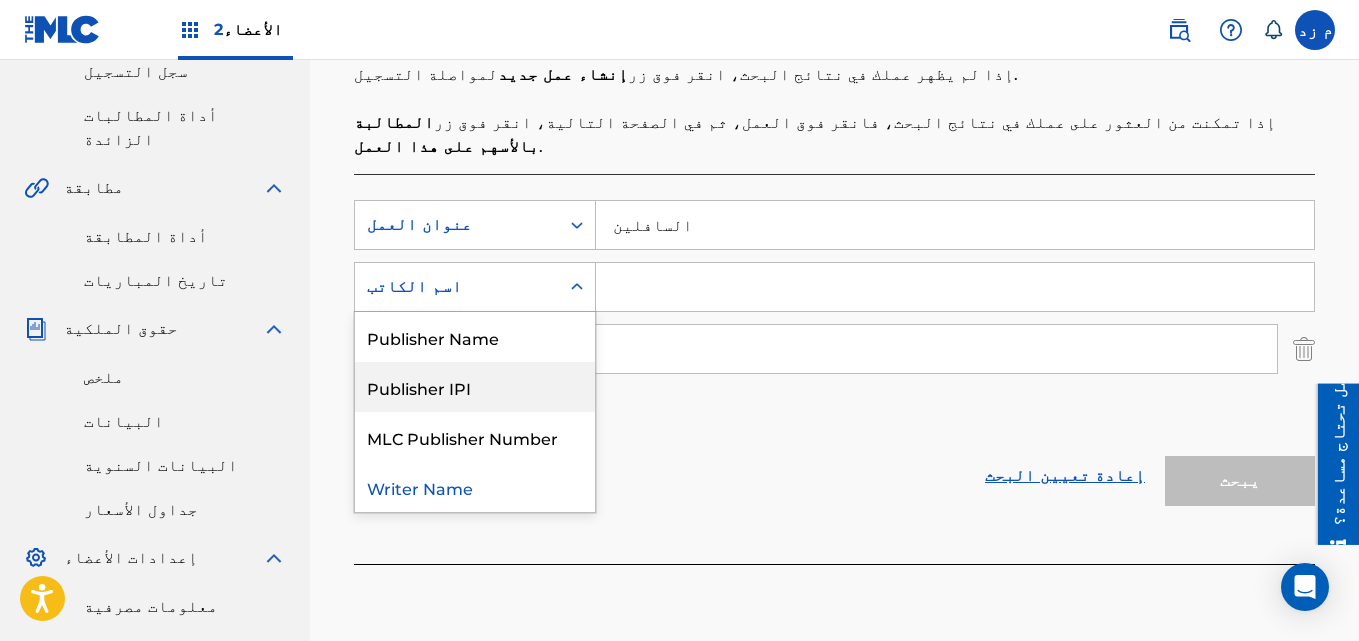 click on "إعادة تعيين البحث يبحث" at bounding box center [834, 476] 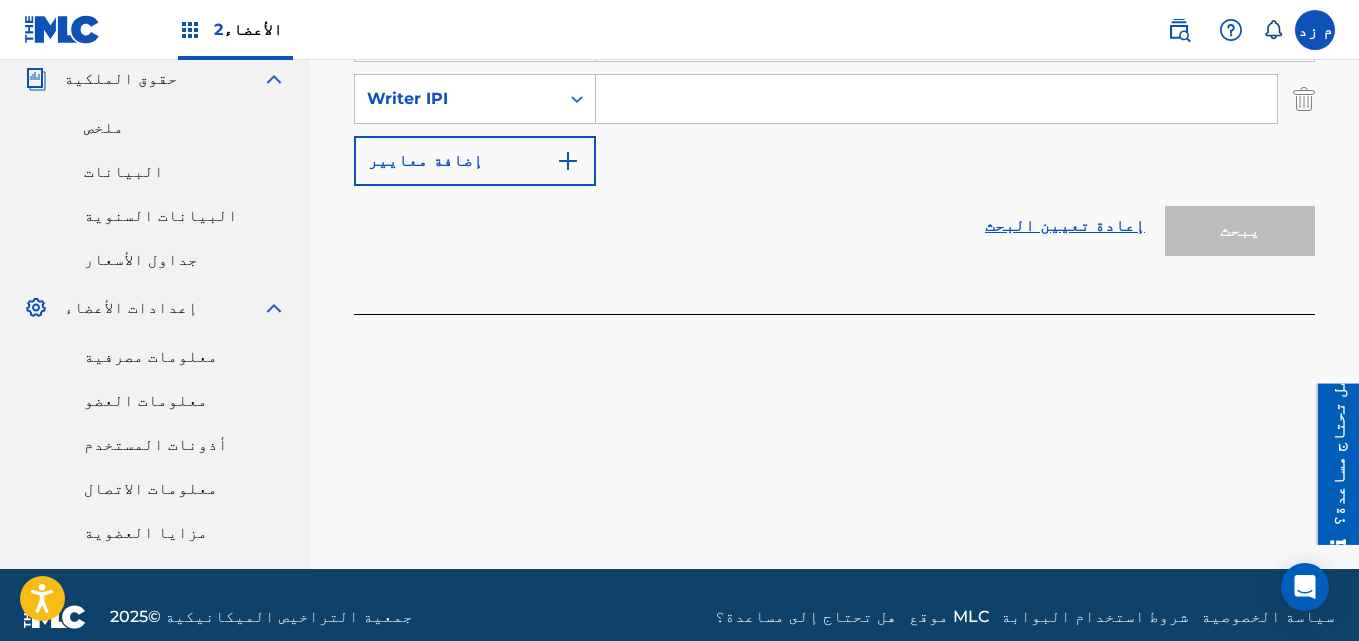 scroll, scrollTop: 450, scrollLeft: 0, axis: vertical 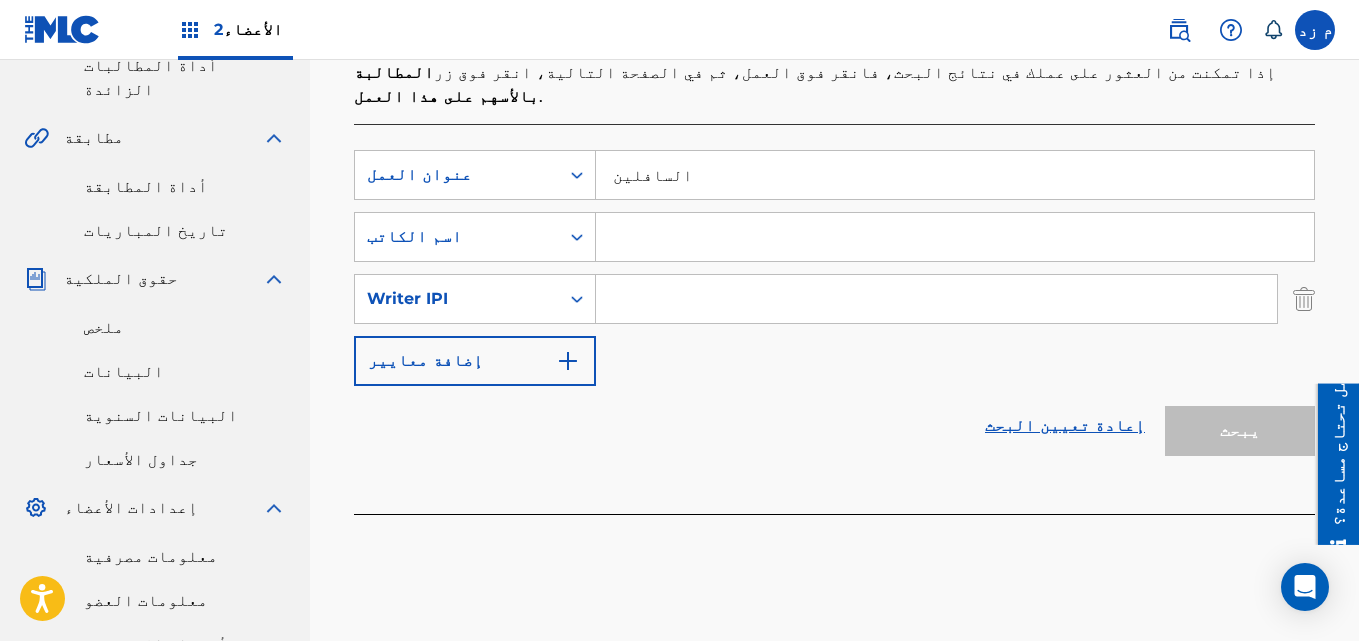 click on "إعادة تعيين البحث" at bounding box center (1065, 425) 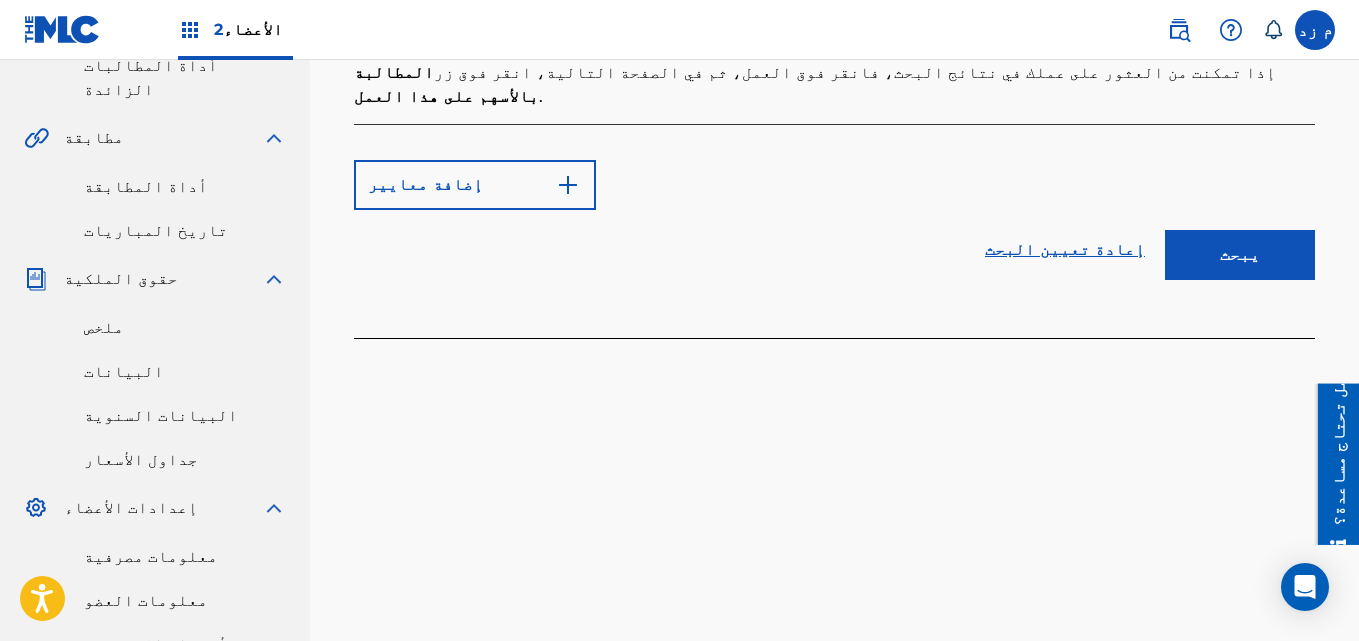 scroll, scrollTop: 50, scrollLeft: 0, axis: vertical 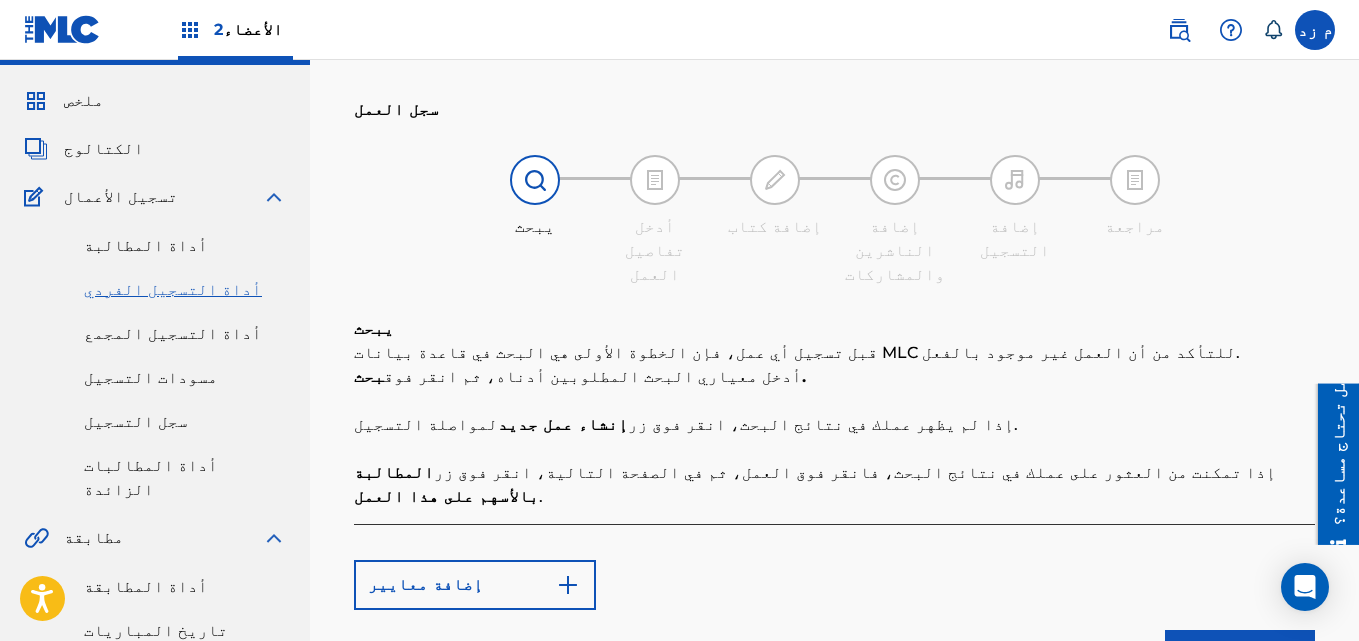 click at bounding box center (1315, 30) 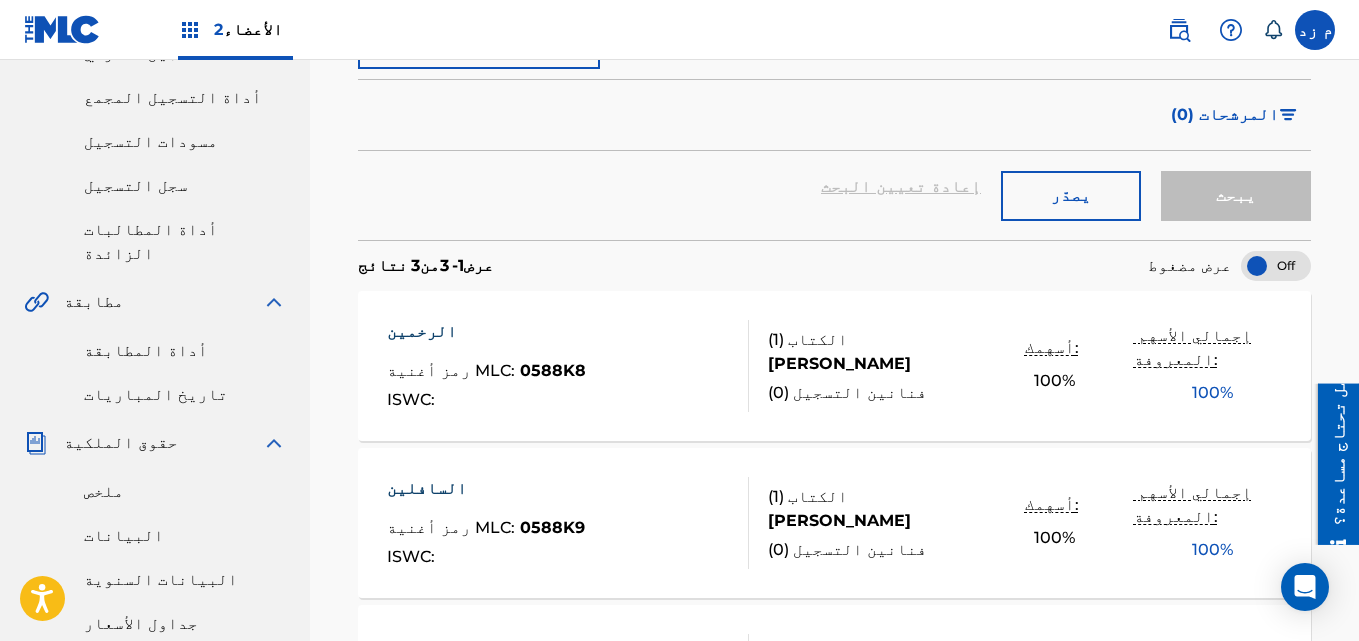 scroll, scrollTop: 500, scrollLeft: 0, axis: vertical 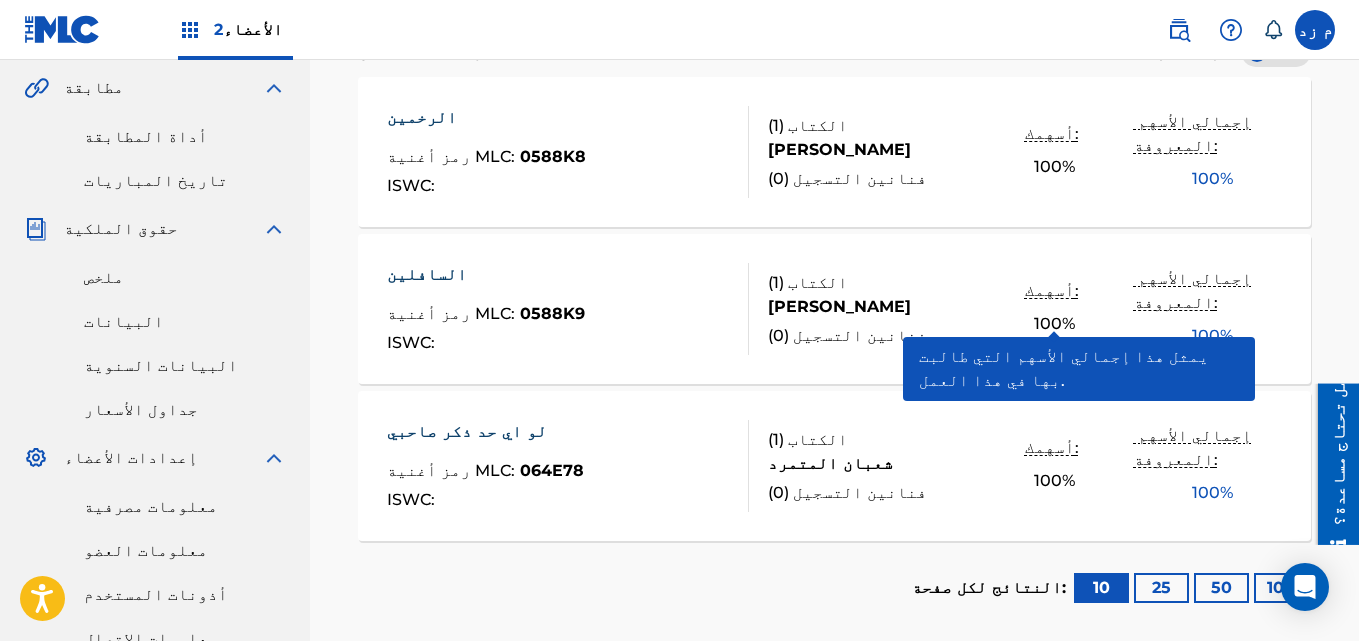click on "0588K8" at bounding box center [553, 156] 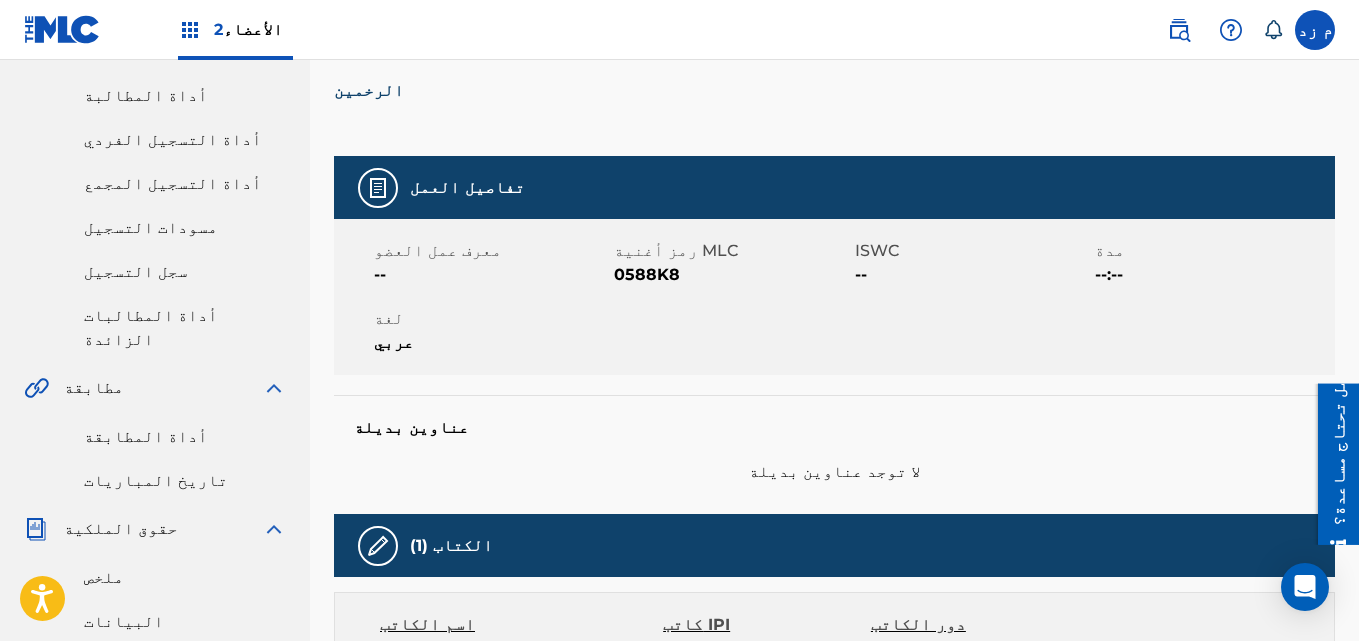 scroll, scrollTop: 0, scrollLeft: 0, axis: both 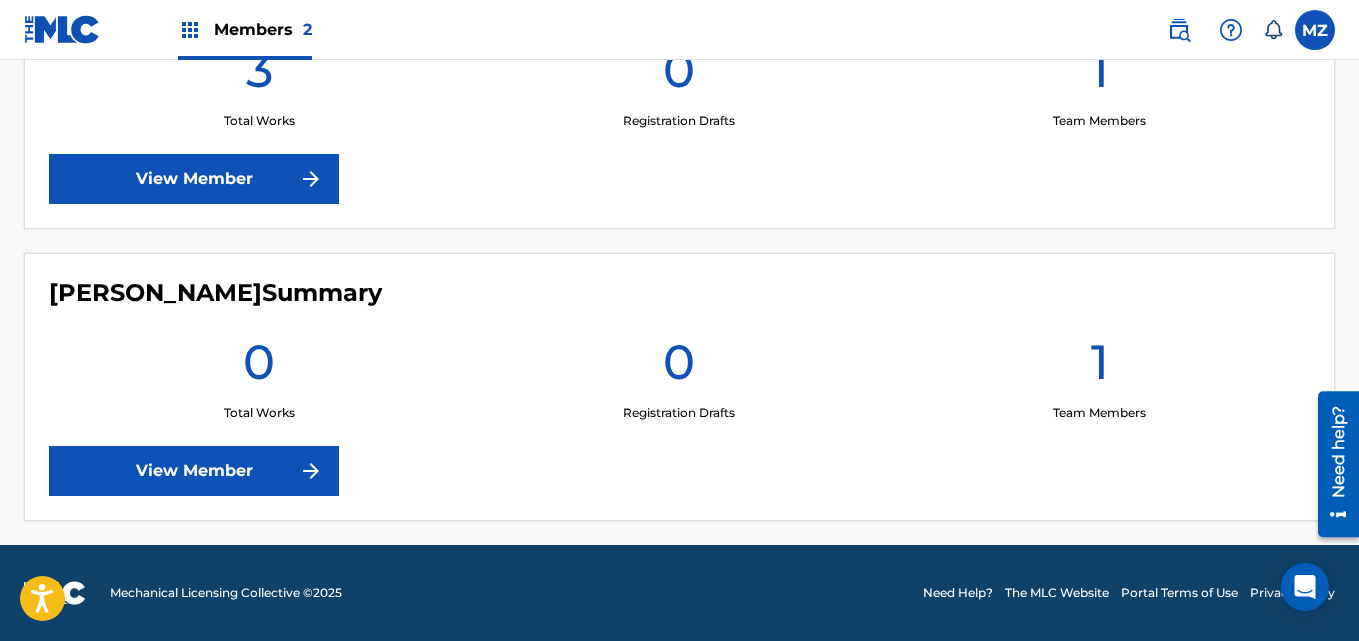 click on "View Member" at bounding box center (194, 179) 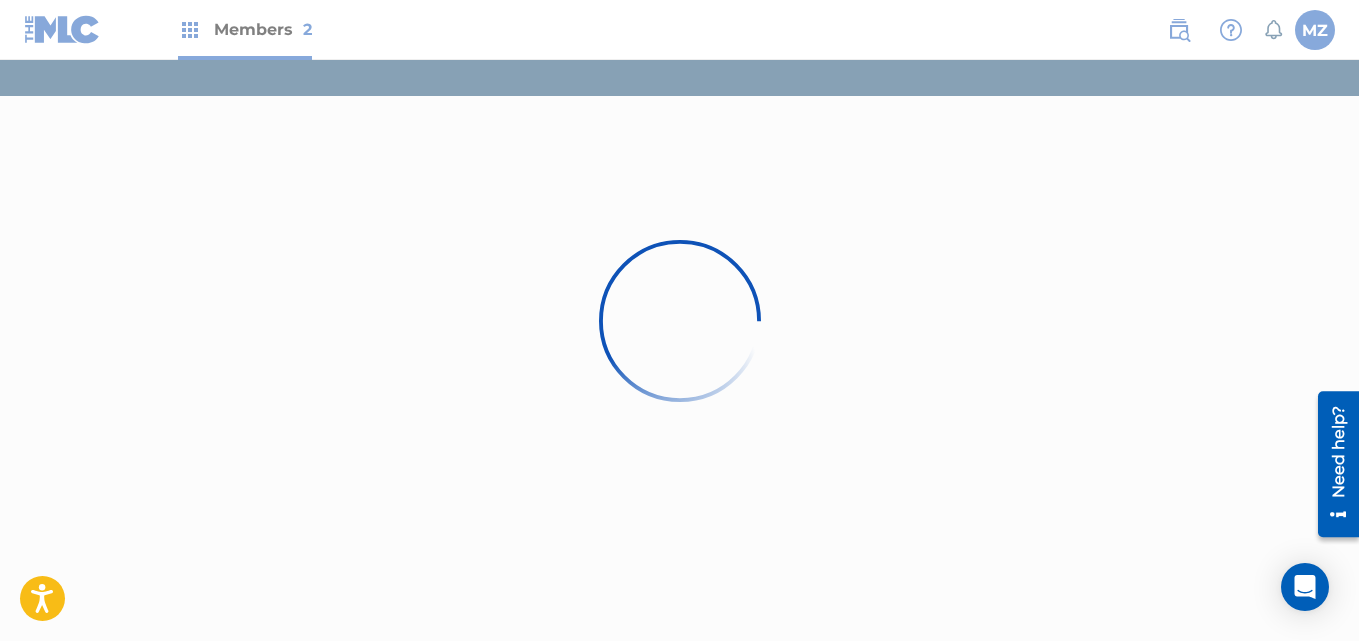 scroll, scrollTop: 0, scrollLeft: 0, axis: both 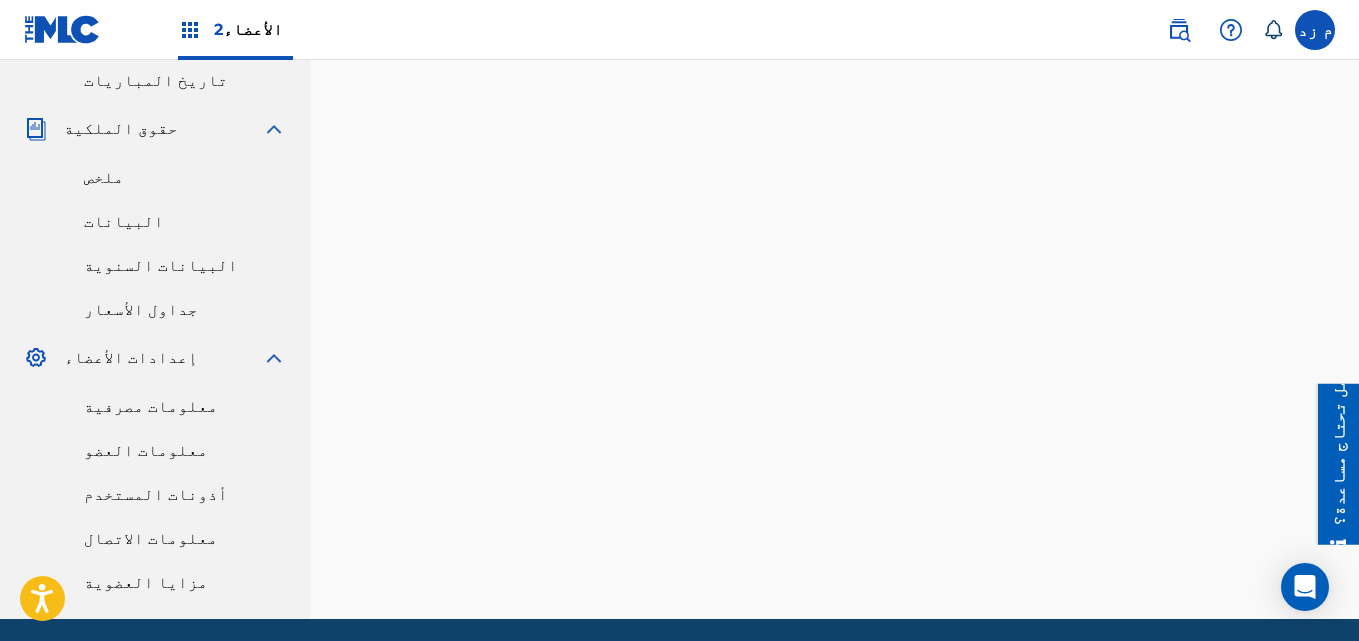 click on "معلومات الاتصال" at bounding box center (151, 538) 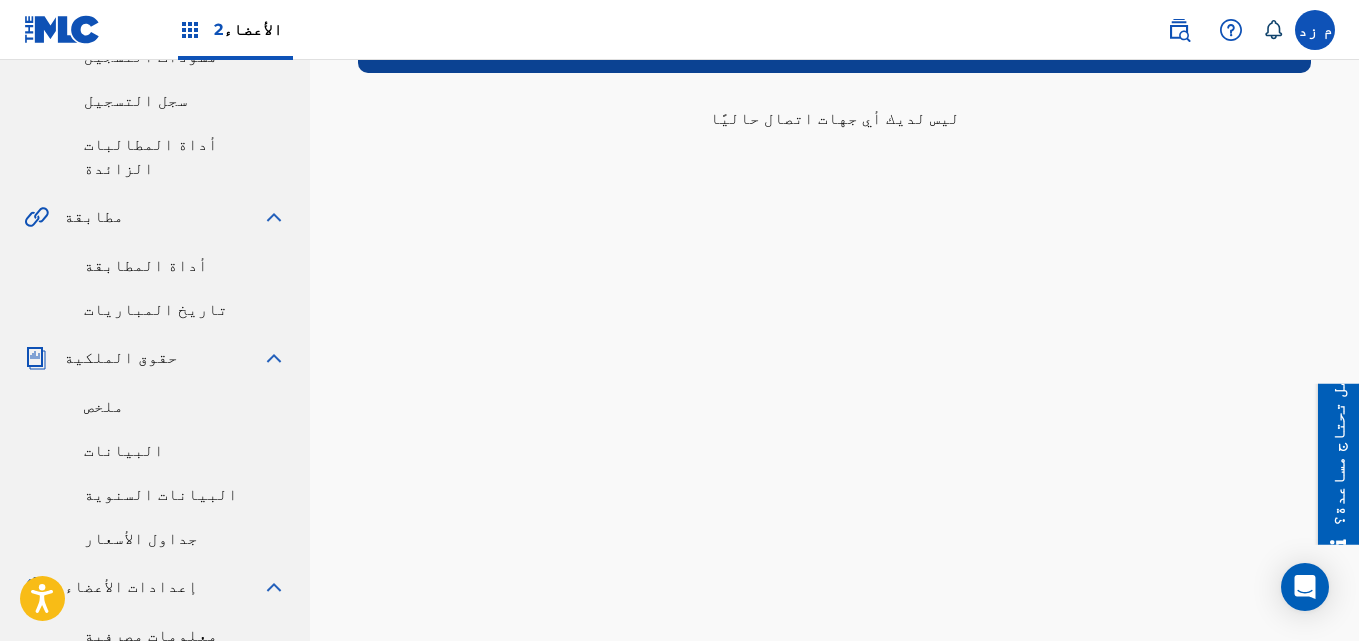 scroll, scrollTop: 0, scrollLeft: 0, axis: both 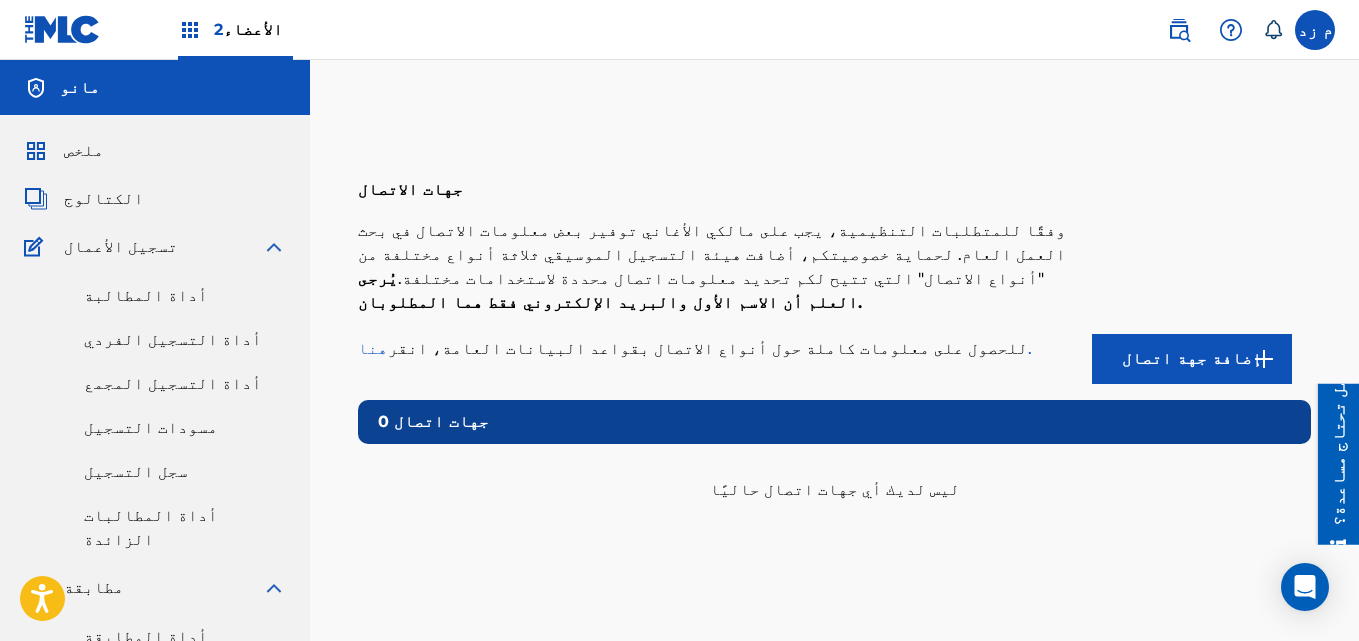 click on "هنا." at bounding box center (695, 348) 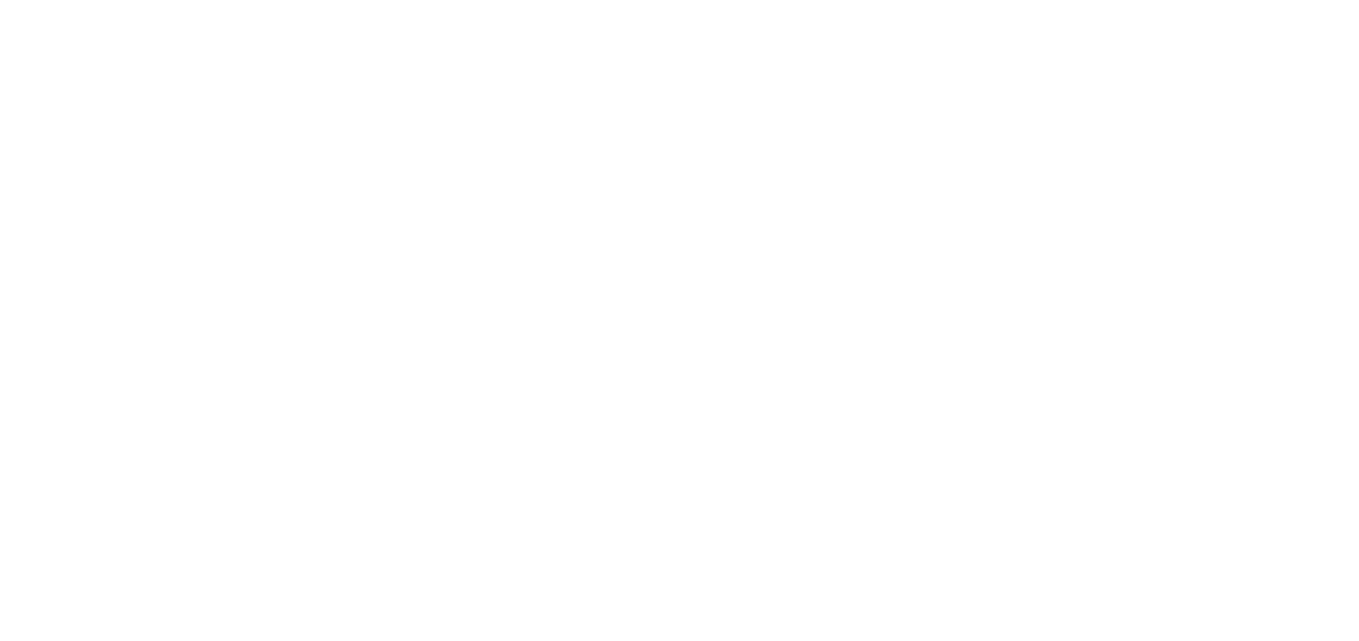 scroll, scrollTop: 0, scrollLeft: 0, axis: both 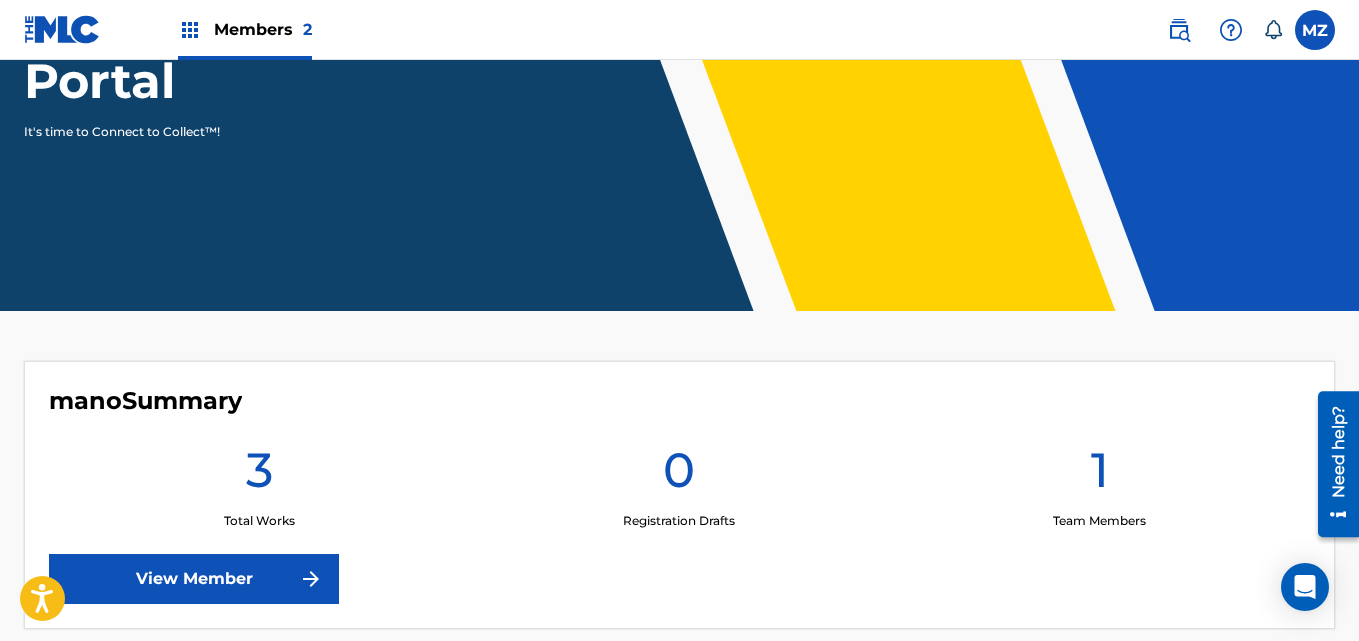 click on "View Member" at bounding box center (194, 579) 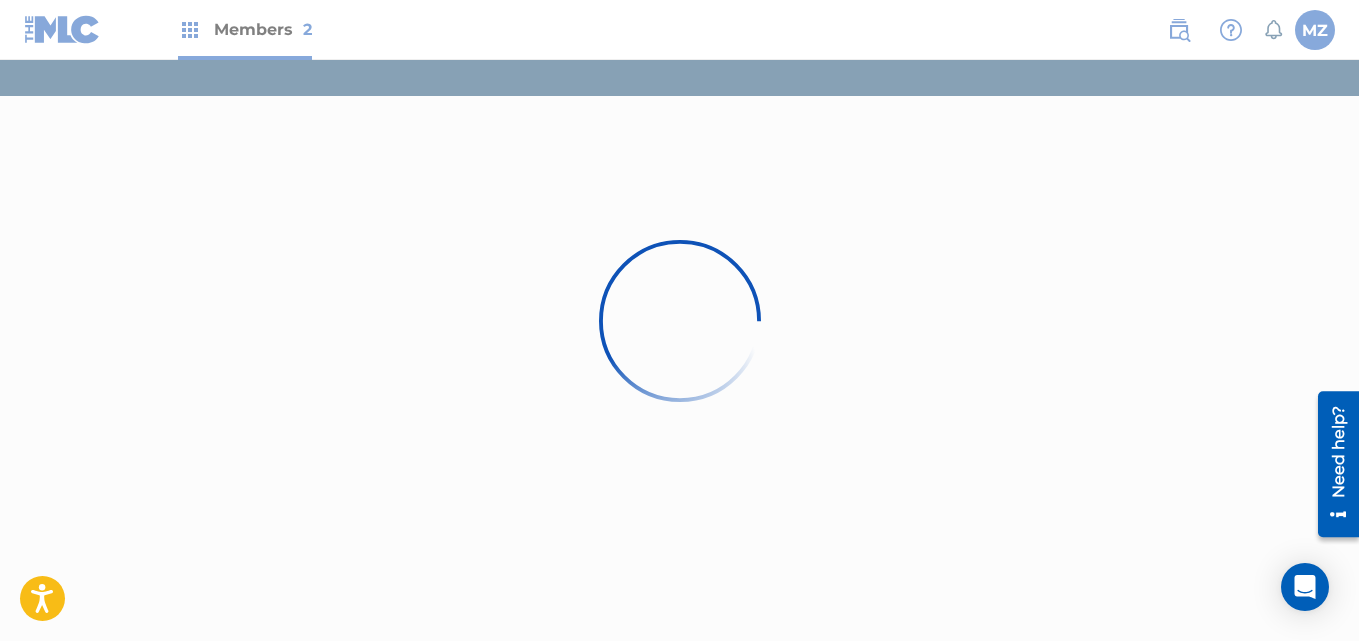 scroll, scrollTop: 0, scrollLeft: 0, axis: both 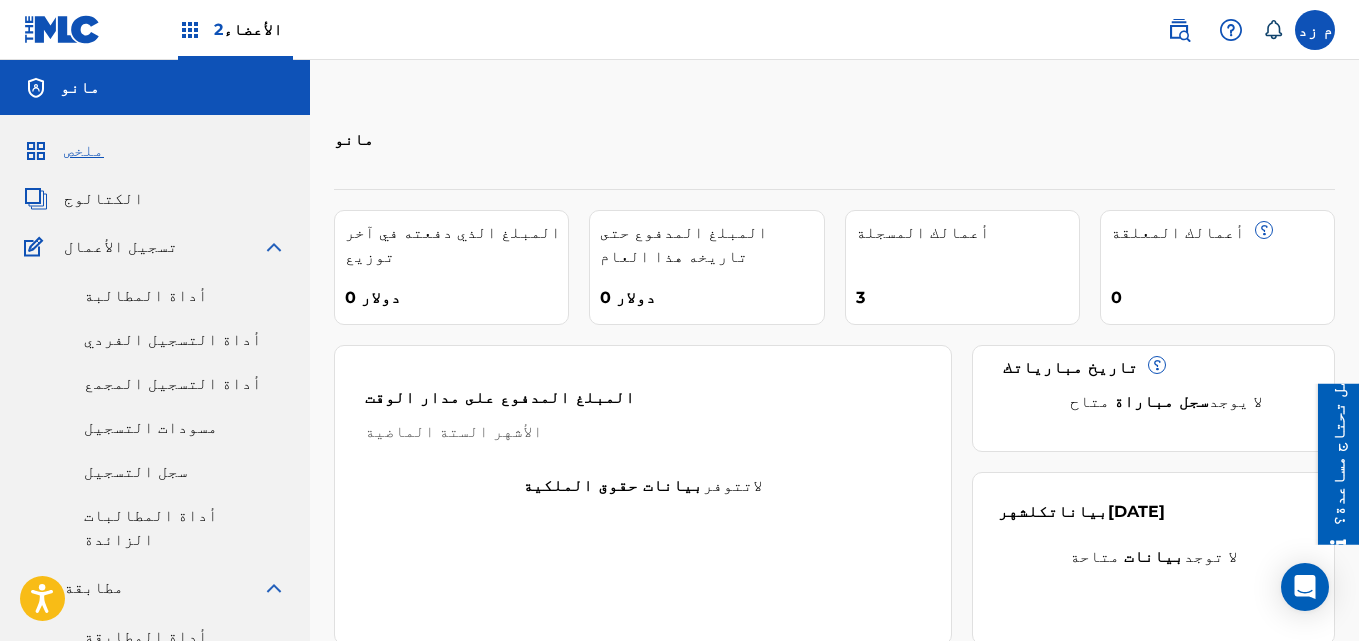 click at bounding box center [1315, 30] 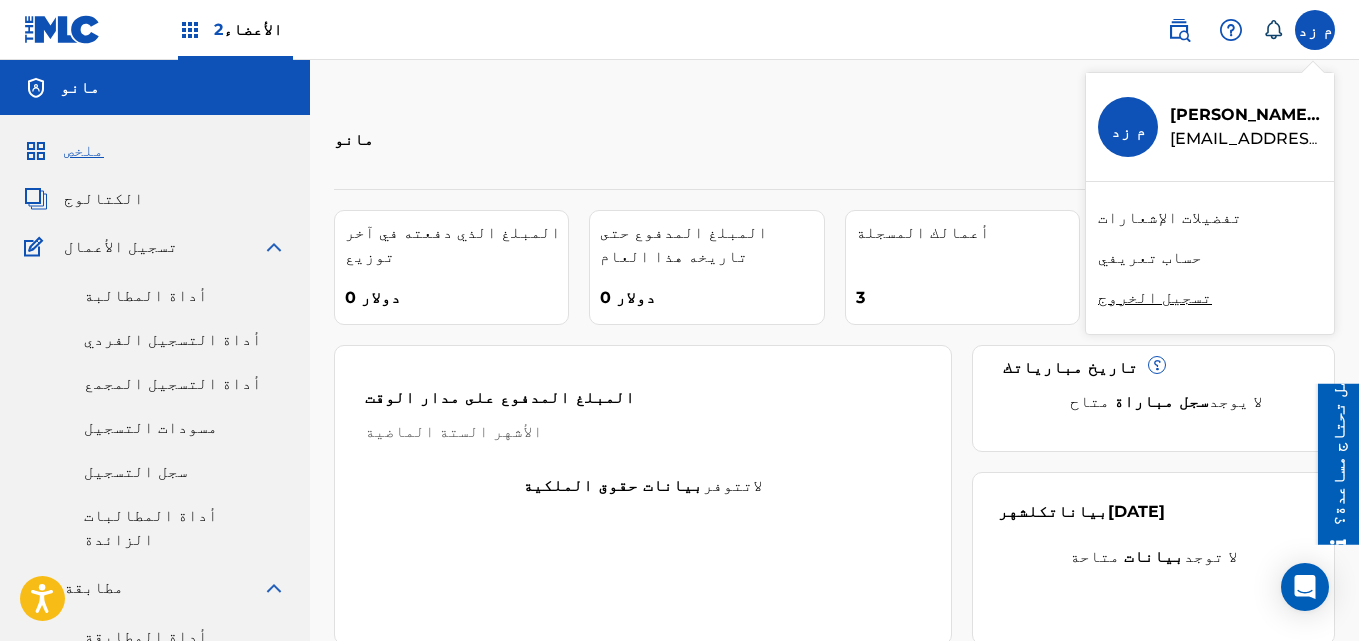 click on "حساب تعريفي" at bounding box center (1150, 257) 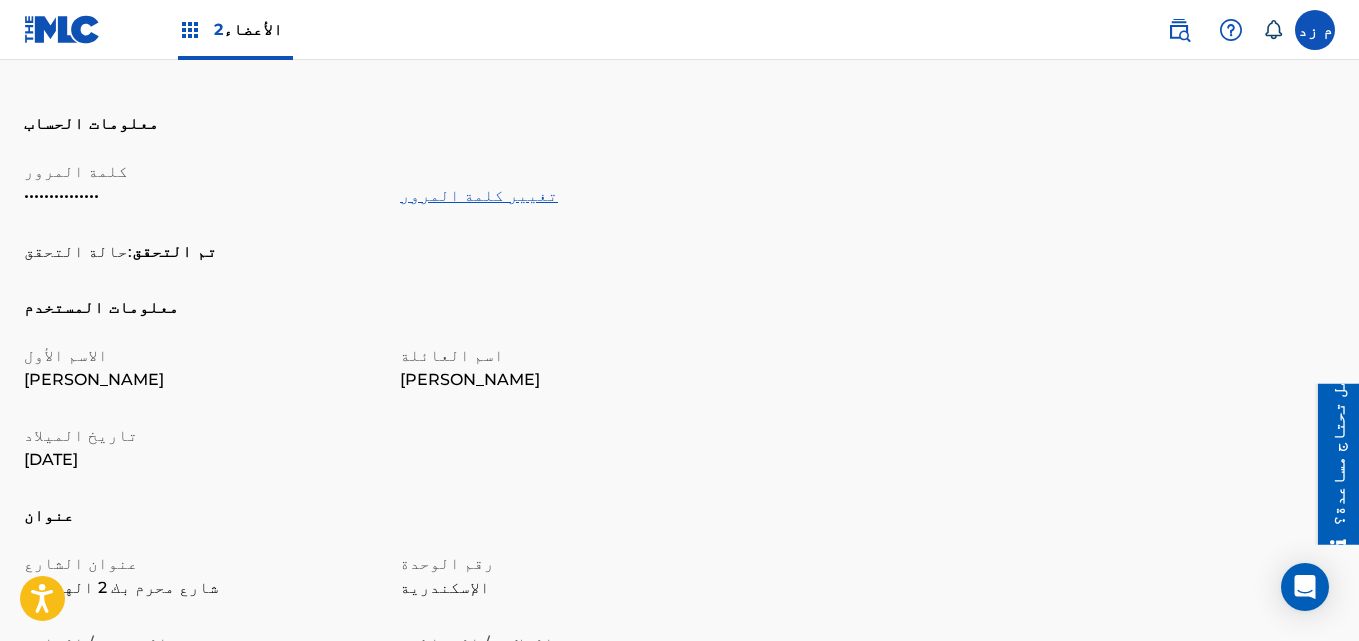 scroll, scrollTop: 63, scrollLeft: 0, axis: vertical 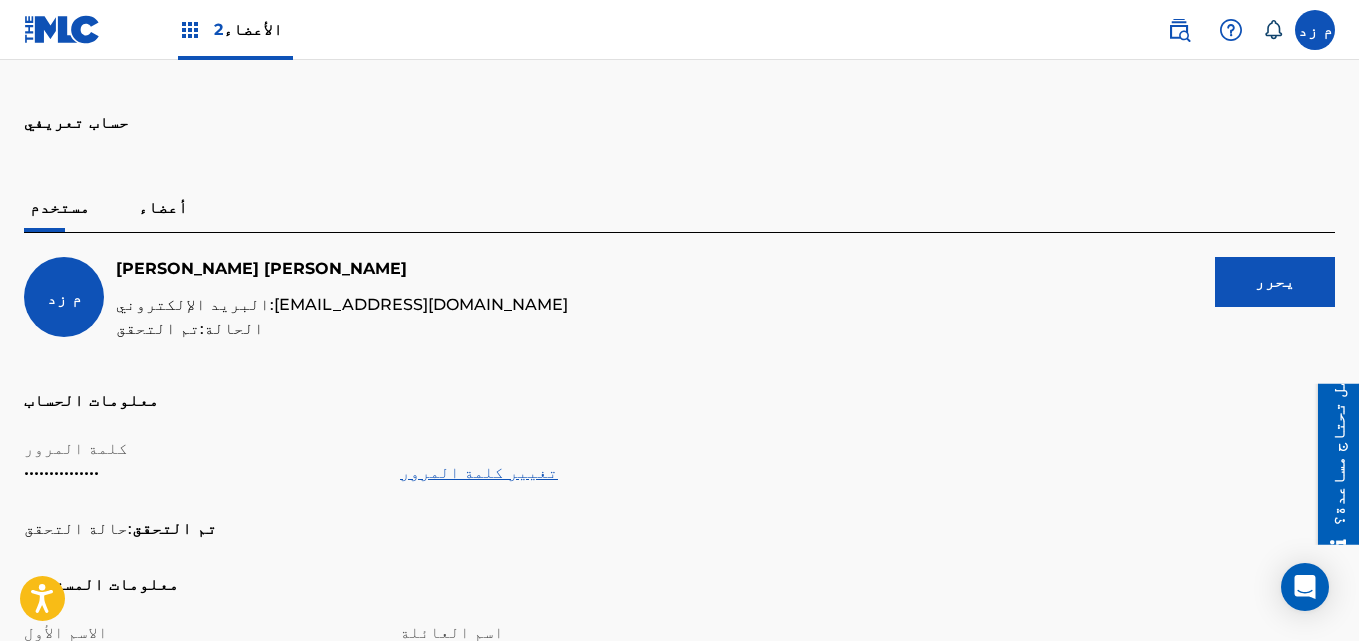 click on "أعضاء" at bounding box center (163, 207) 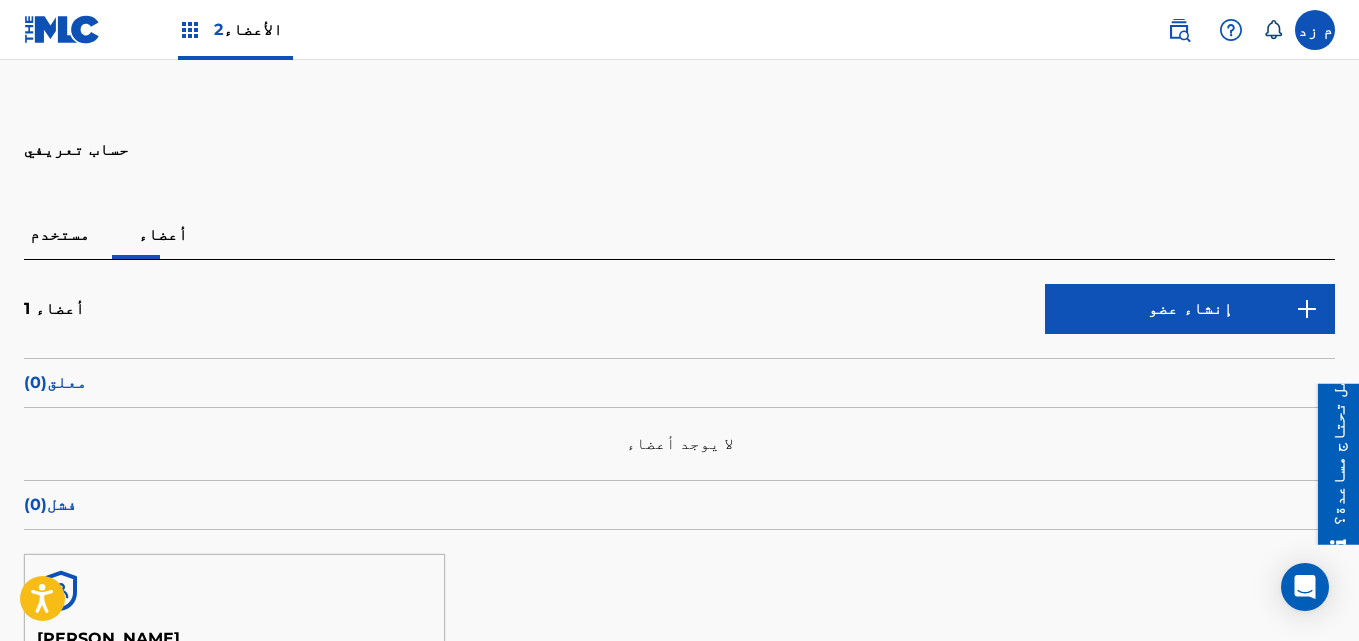 scroll, scrollTop: 0, scrollLeft: 0, axis: both 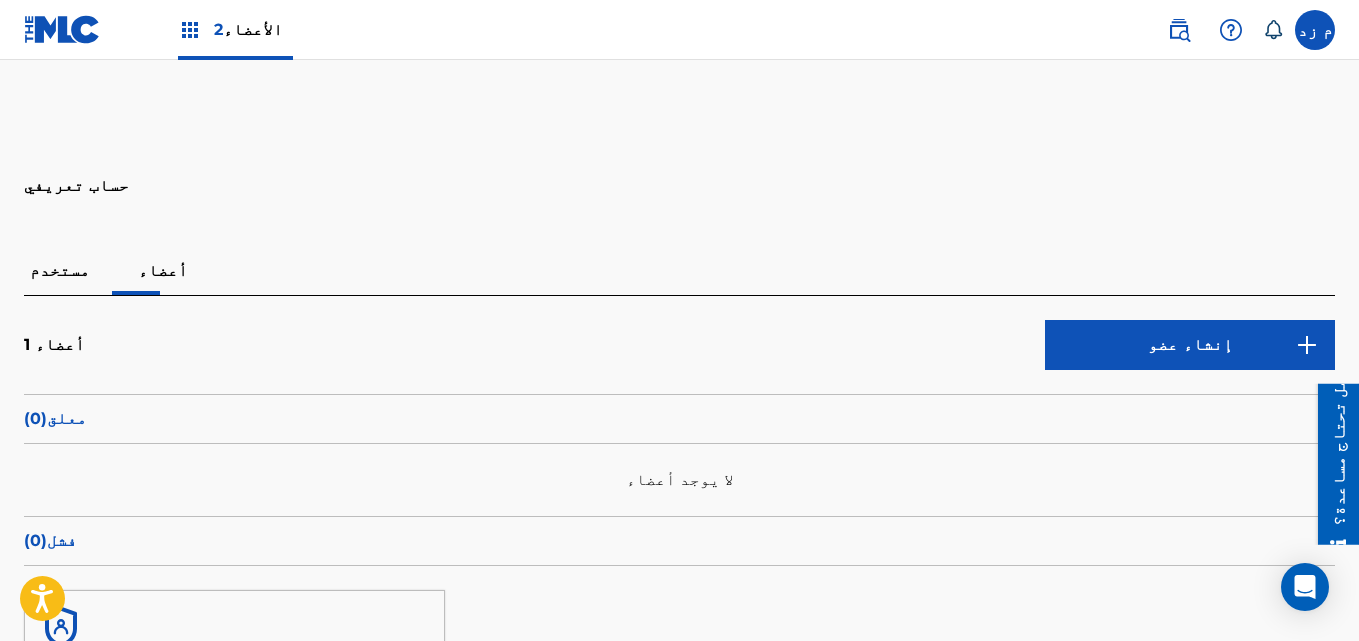 click on "إنشاء عضو" at bounding box center (1190, 345) 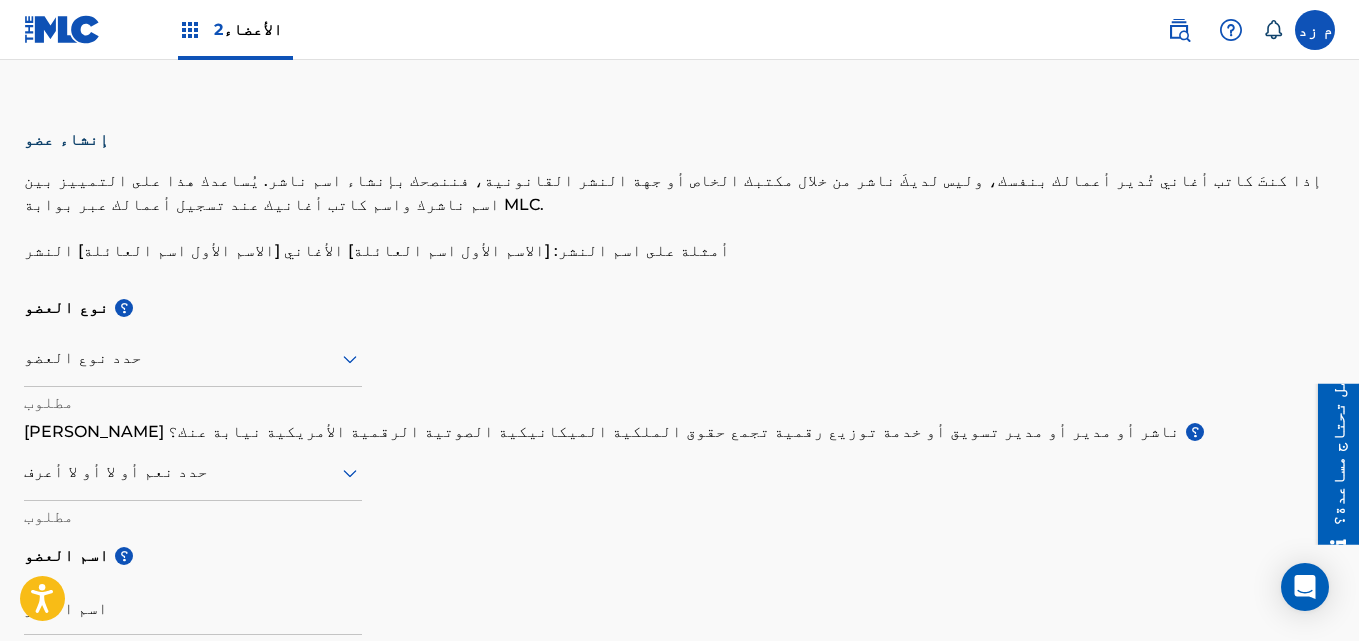 click 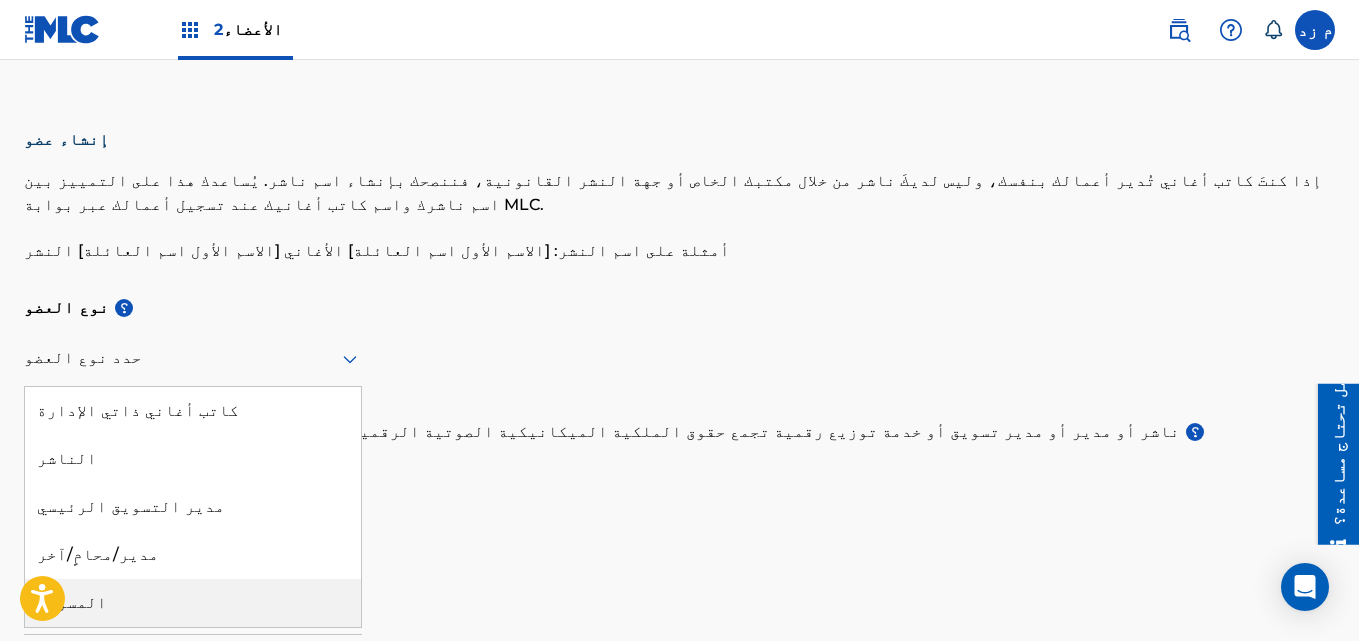 click on "المسؤول" at bounding box center (193, 603) 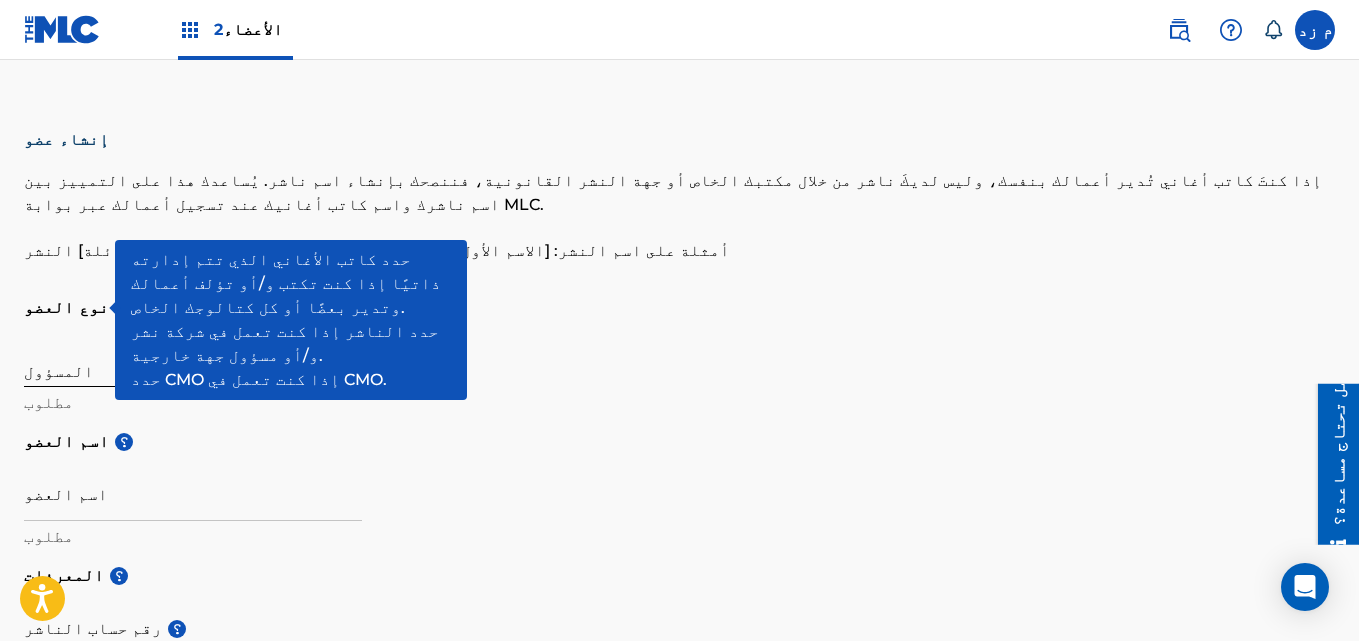 click on "؟" at bounding box center [124, 307] 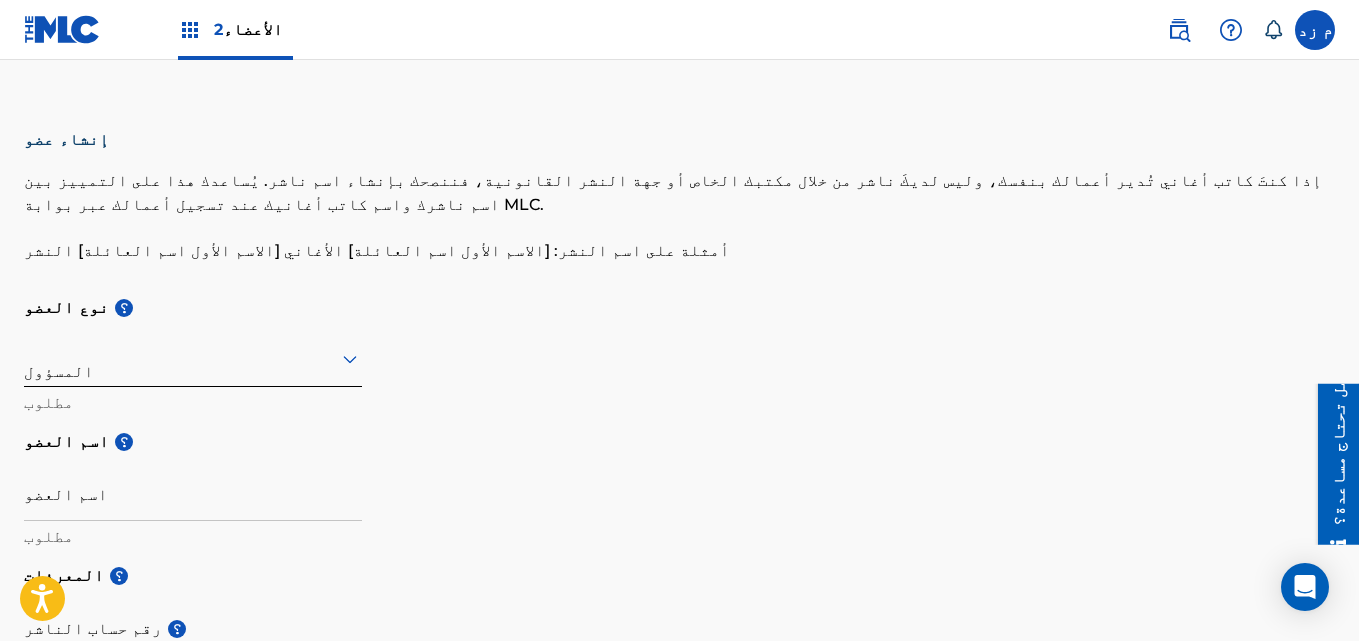 click on "نوع العضو ؟" at bounding box center [679, 308] 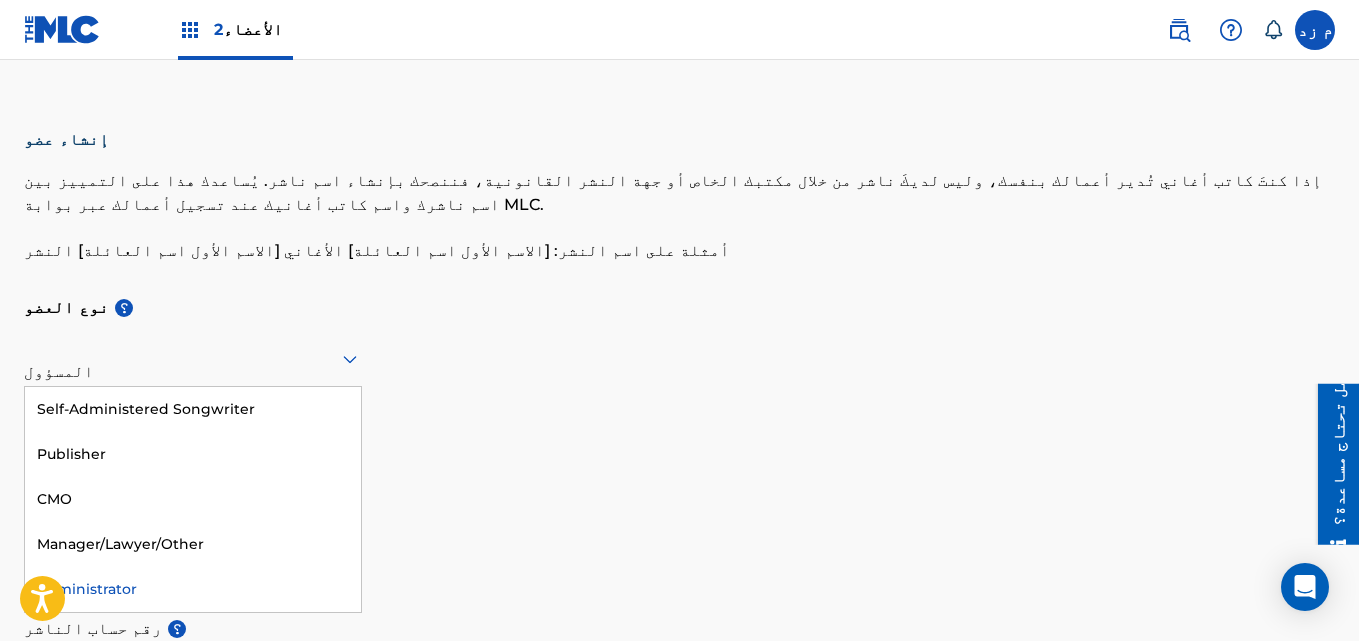 click at bounding box center [193, 358] 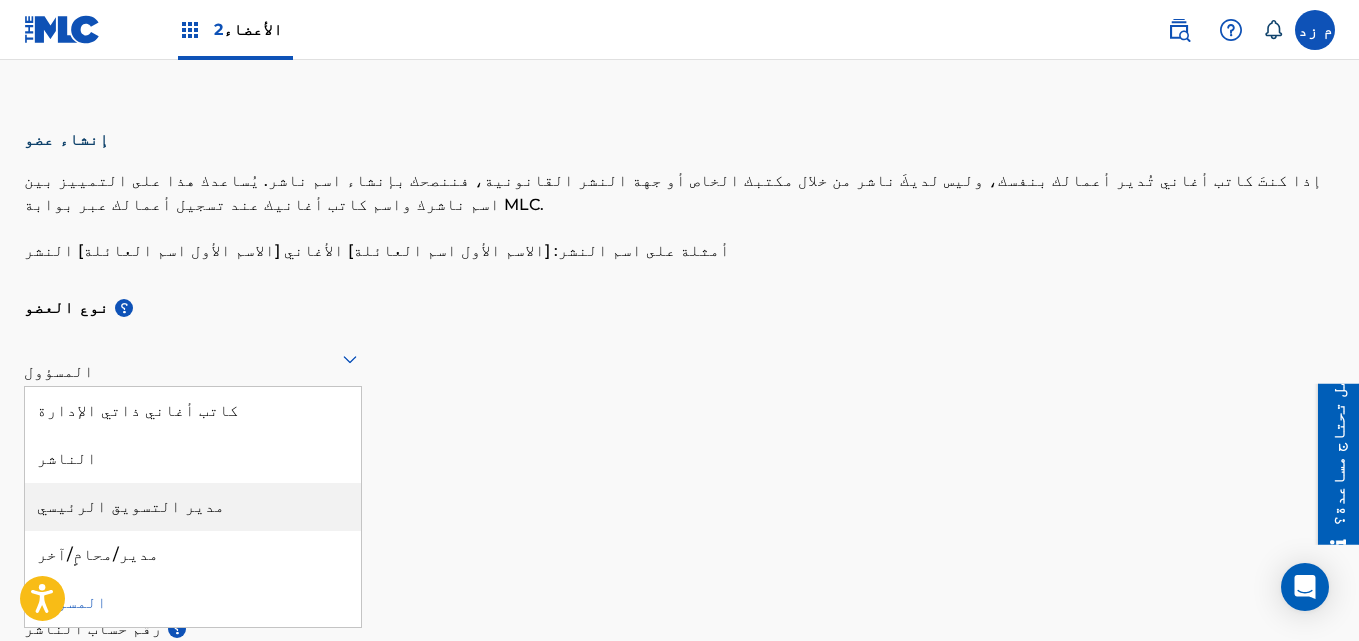 click on "مدير التسويق الرئيسي" at bounding box center (131, 506) 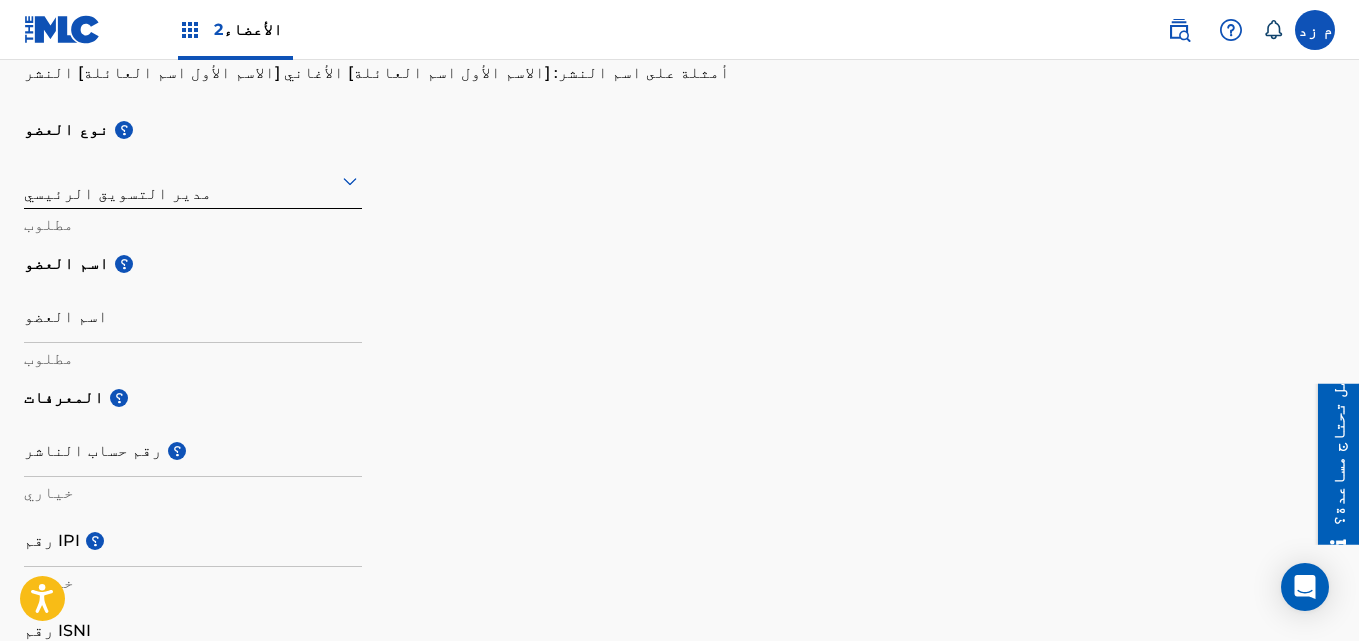 scroll, scrollTop: 200, scrollLeft: 0, axis: vertical 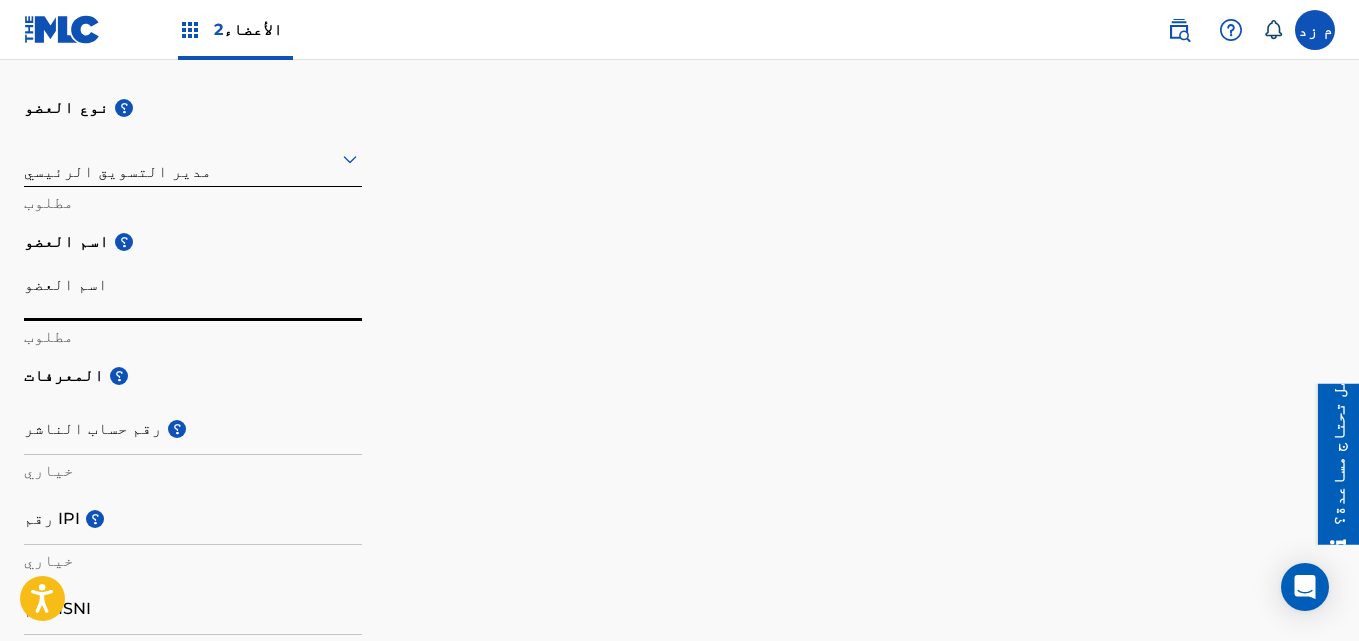 click on "اسم العضو" at bounding box center (193, 292) 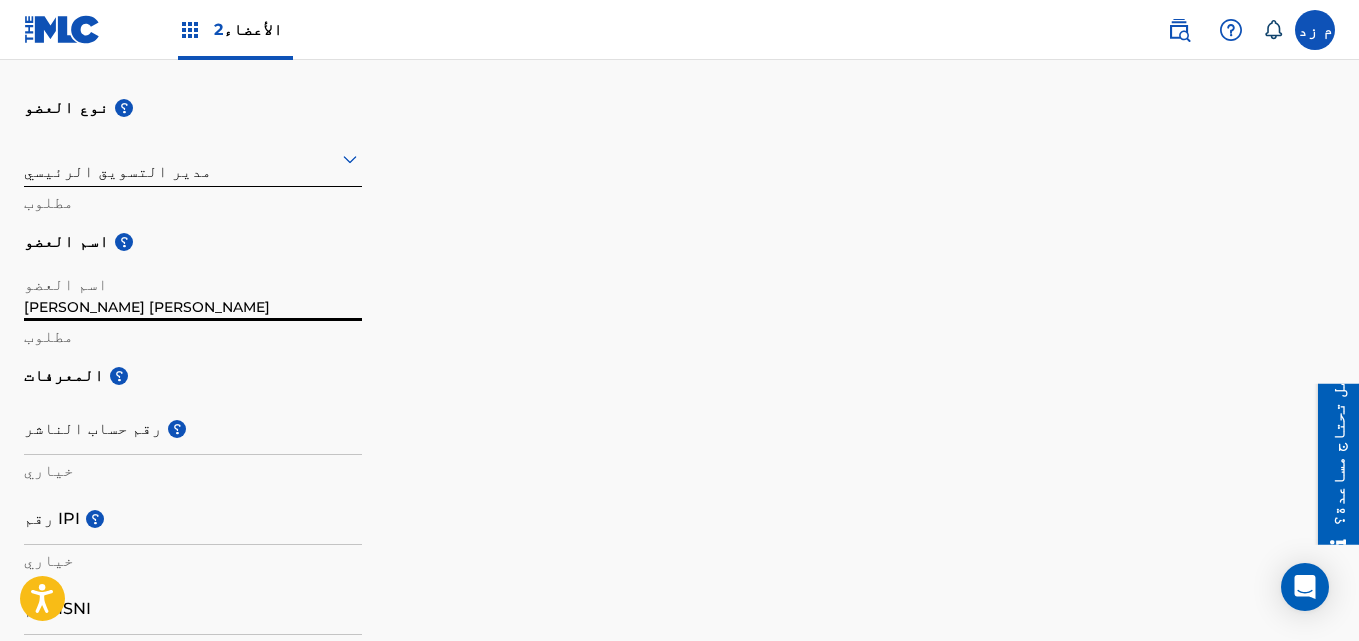 click on "محمد علي احمد احمد" at bounding box center (193, 292) 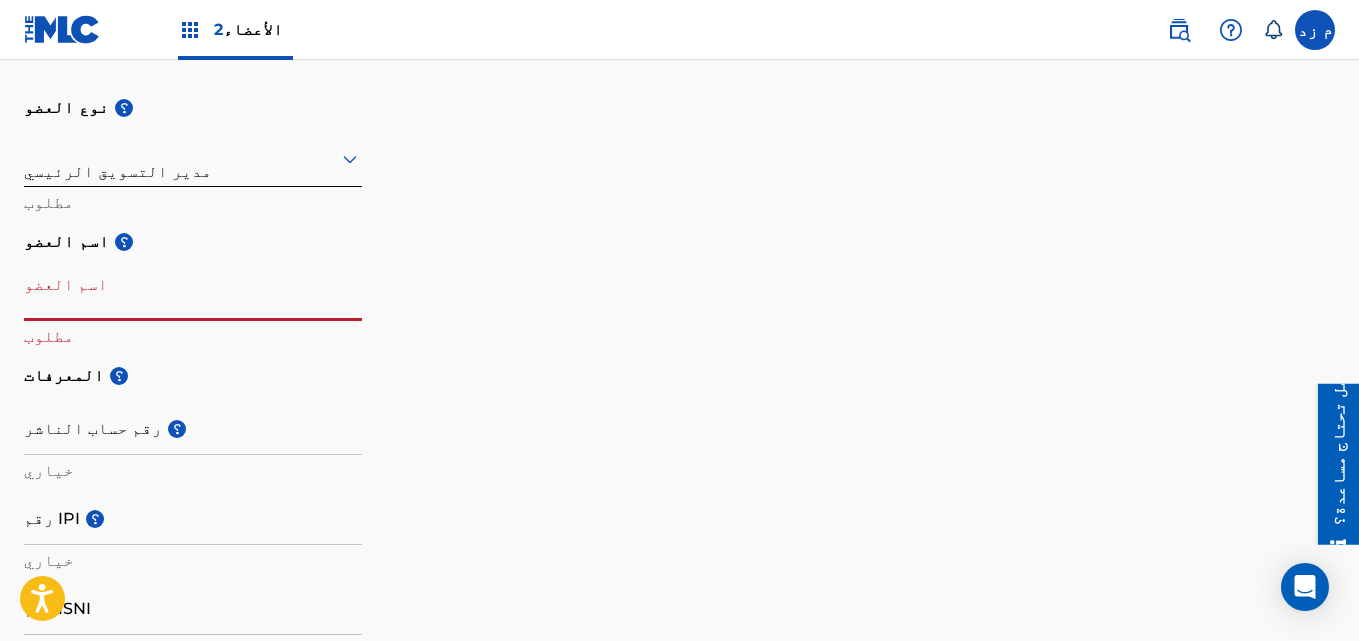 paste on "HAMO ELGALAD" 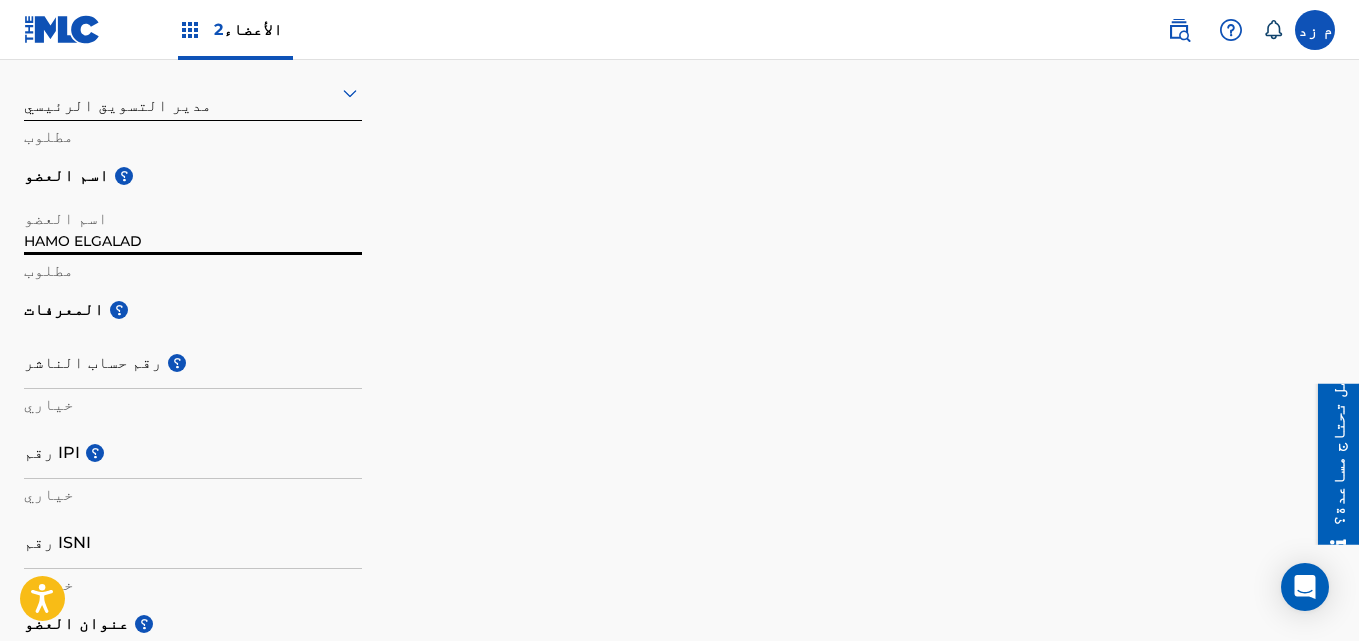 scroll, scrollTop: 300, scrollLeft: 0, axis: vertical 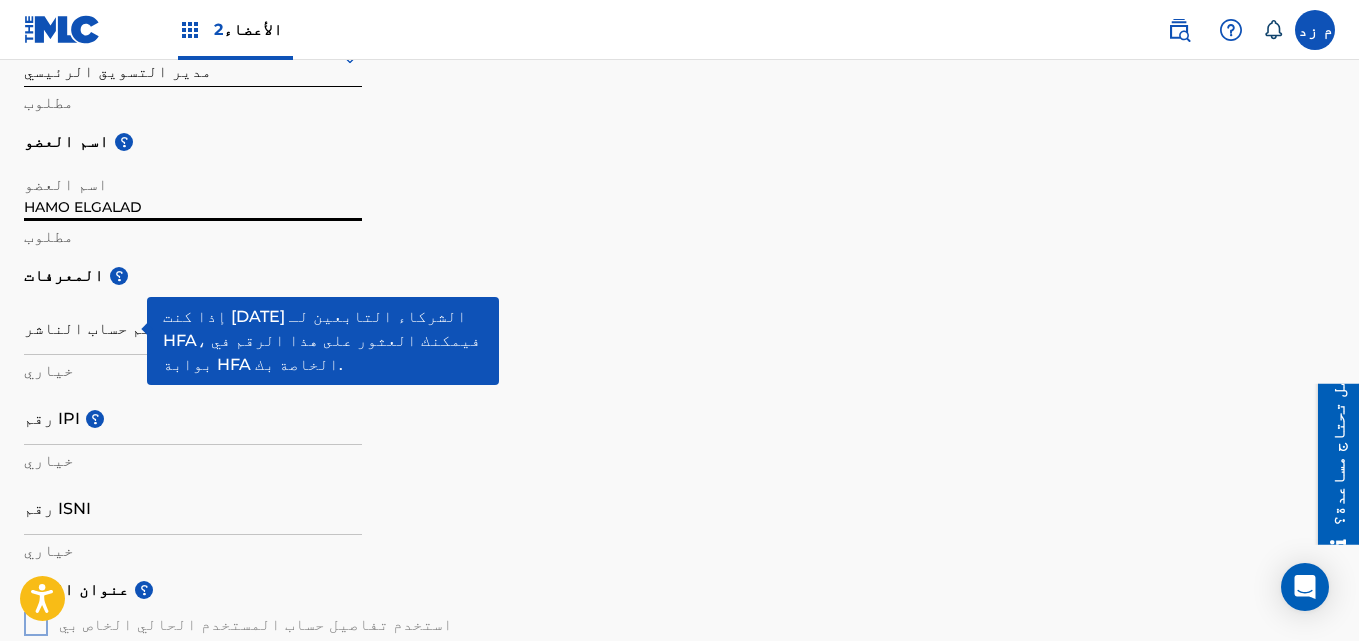 type on "HAMO ELGALAD" 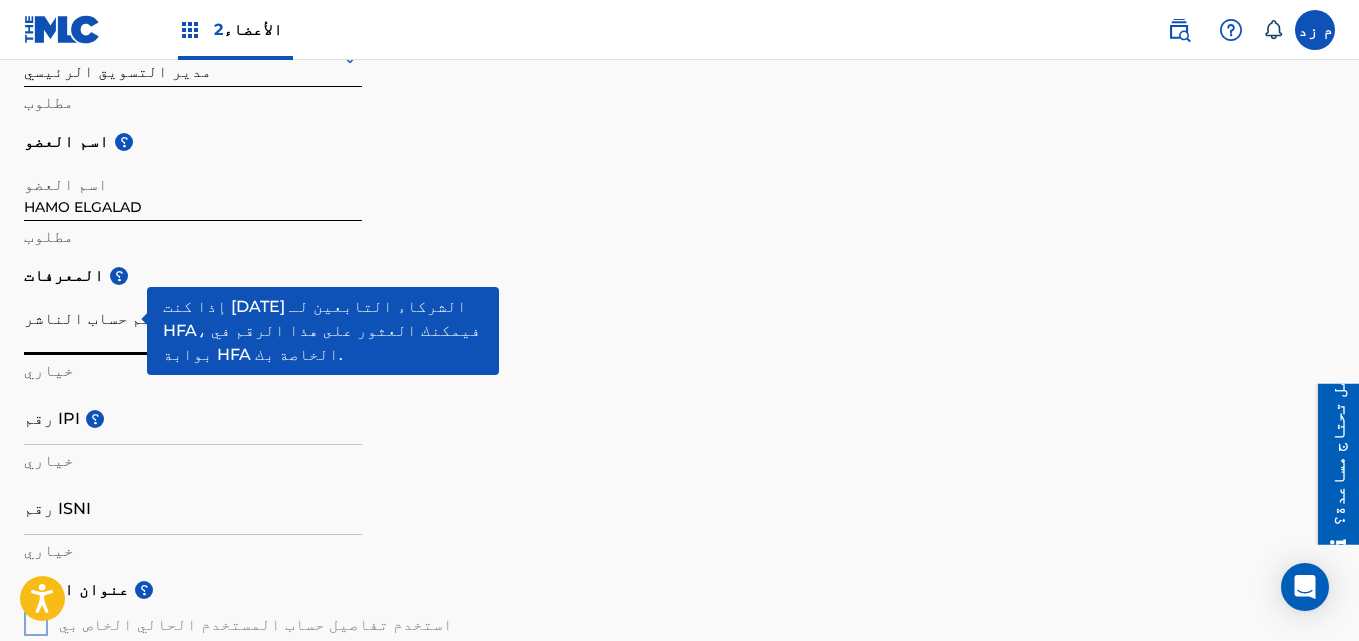 paste on "453574" 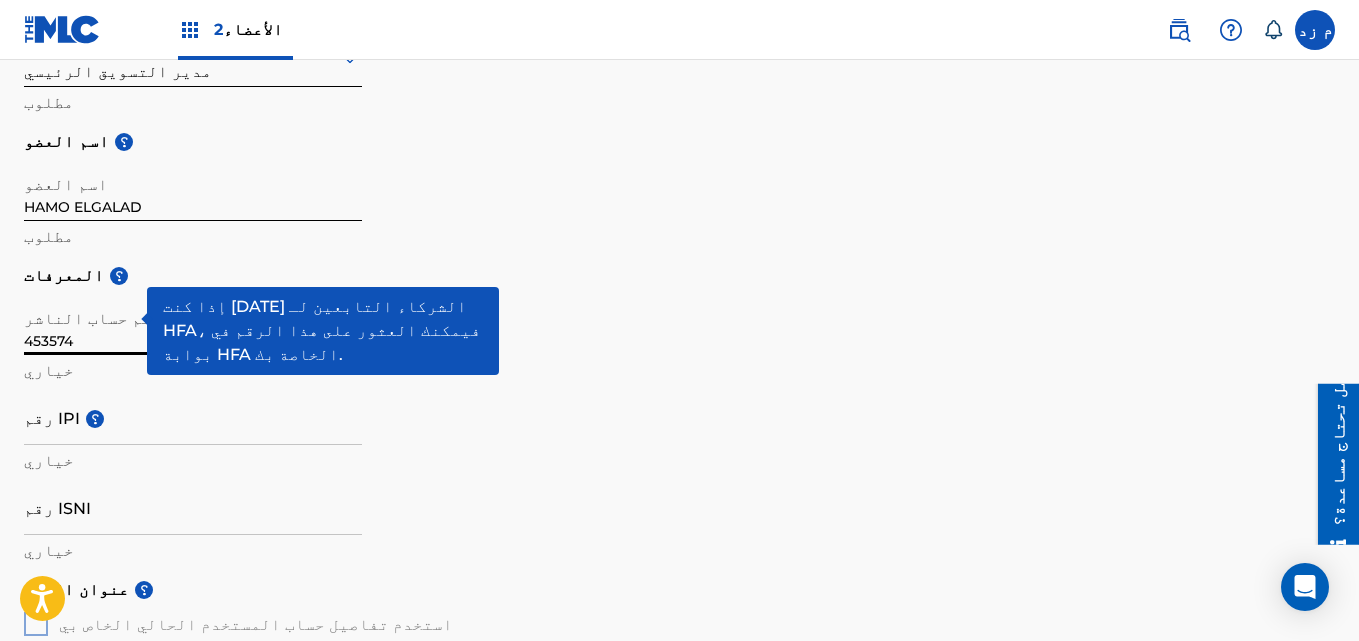 type on "453574" 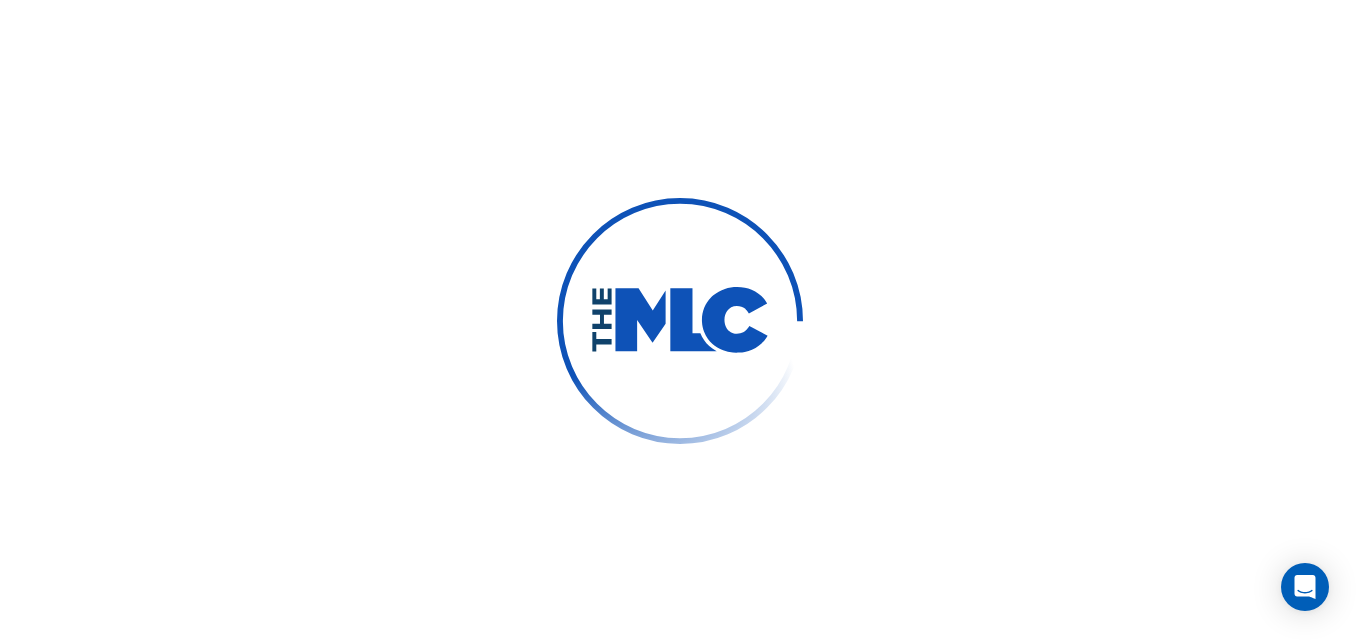 scroll, scrollTop: 0, scrollLeft: 0, axis: both 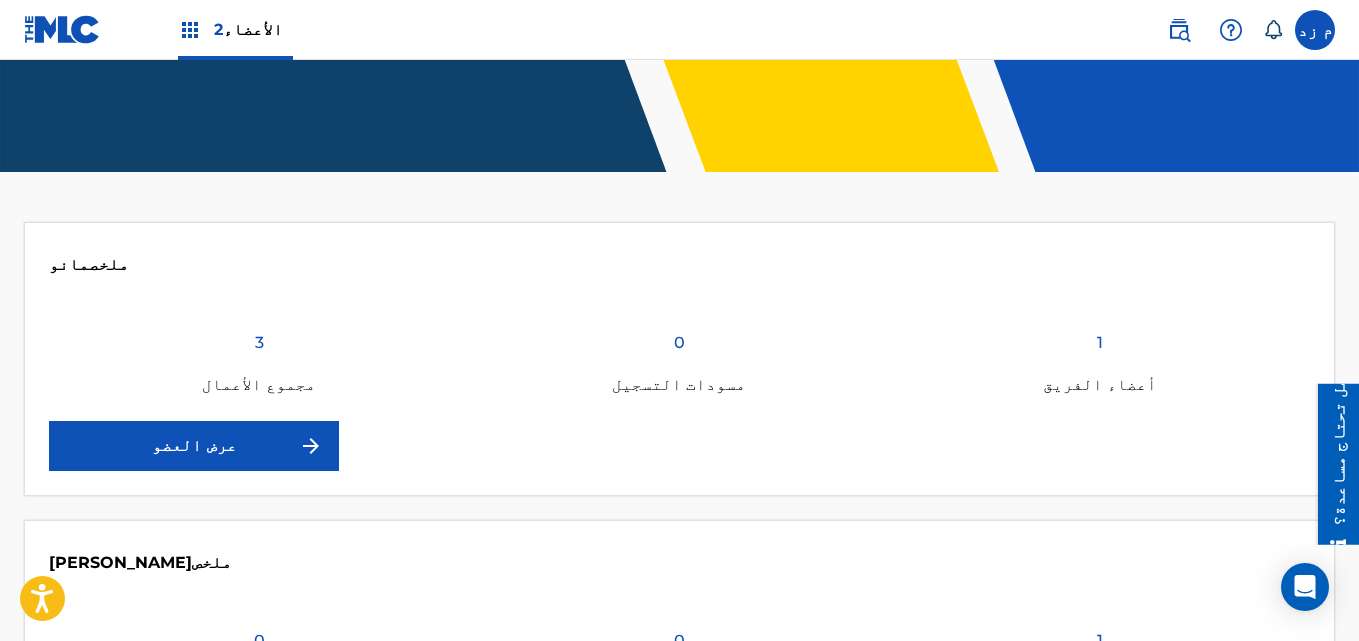 click on "عرض العضو" at bounding box center (194, 446) 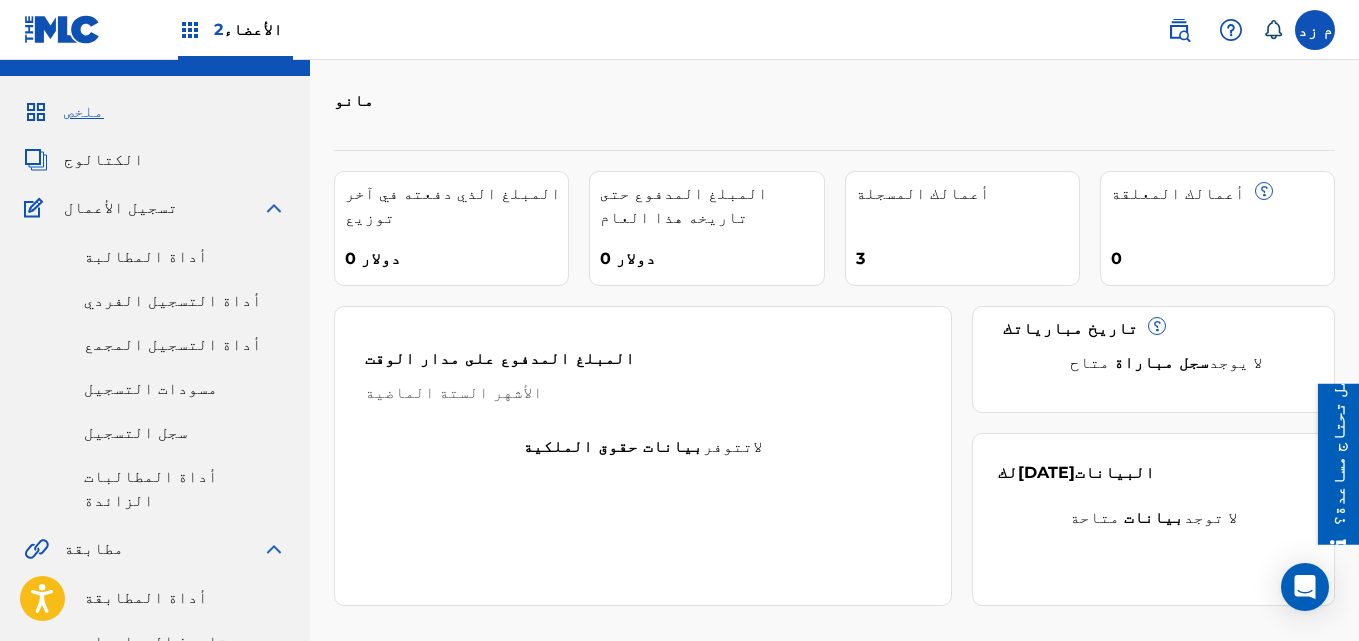 scroll, scrollTop: 0, scrollLeft: 0, axis: both 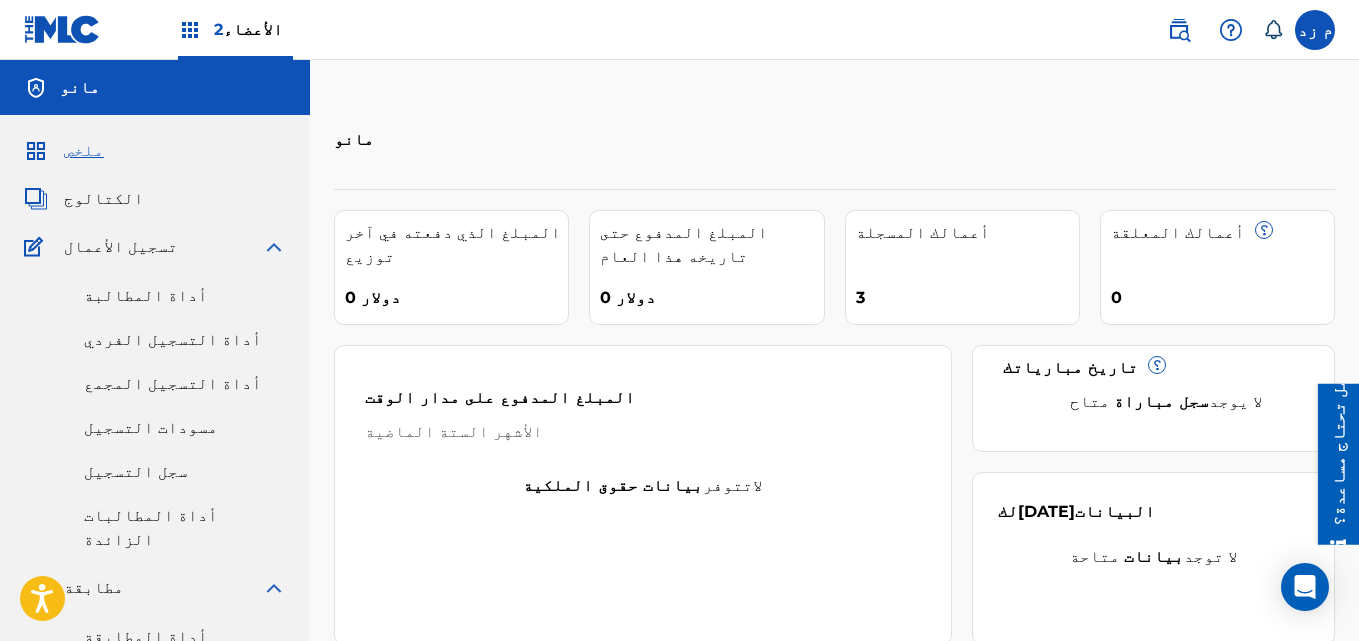 click on "أداة المطالبة" at bounding box center [146, 295] 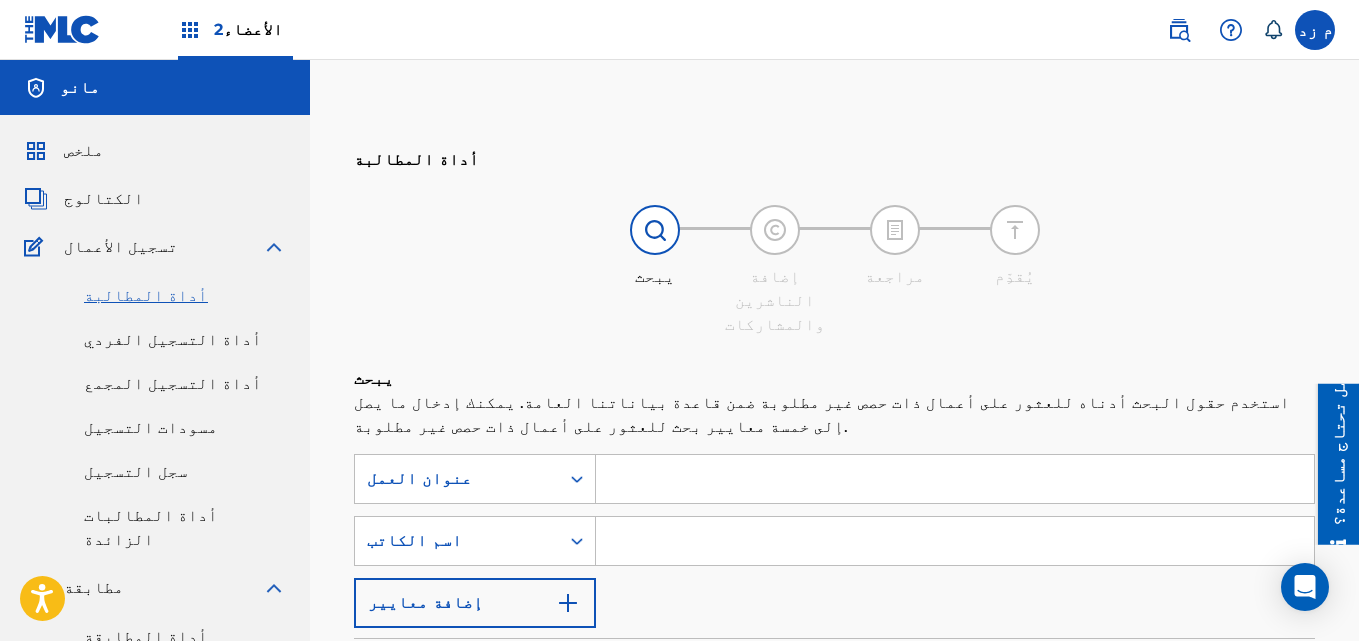 click at bounding box center (1315, 30) 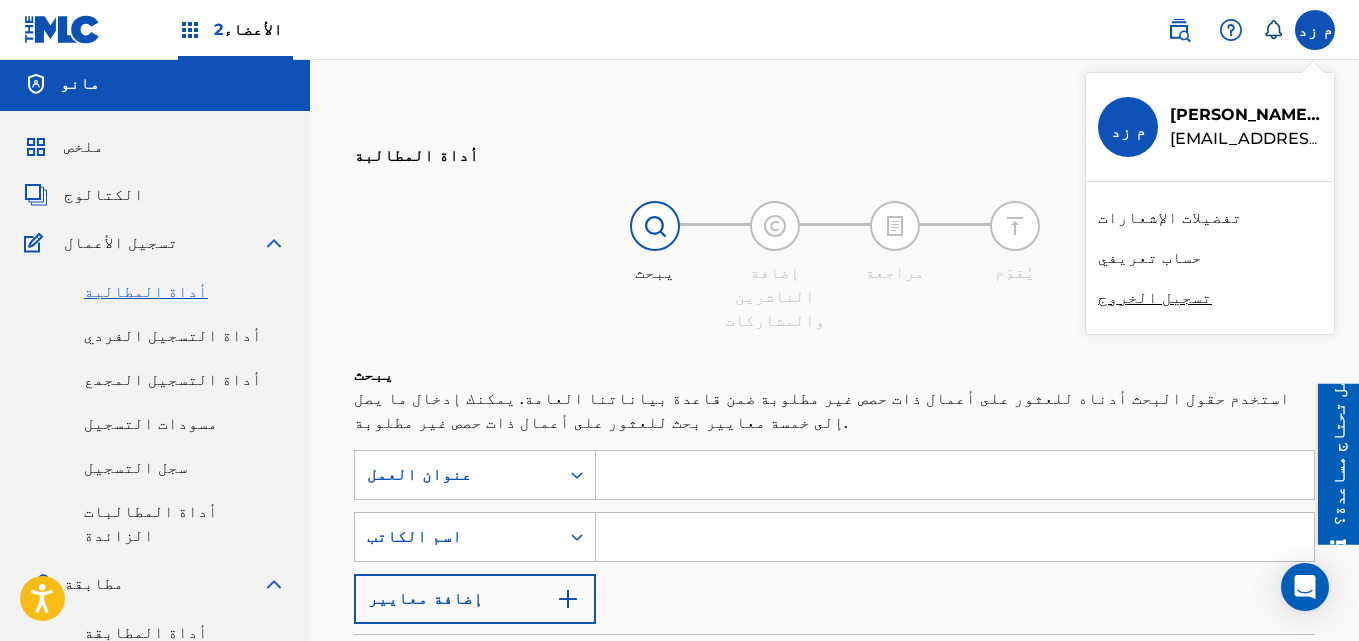 scroll, scrollTop: 0, scrollLeft: 0, axis: both 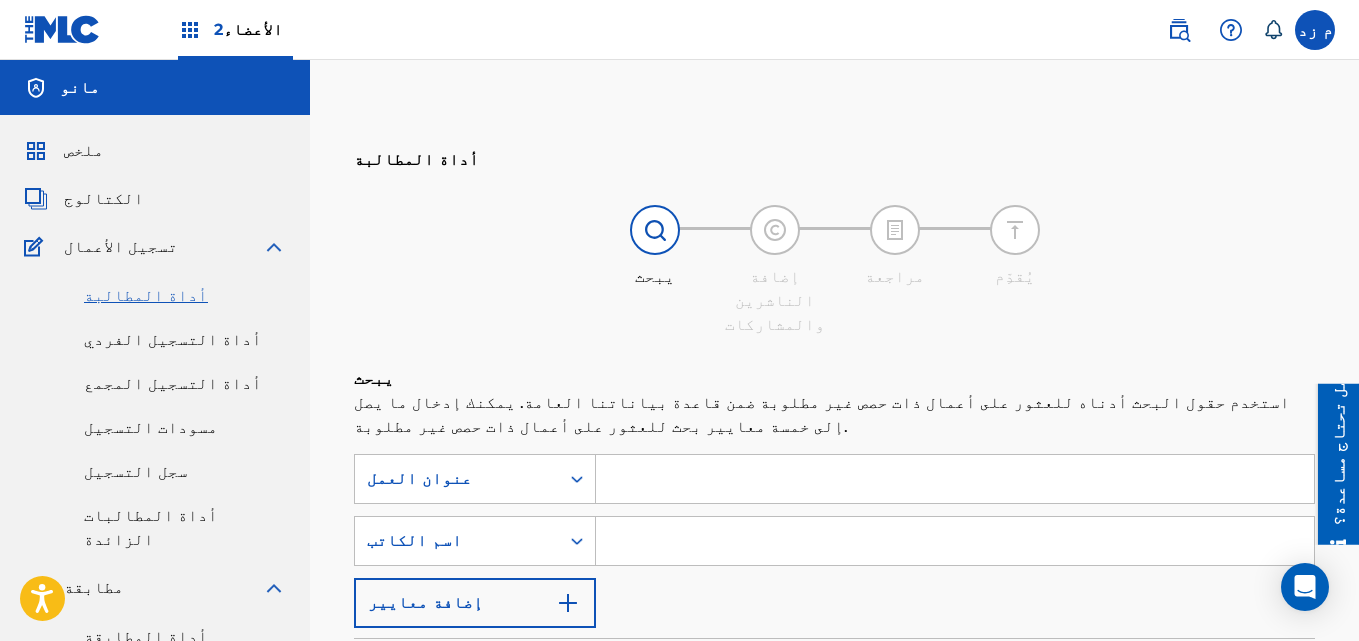 click at bounding box center [62, 29] 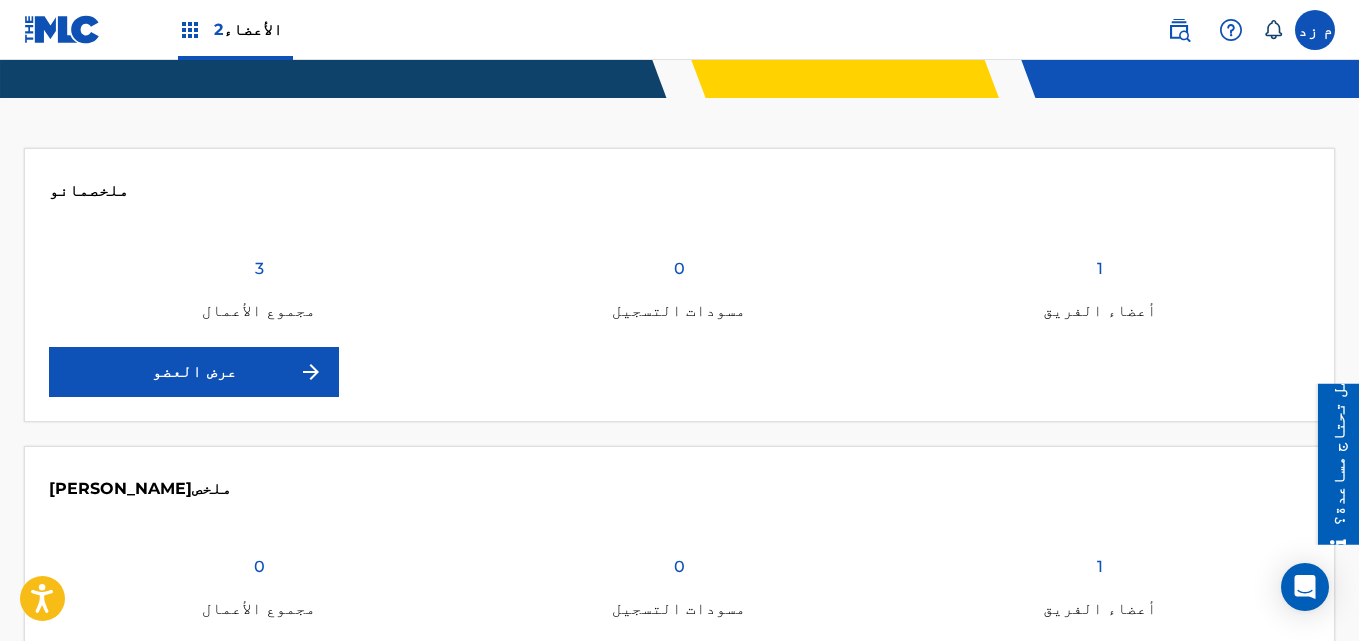 scroll, scrollTop: 373, scrollLeft: 0, axis: vertical 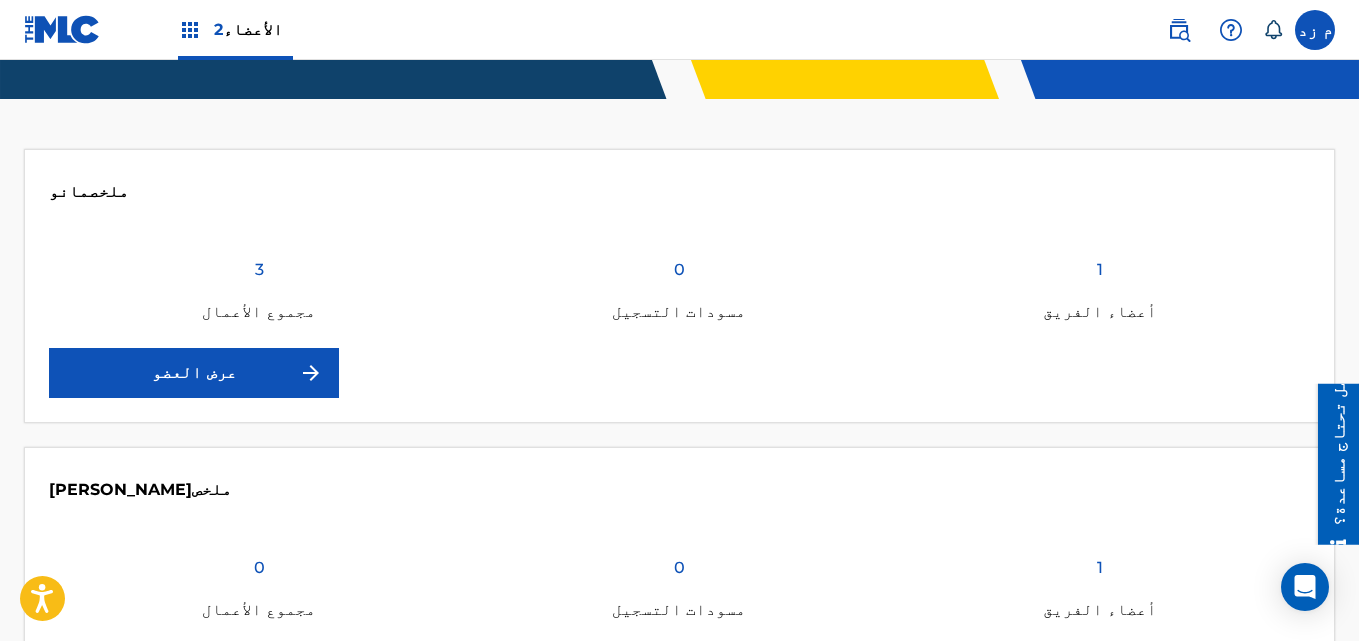 click on "عرض العضو" at bounding box center (194, 373) 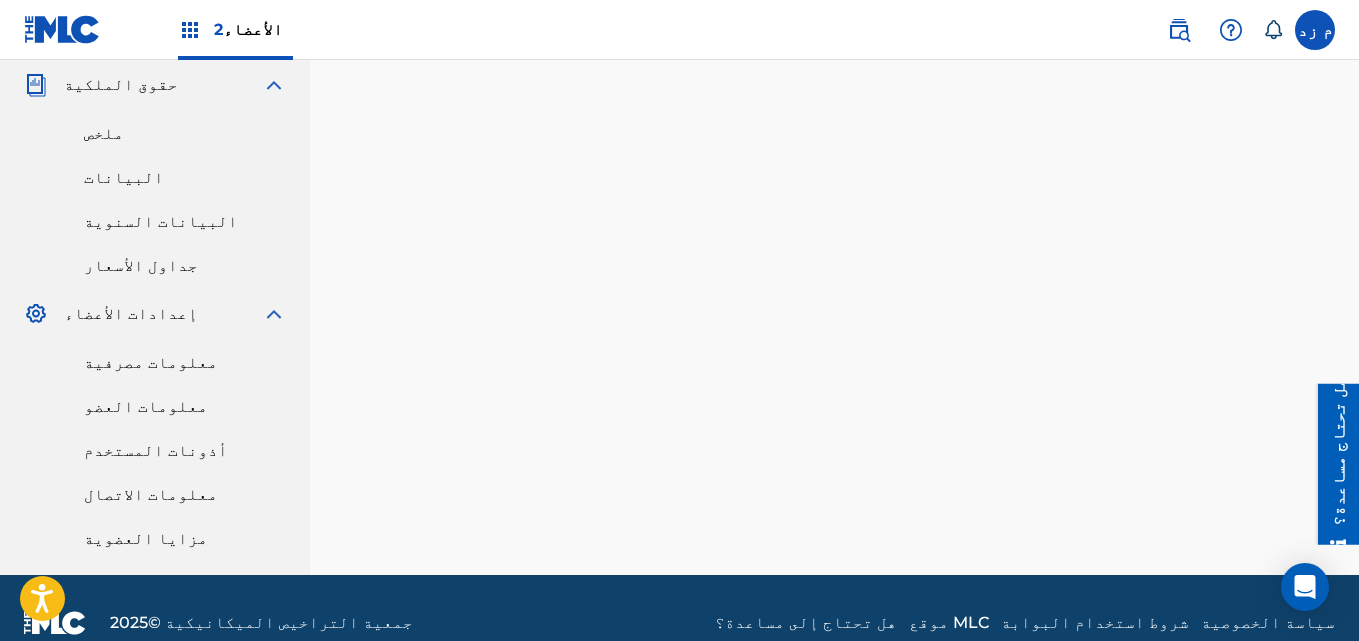 scroll, scrollTop: 650, scrollLeft: 0, axis: vertical 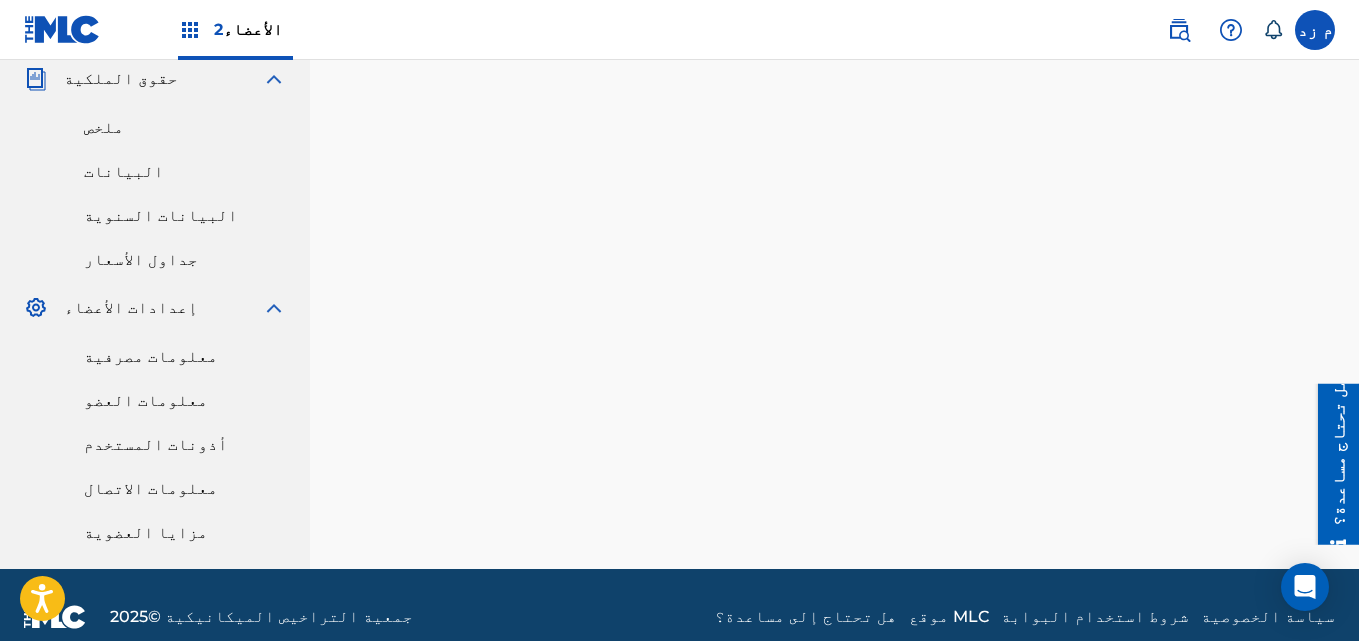 click on "معلومات مصرفية" at bounding box center [151, 356] 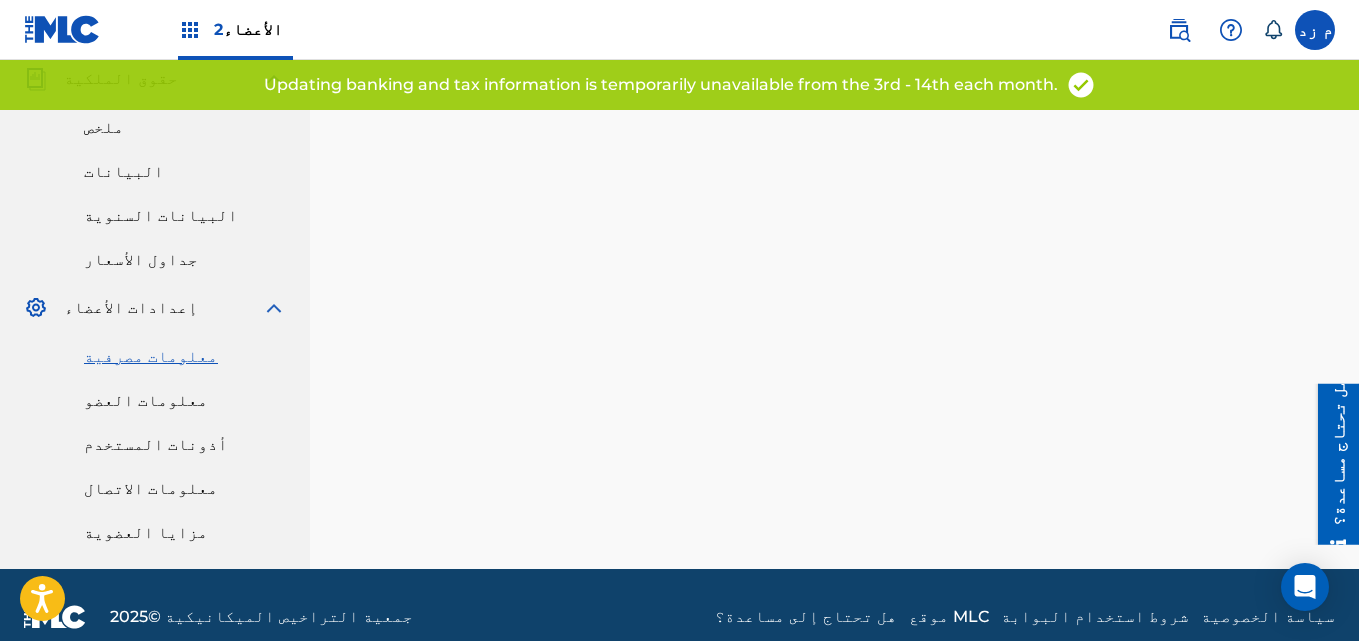 scroll, scrollTop: 0, scrollLeft: 0, axis: both 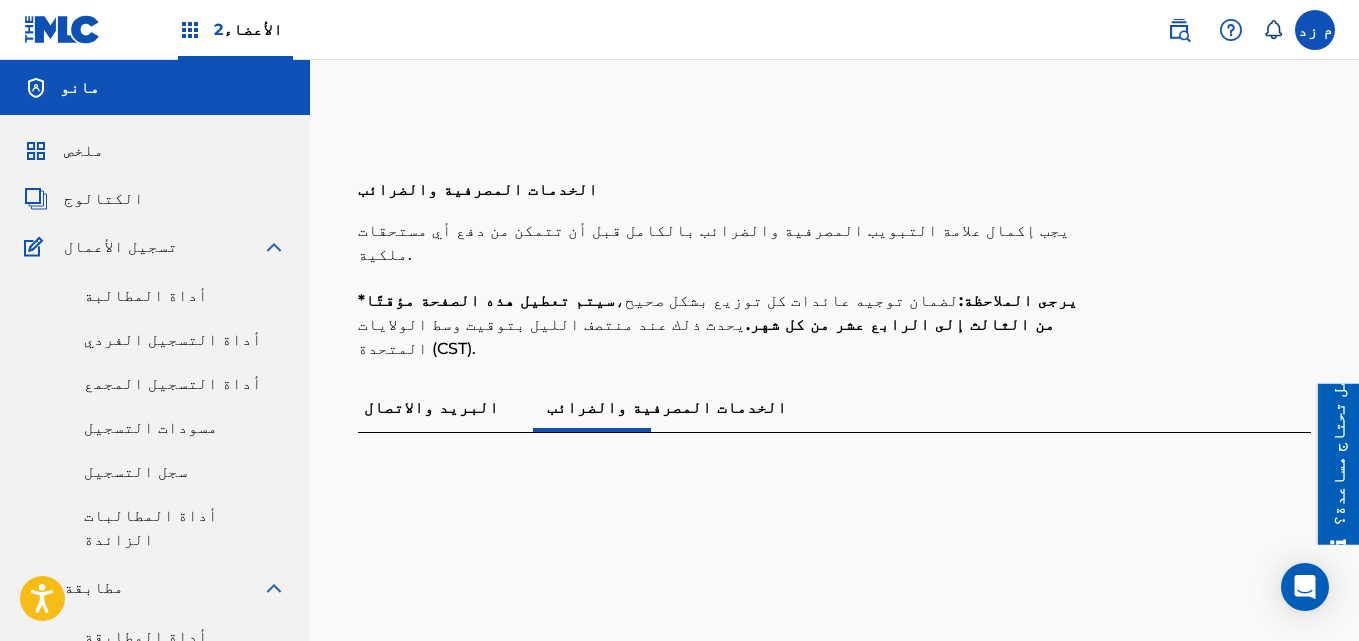 click on "البريد والاتصال" at bounding box center [431, 407] 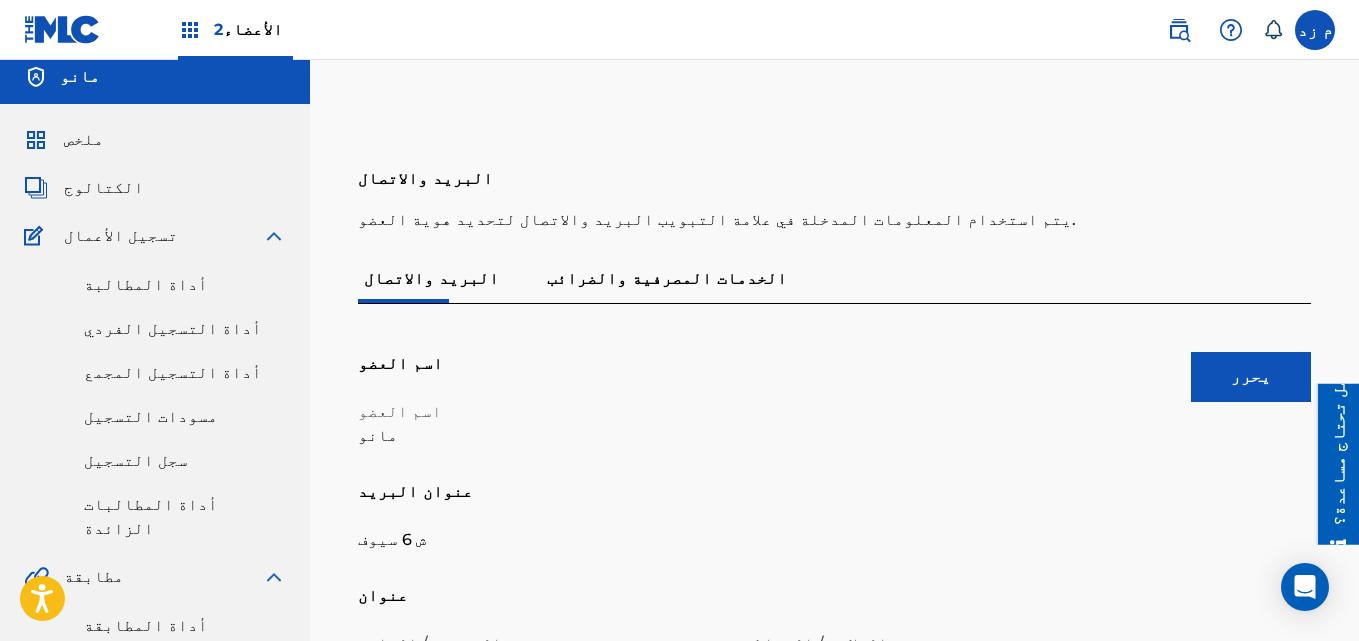 scroll, scrollTop: 0, scrollLeft: 0, axis: both 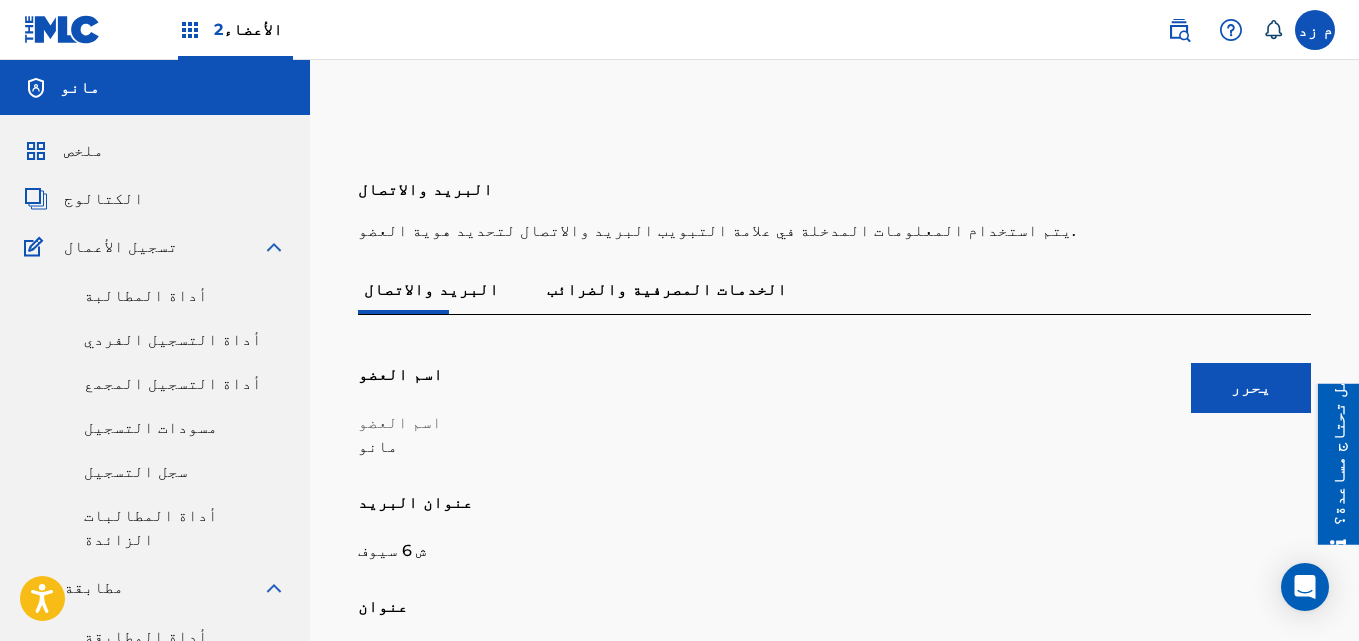 click on "الخدمات المصرفية والضرائب" at bounding box center [667, 290] 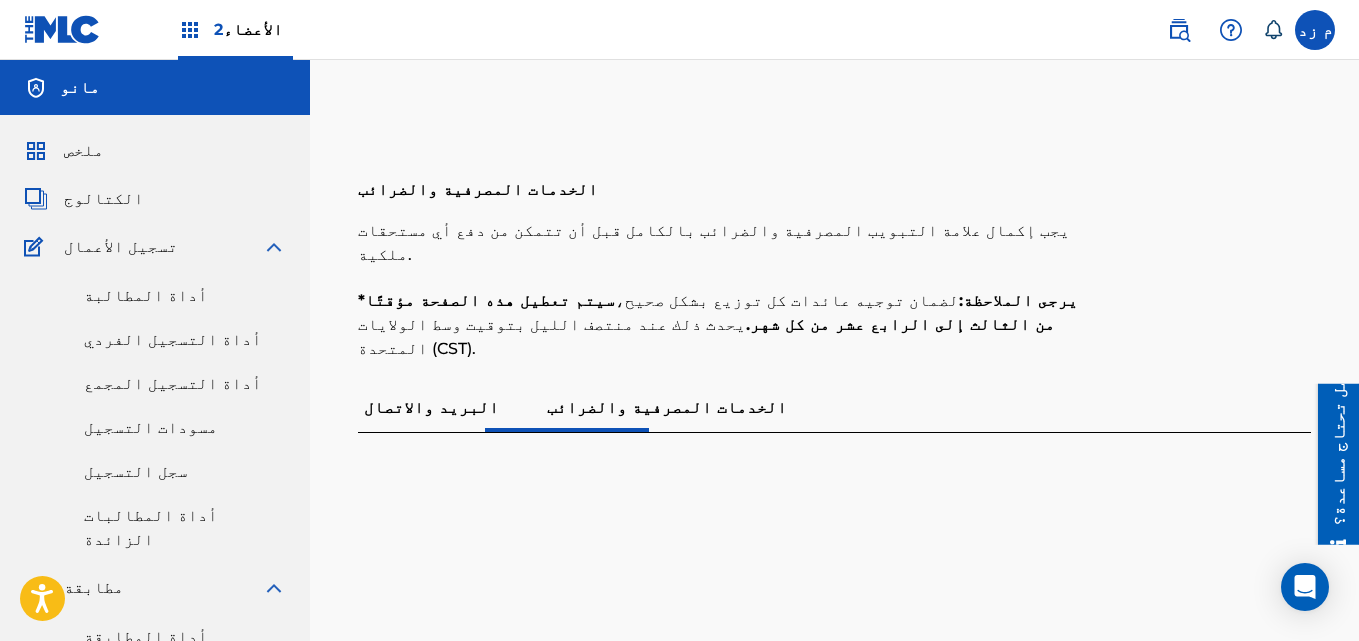 click on "ملخص" at bounding box center (64, 151) 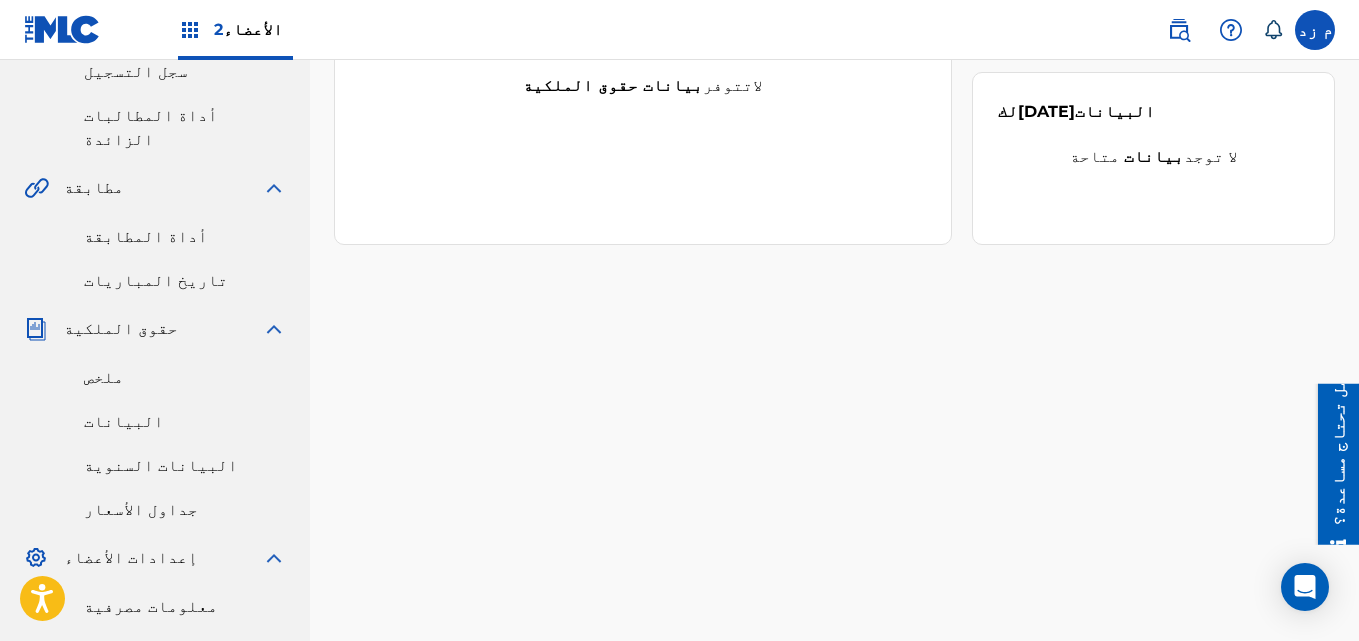 scroll, scrollTop: 0, scrollLeft: 0, axis: both 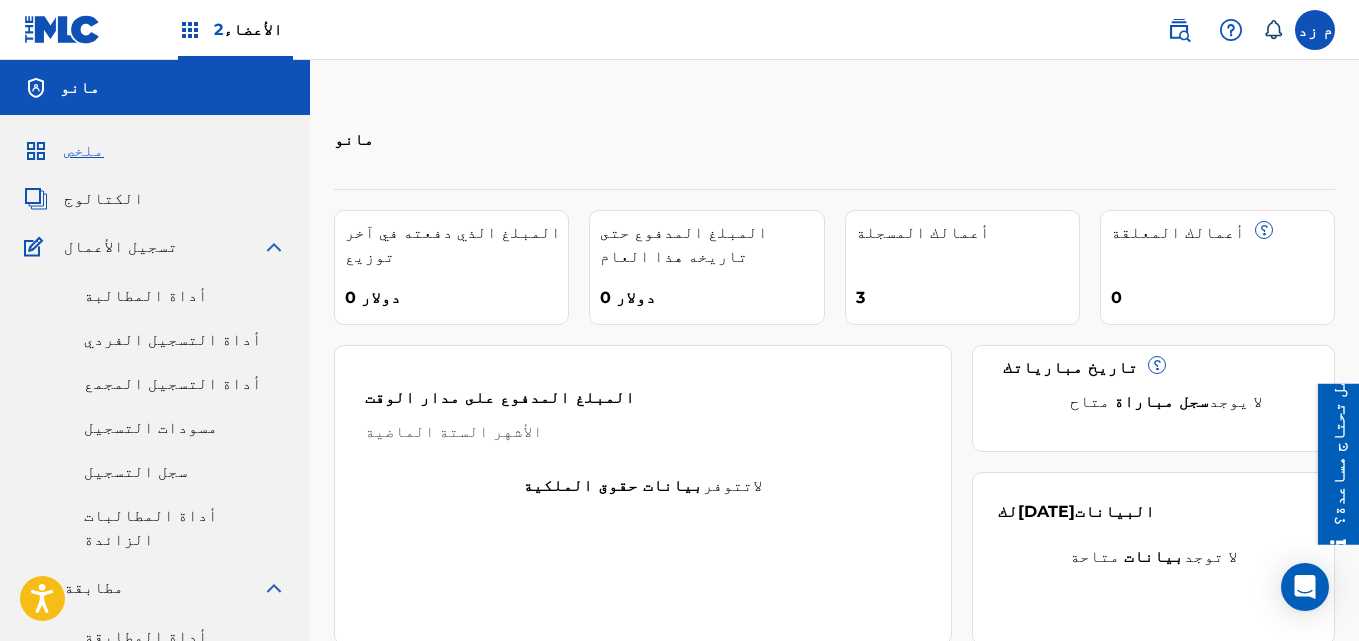 click at bounding box center [1315, 30] 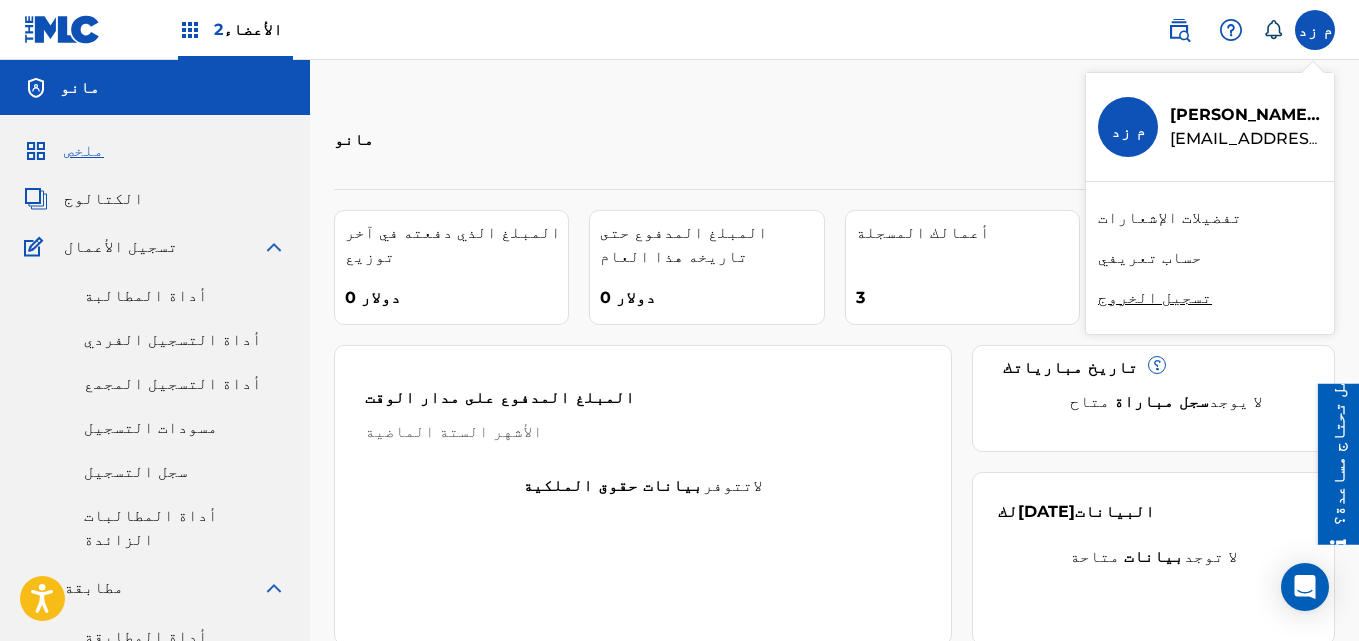 click on "م زد" at bounding box center (1128, 131) 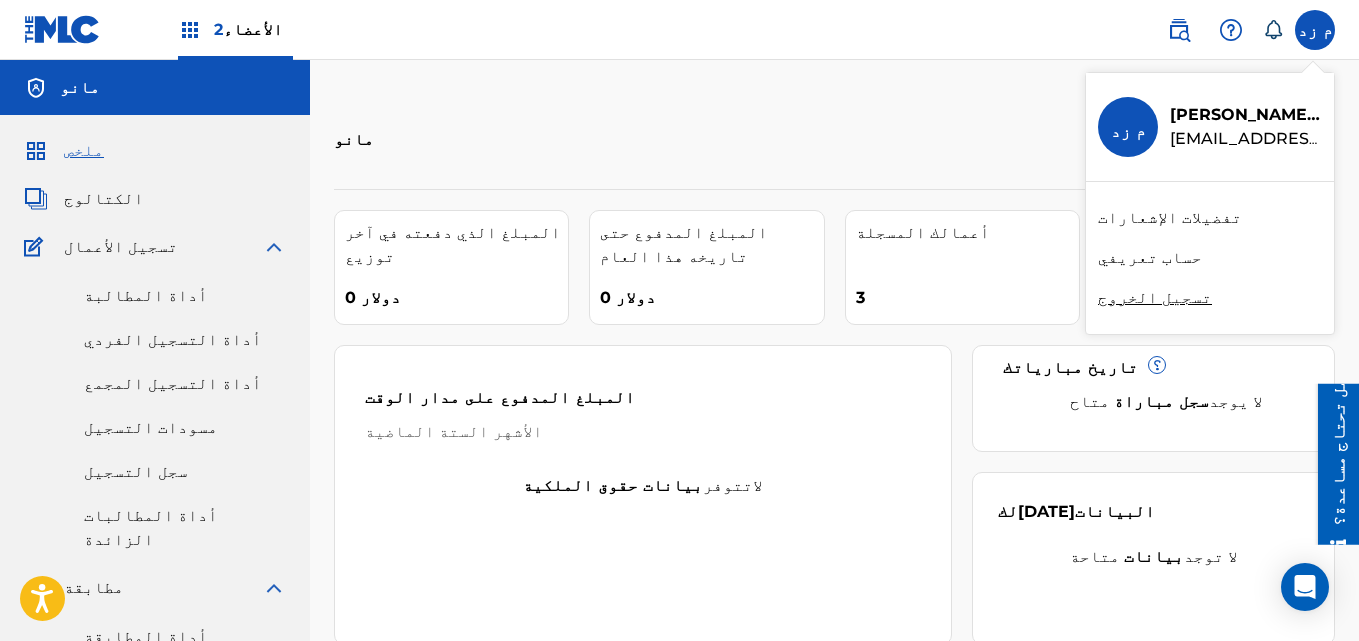 click on "حساب تعريفي" at bounding box center (1150, 257) 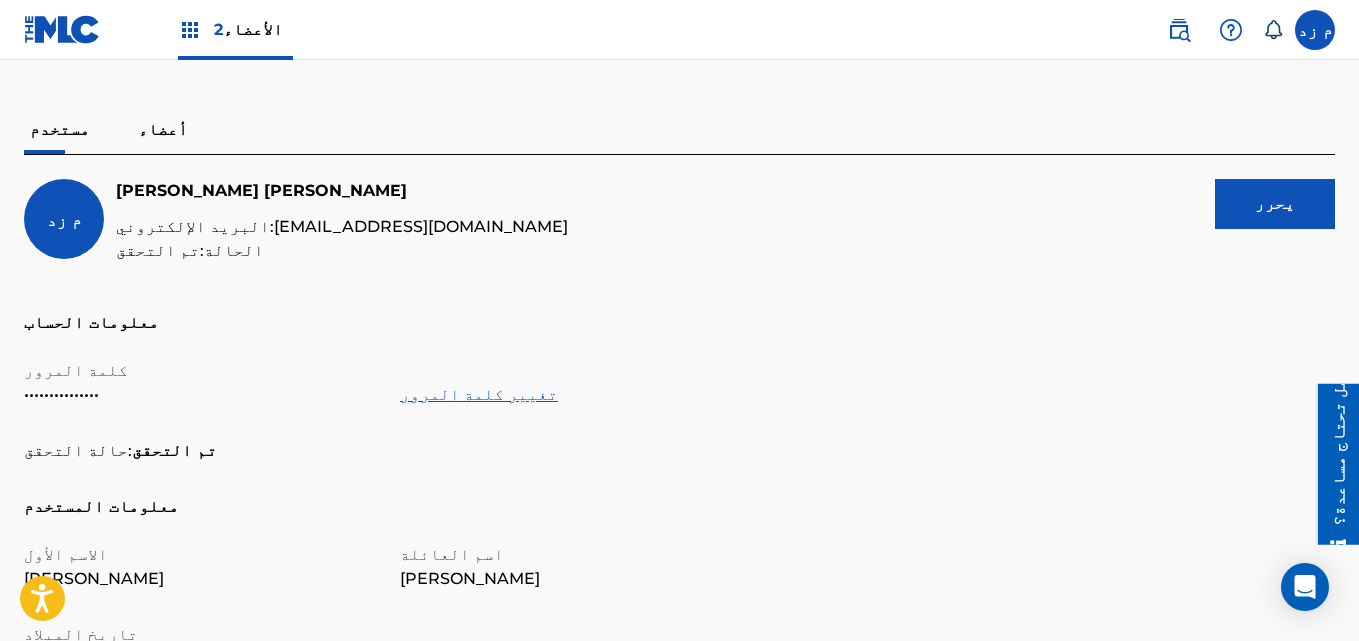 scroll, scrollTop: 0, scrollLeft: 0, axis: both 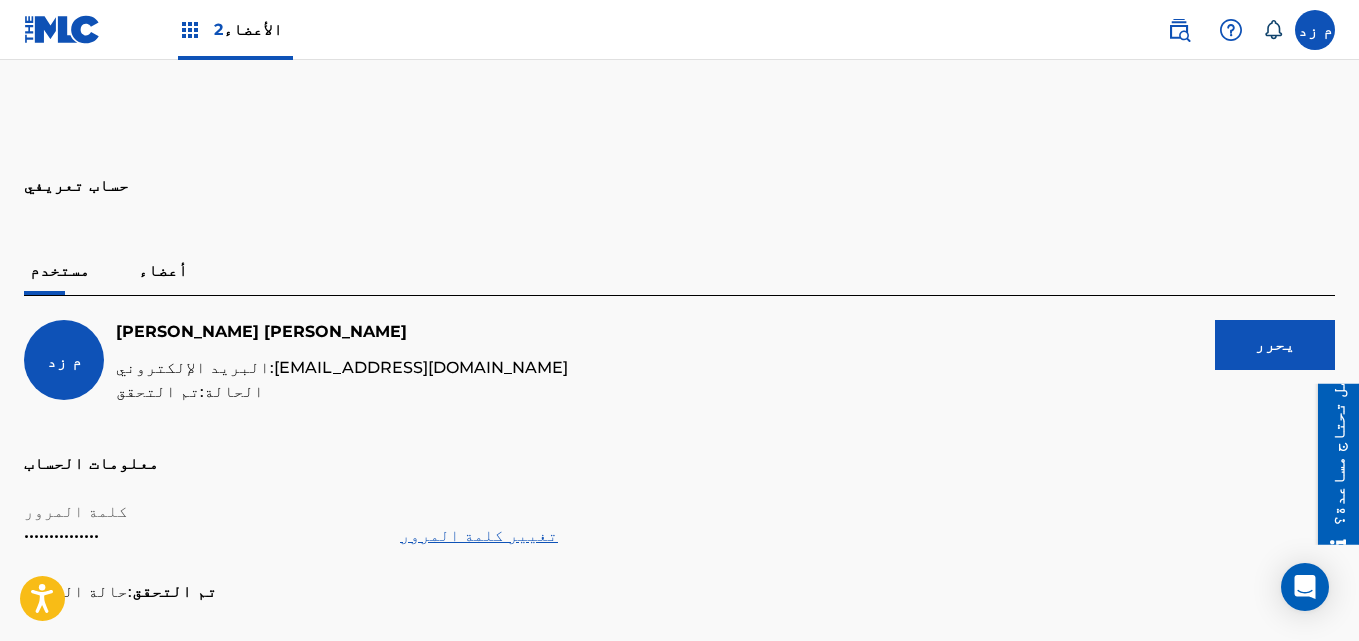 click on "أعضاء" at bounding box center (163, 270) 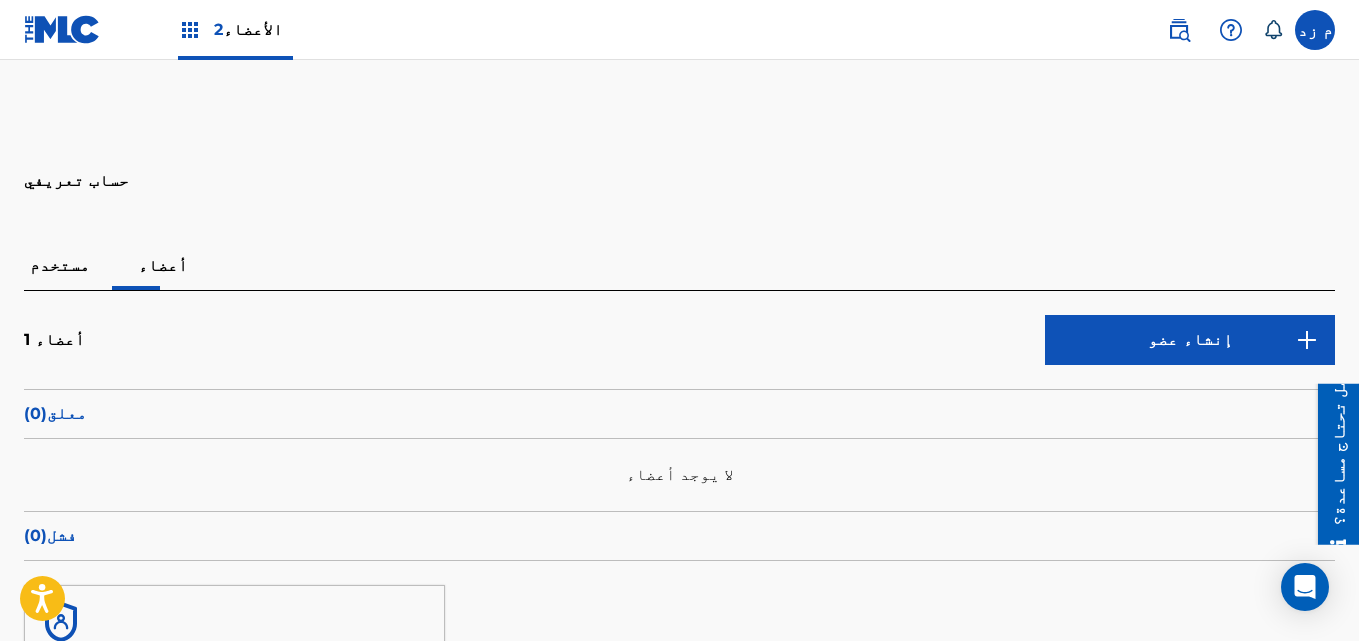 scroll, scrollTop: 0, scrollLeft: 0, axis: both 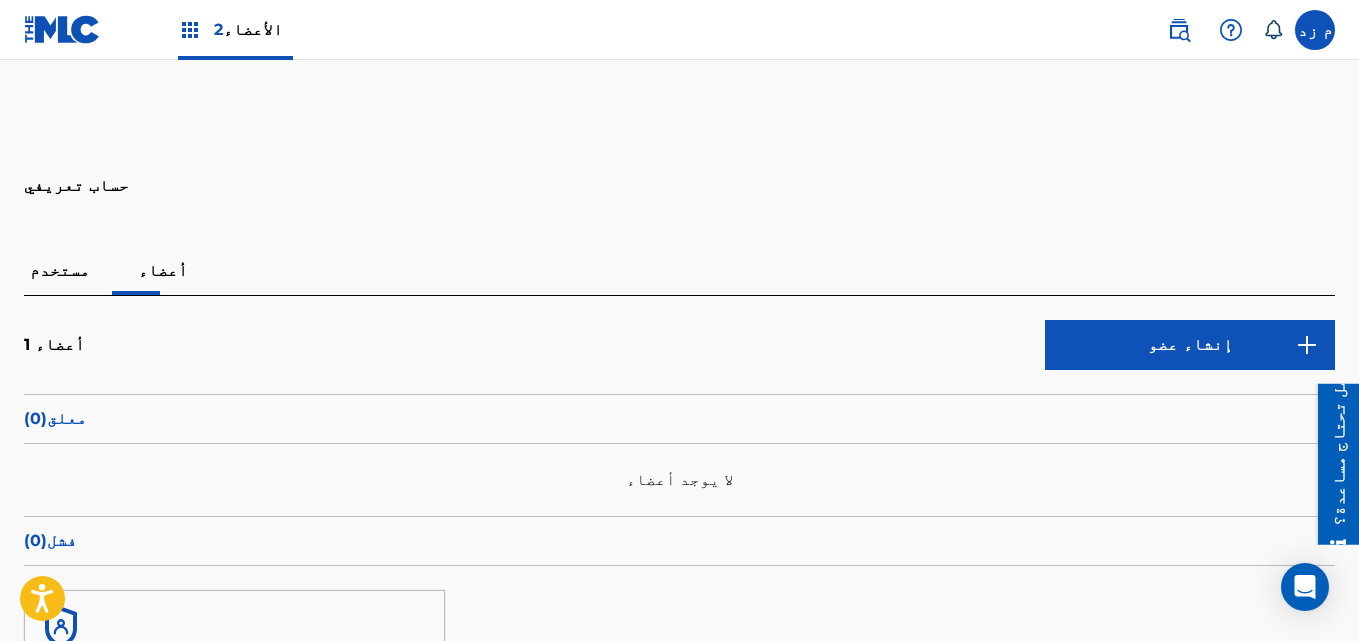 click at bounding box center [62, 29] 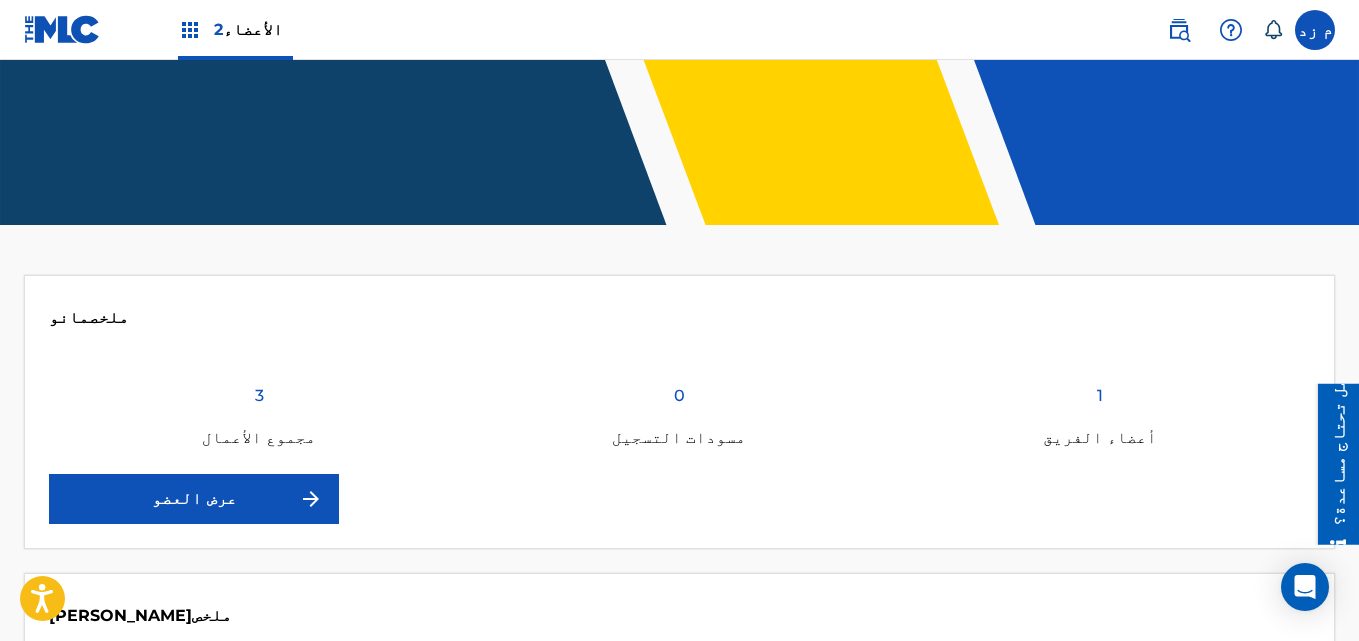 scroll, scrollTop: 500, scrollLeft: 0, axis: vertical 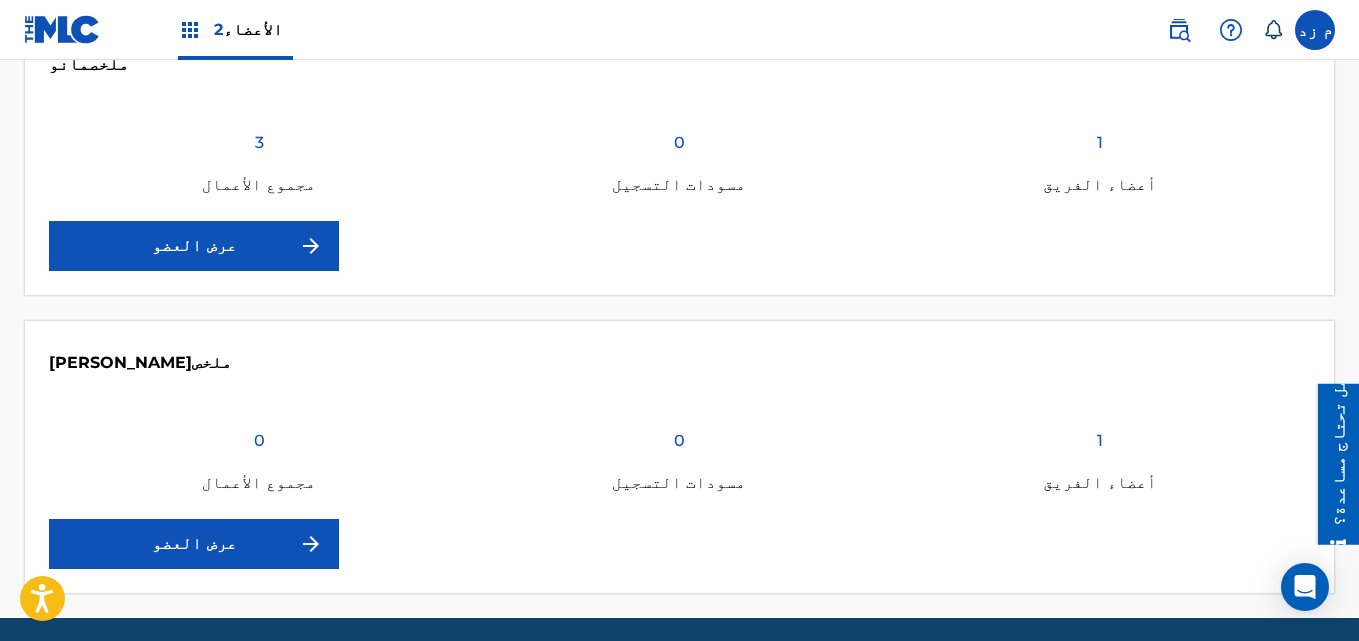 click on "عرض العضو" at bounding box center (194, 246) 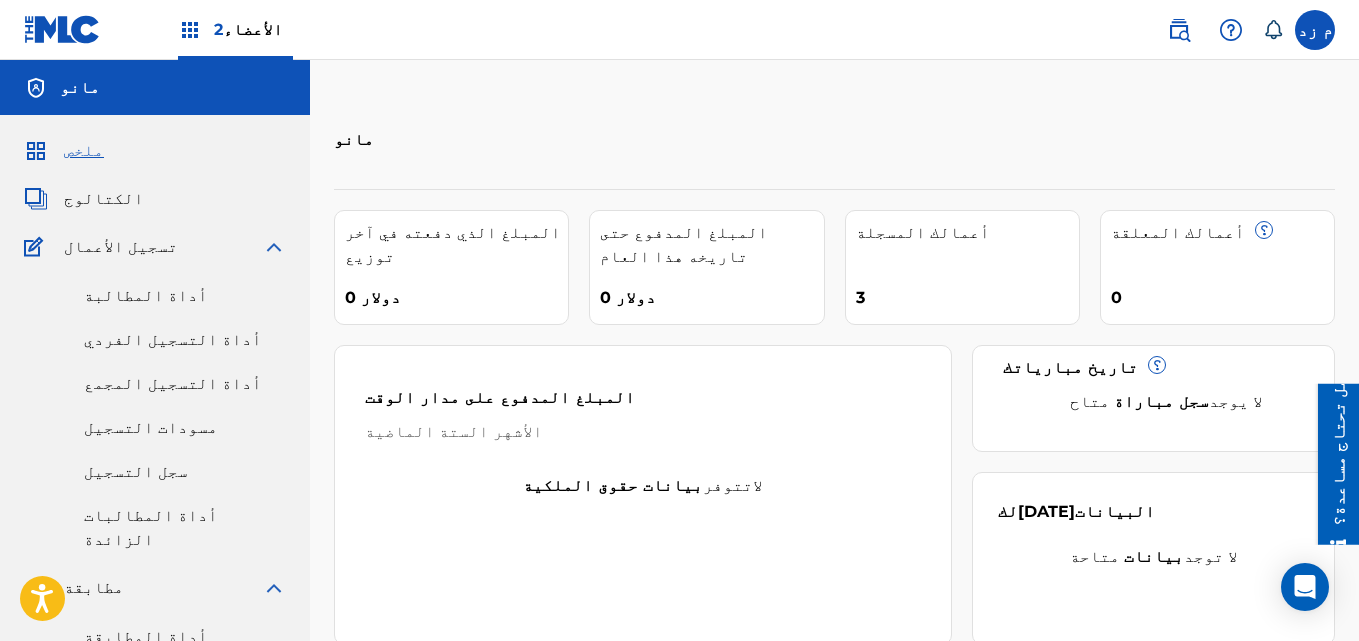 click on "سجل التسجيل" at bounding box center [136, 471] 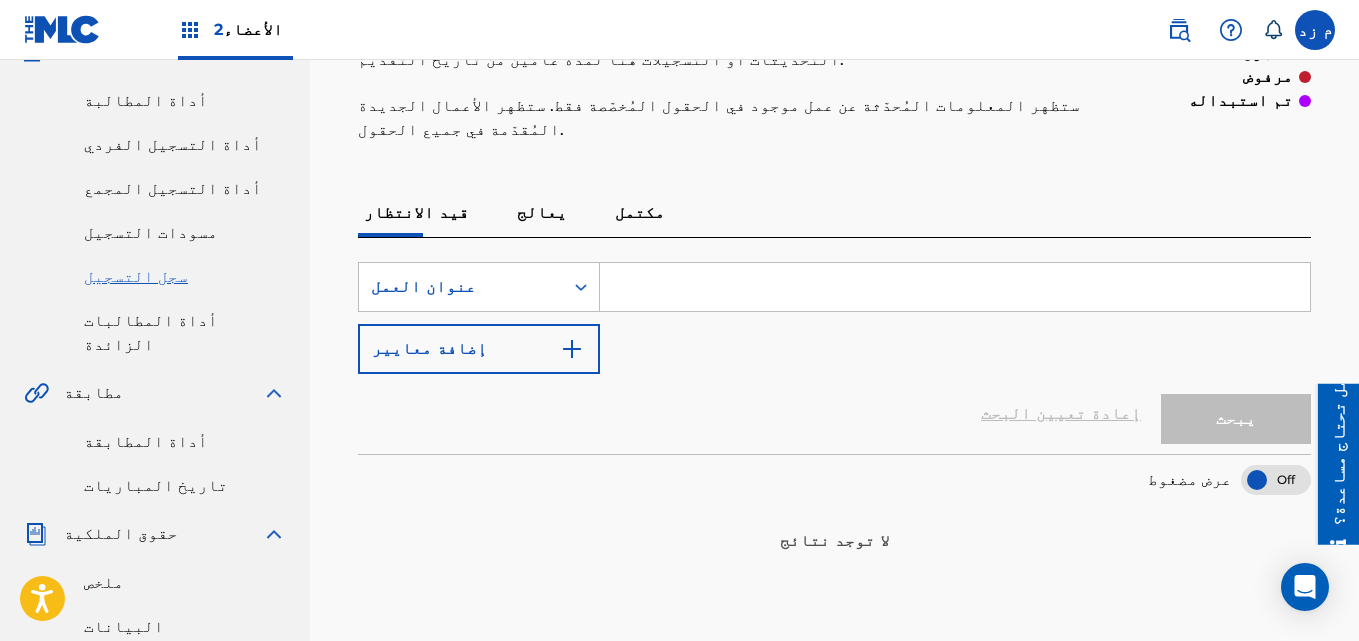 scroll, scrollTop: 300, scrollLeft: 0, axis: vertical 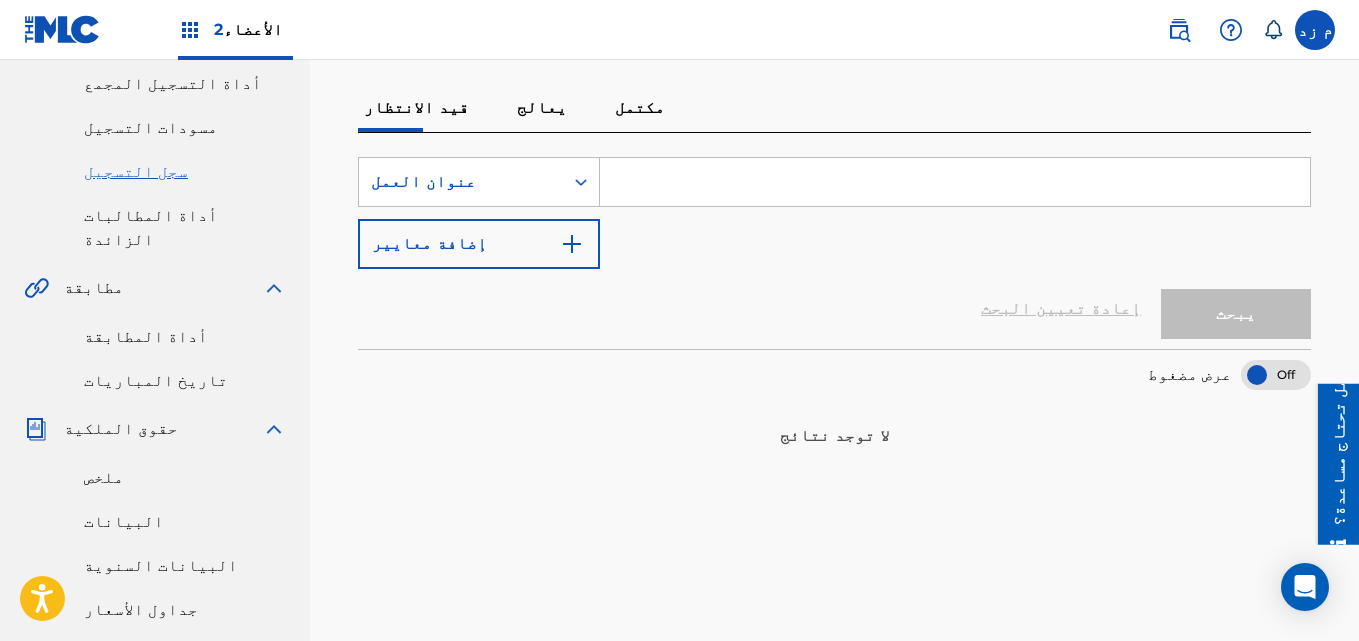 click on "أداة المطالبات الزائدة" at bounding box center [151, 227] 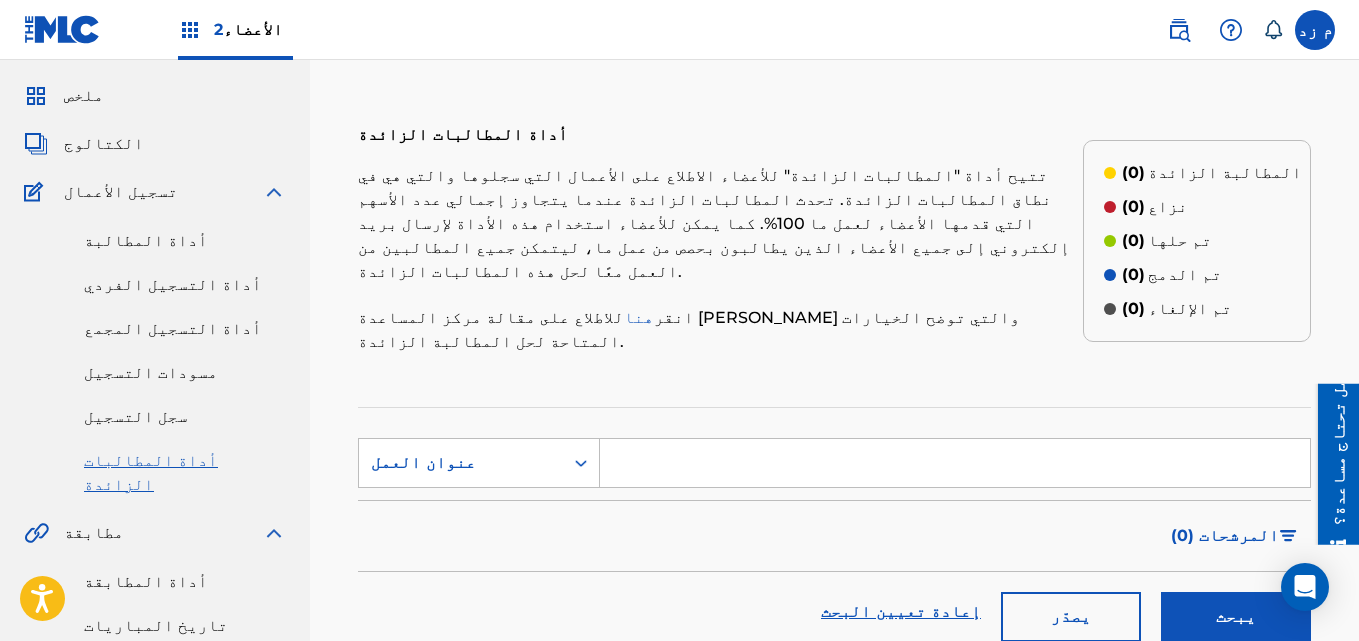 scroll, scrollTop: 100, scrollLeft: 0, axis: vertical 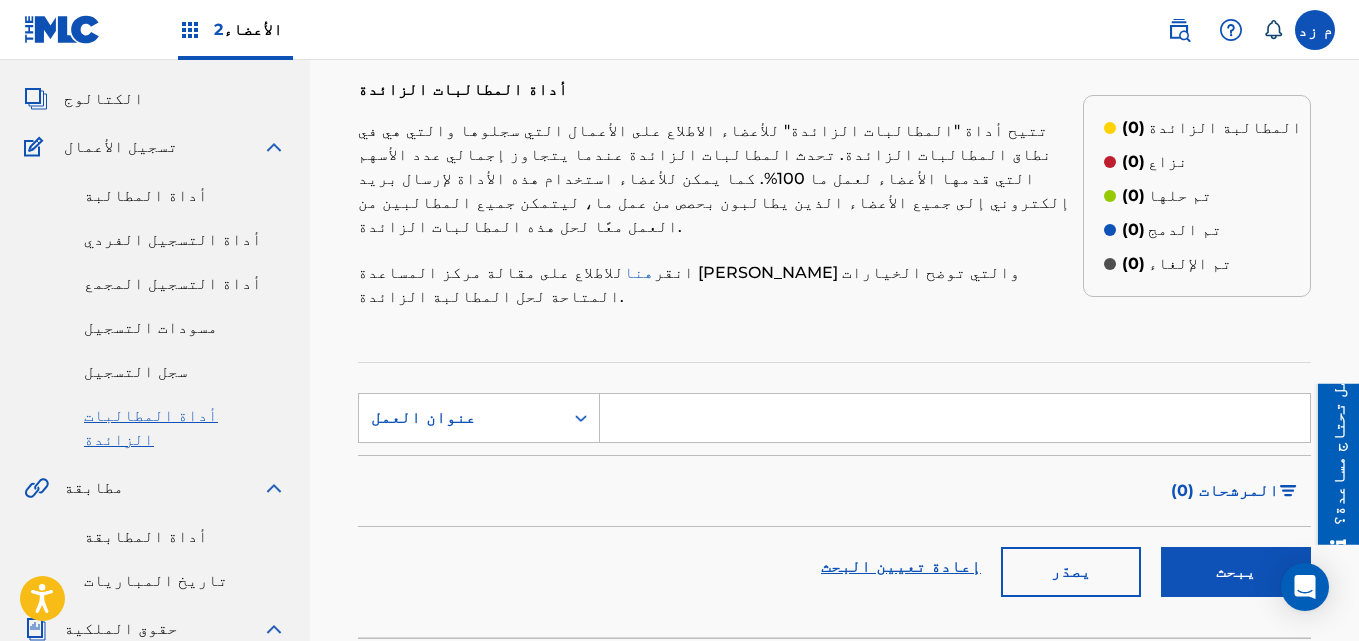 click on "أداة المطابقة" at bounding box center [185, 537] 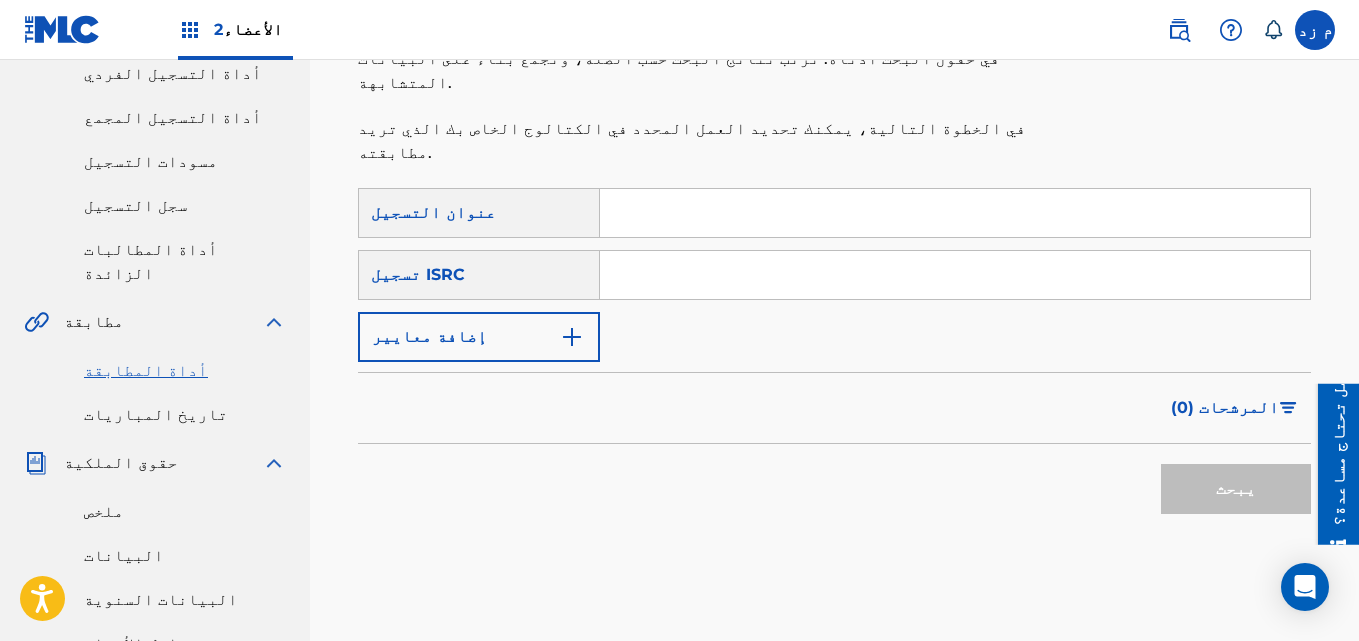 scroll, scrollTop: 300, scrollLeft: 0, axis: vertical 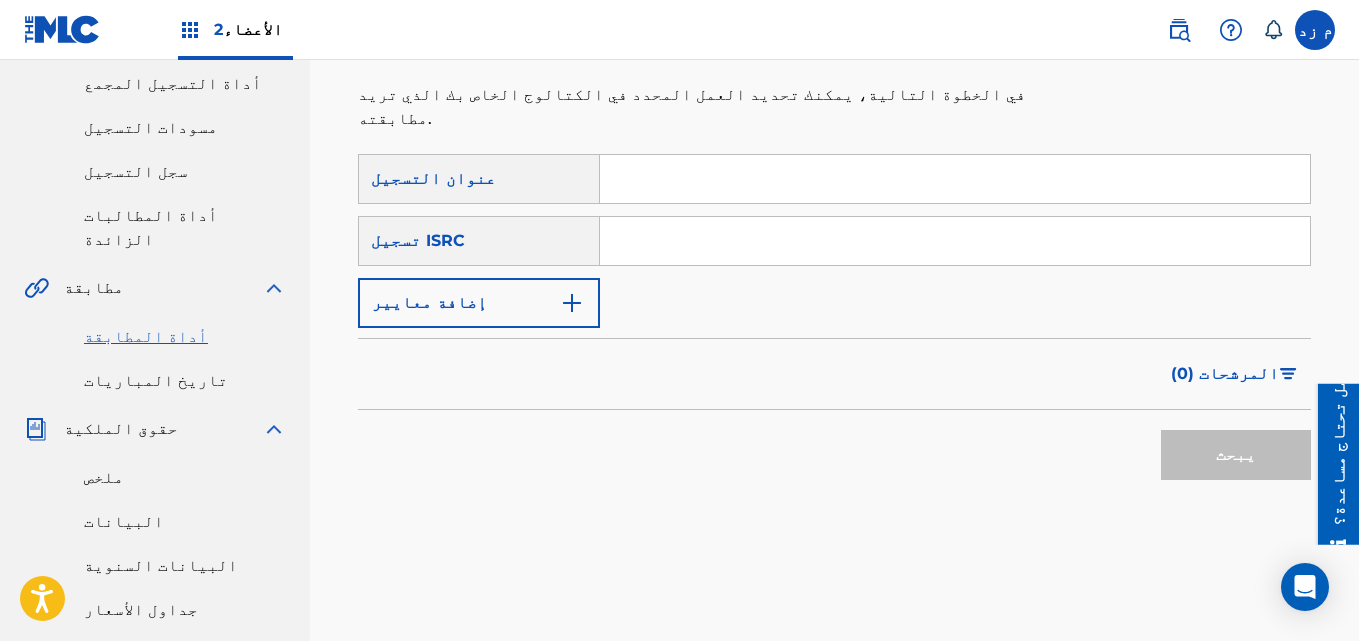 click on "البيانات" at bounding box center (124, 521) 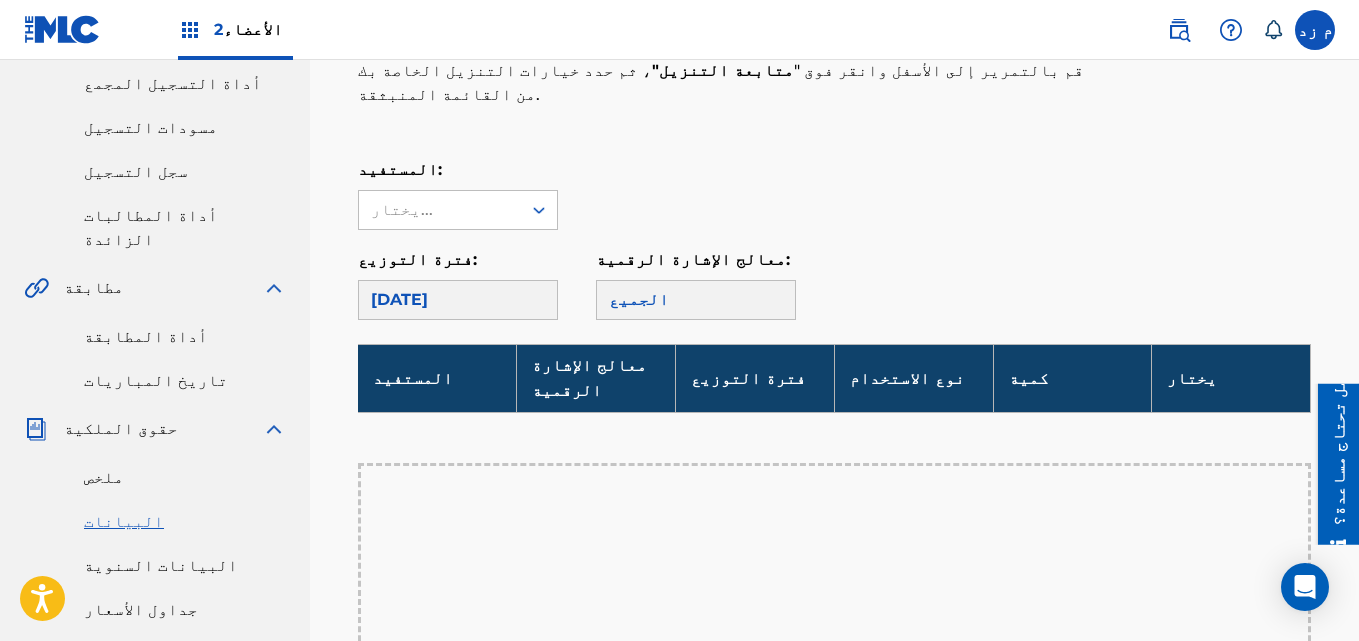 scroll, scrollTop: 500, scrollLeft: 0, axis: vertical 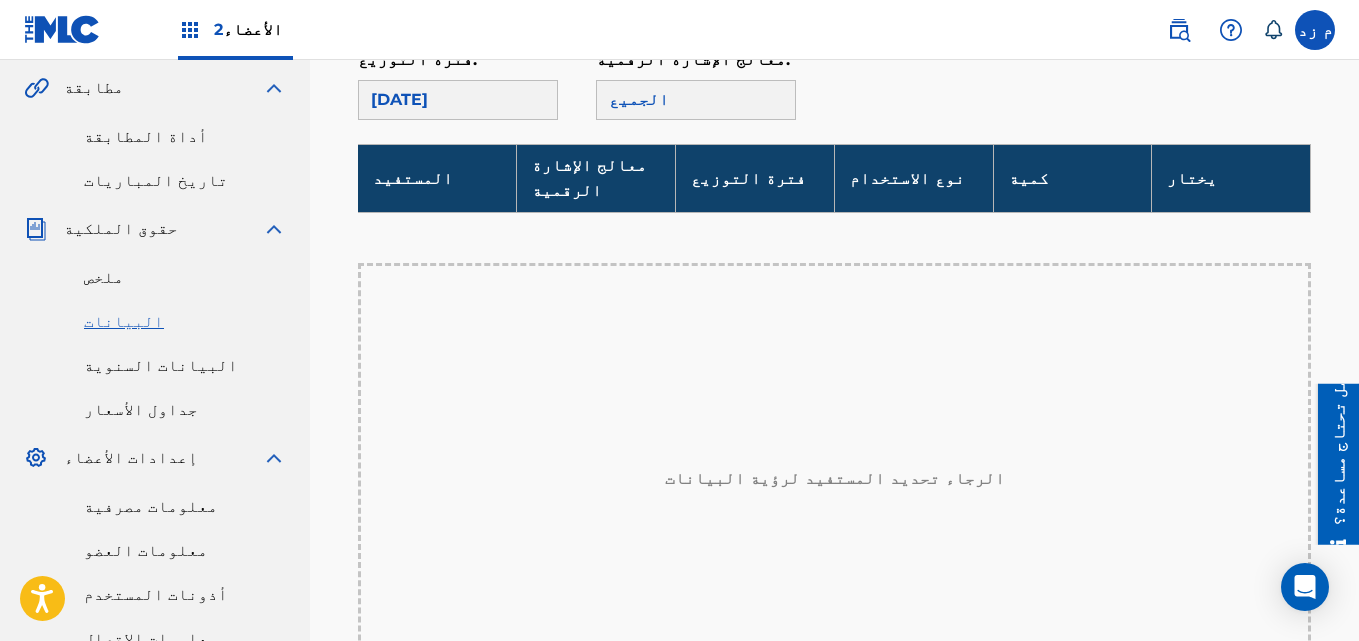 click on "البيانات السنوية" at bounding box center [161, 365] 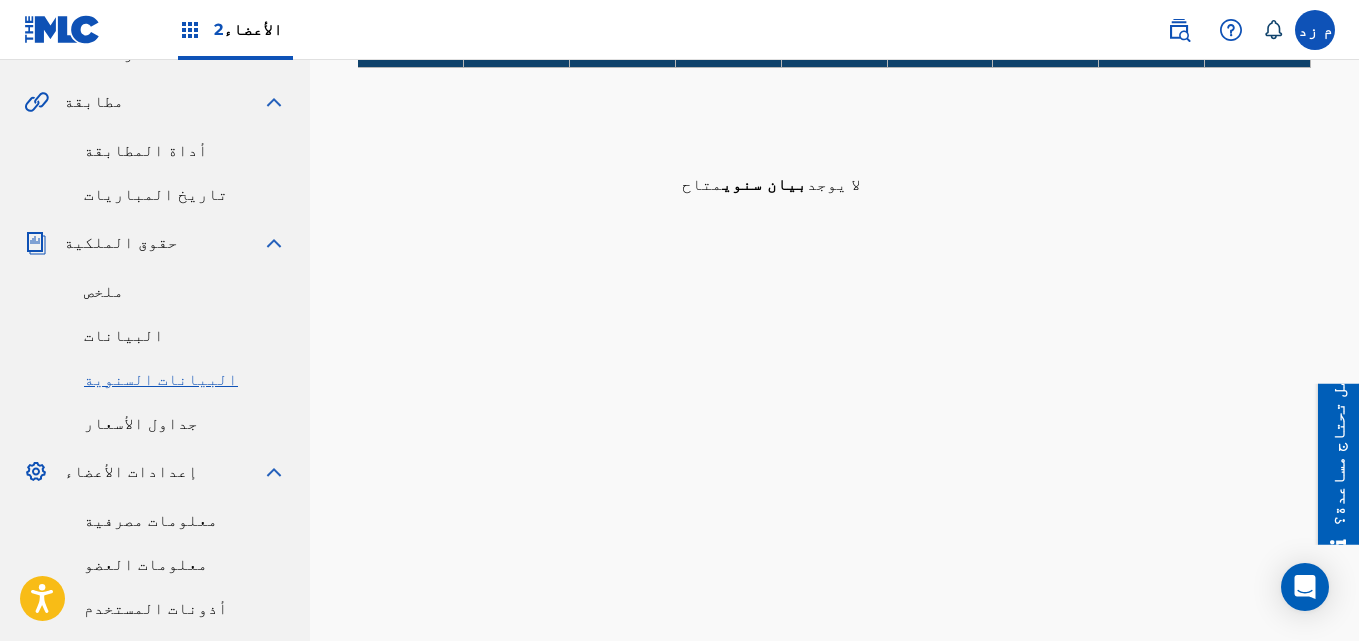 scroll, scrollTop: 600, scrollLeft: 0, axis: vertical 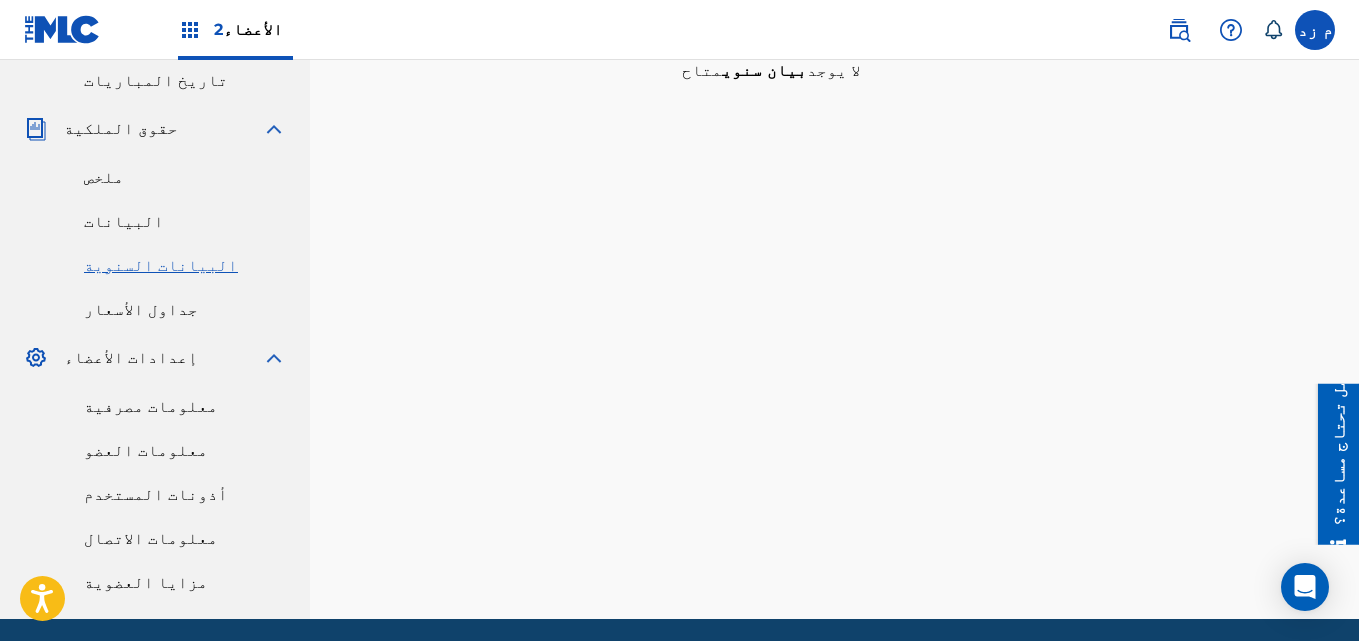 click on "جداول الأسعار" at bounding box center (141, 309) 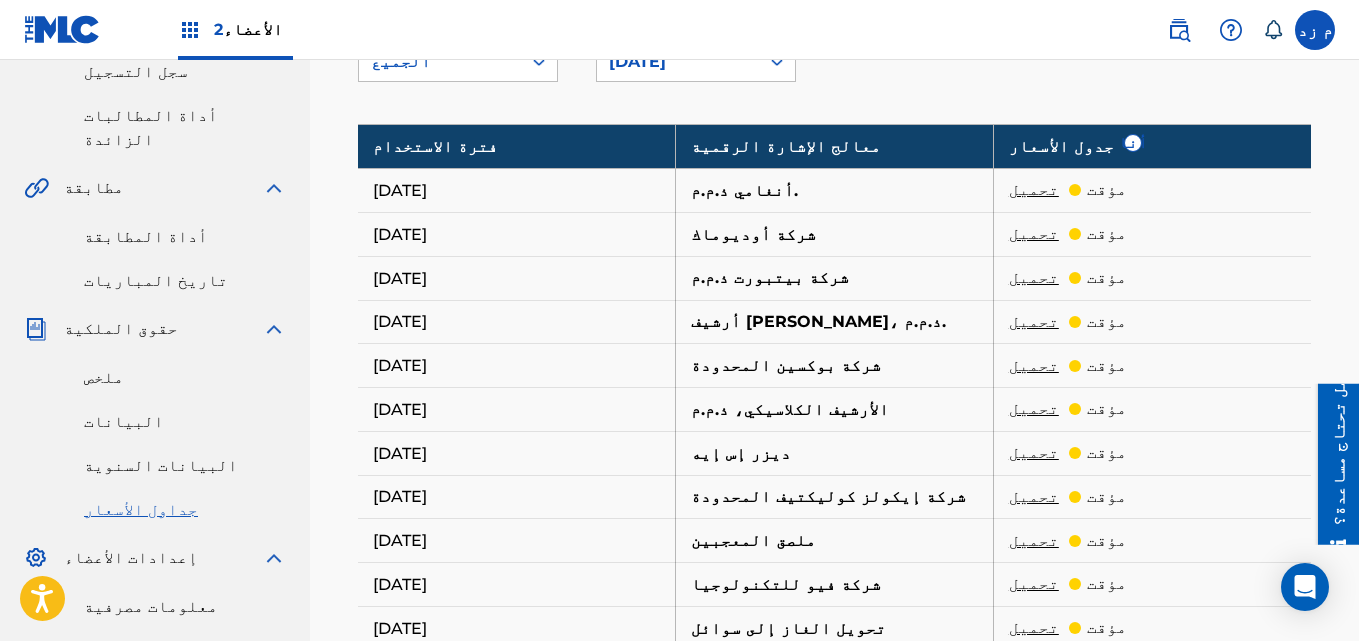 scroll, scrollTop: 800, scrollLeft: 0, axis: vertical 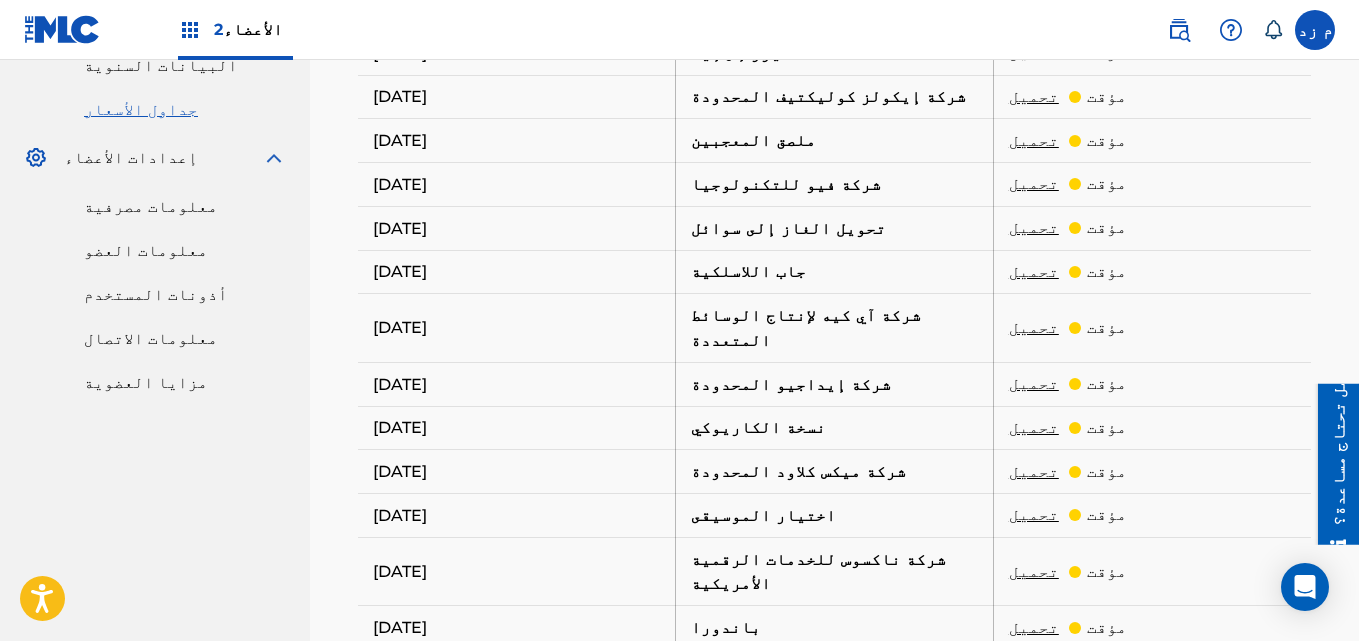 click on "معلومات العضو" at bounding box center [146, 250] 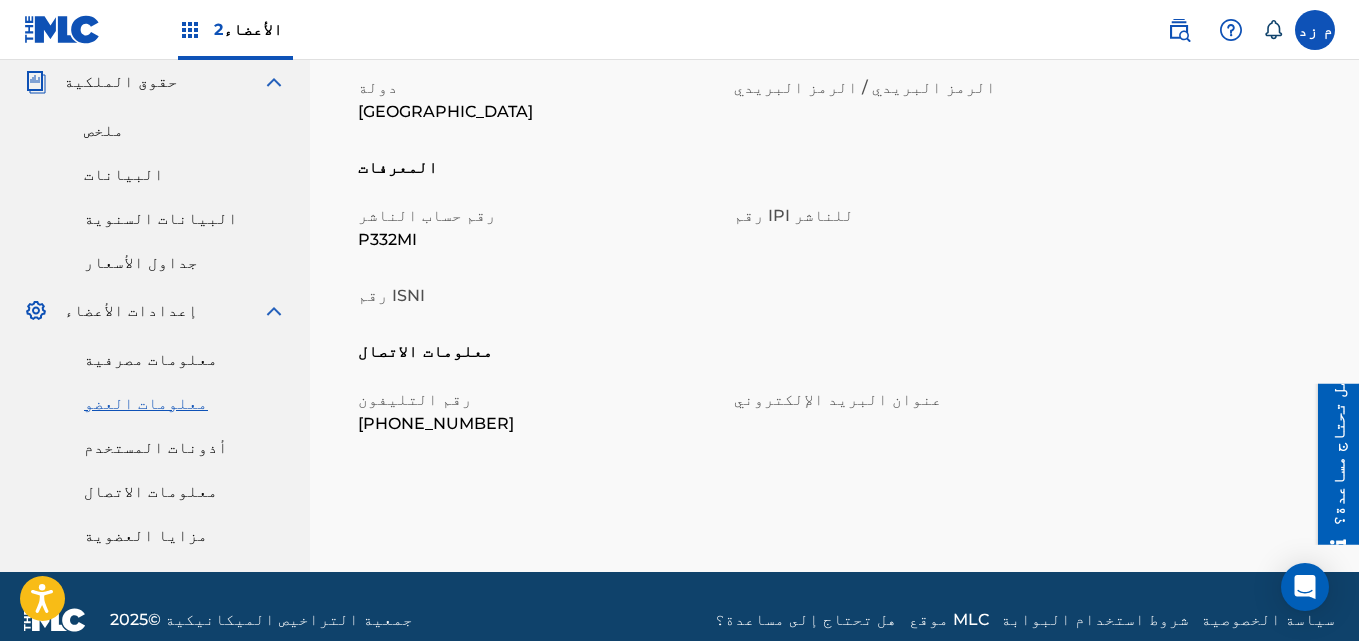 scroll, scrollTop: 650, scrollLeft: 0, axis: vertical 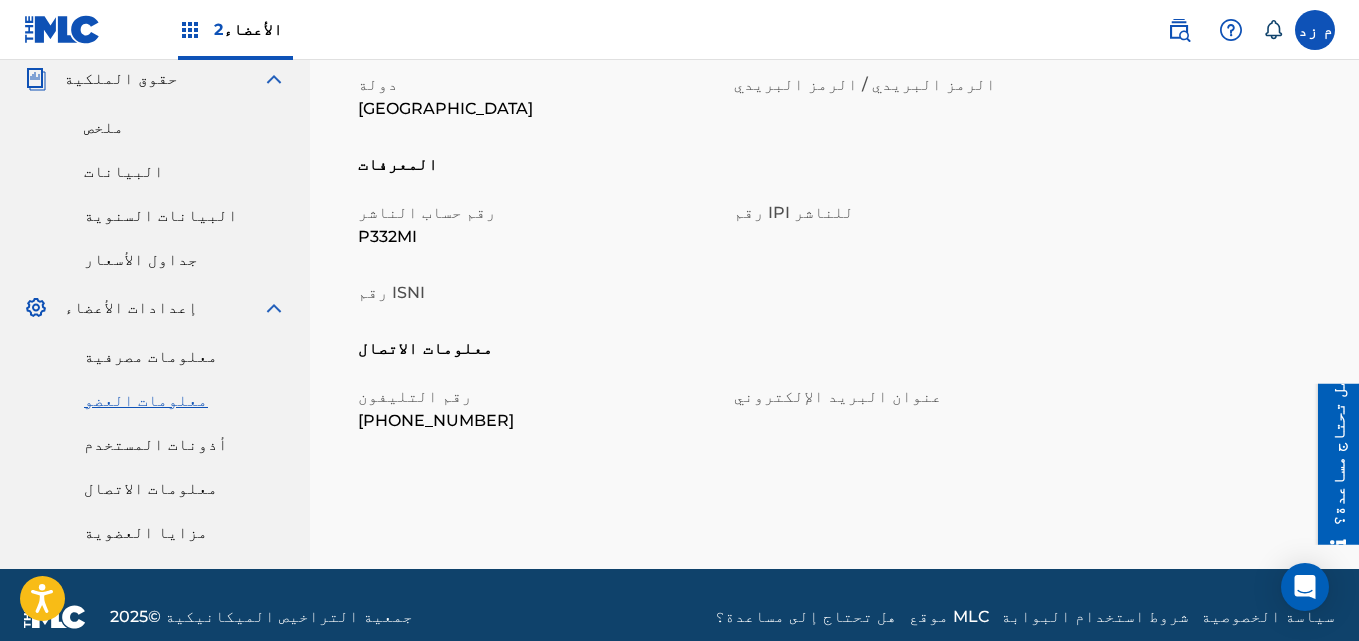 click on "أذونات المستخدم" at bounding box center (156, 444) 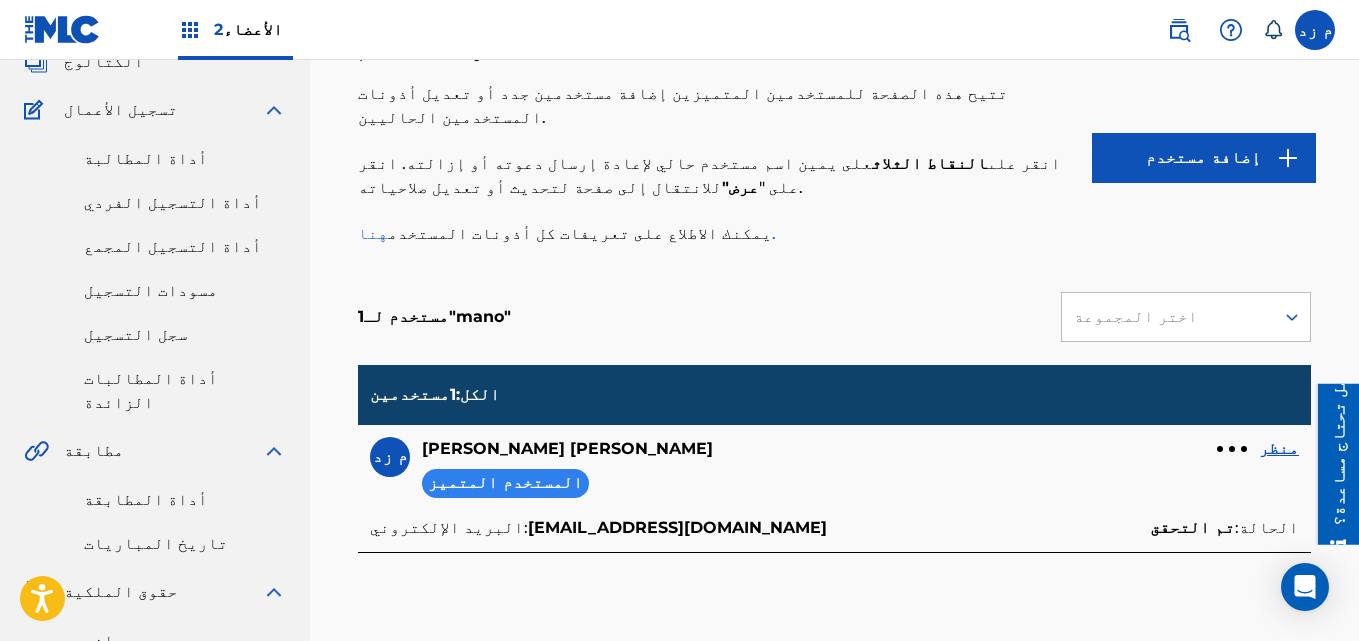 scroll, scrollTop: 100, scrollLeft: 0, axis: vertical 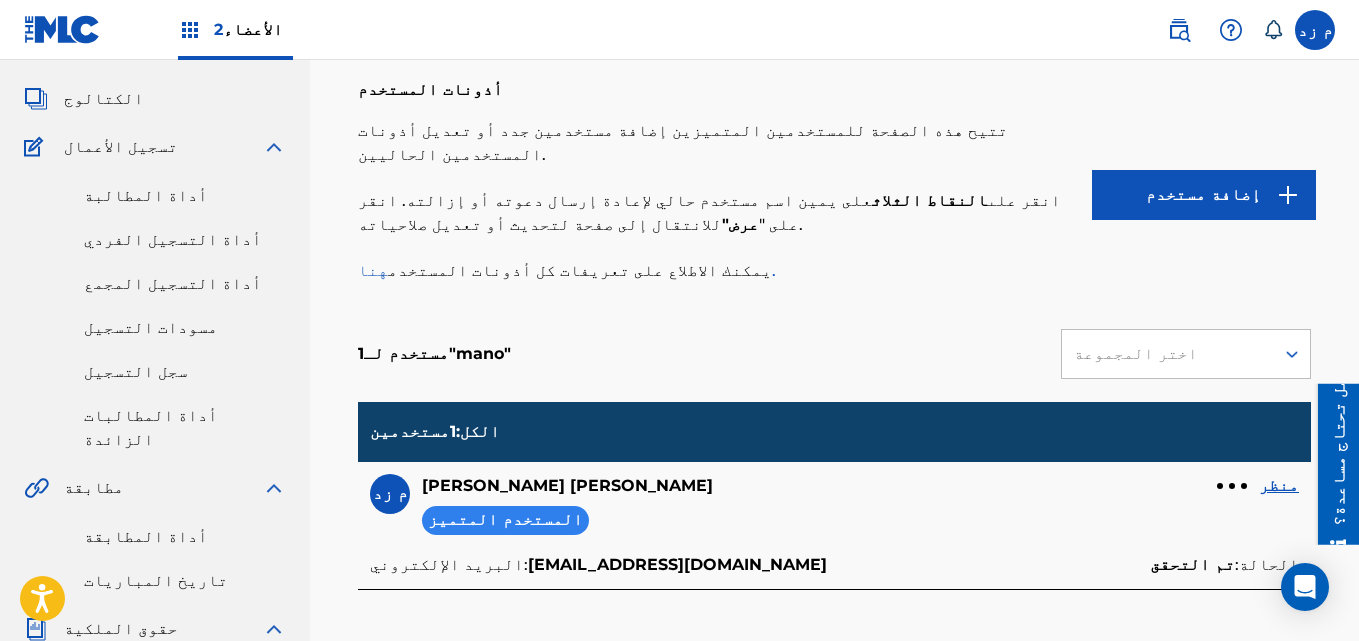 click on "منظر" at bounding box center (1279, 485) 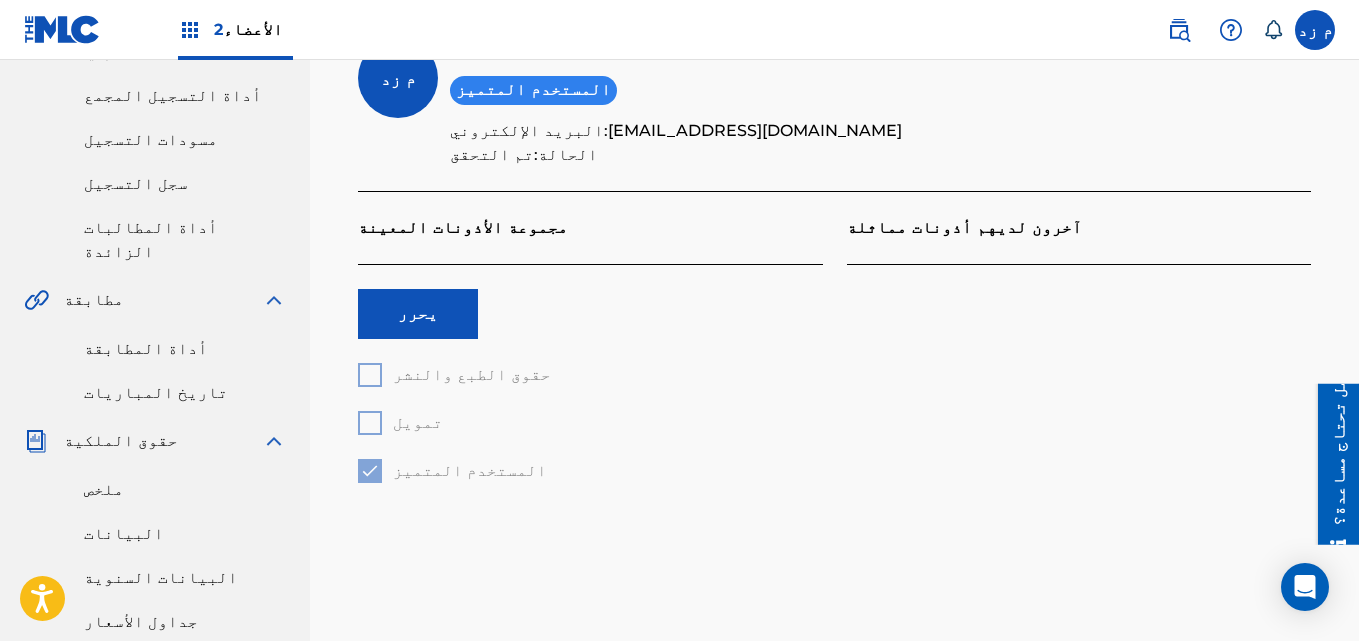 scroll, scrollTop: 300, scrollLeft: 0, axis: vertical 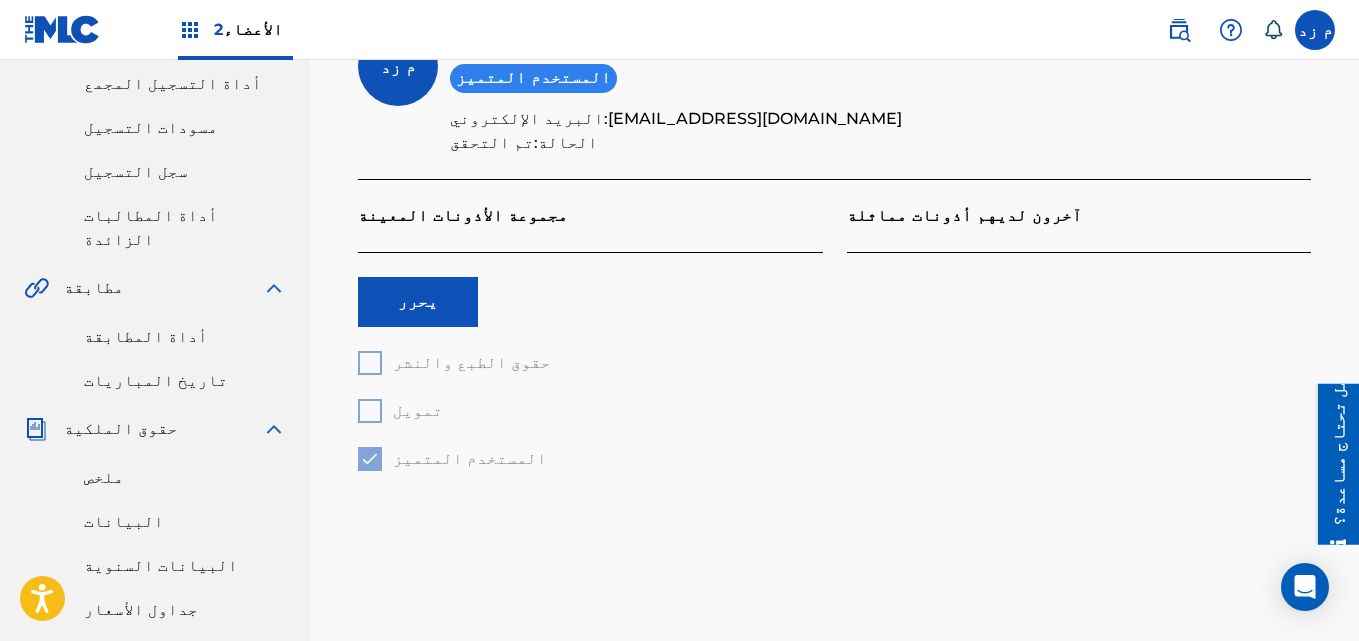 click on "حقوق الطبع والنشر تمويل المستخدم المتميز" at bounding box center (590, 411) 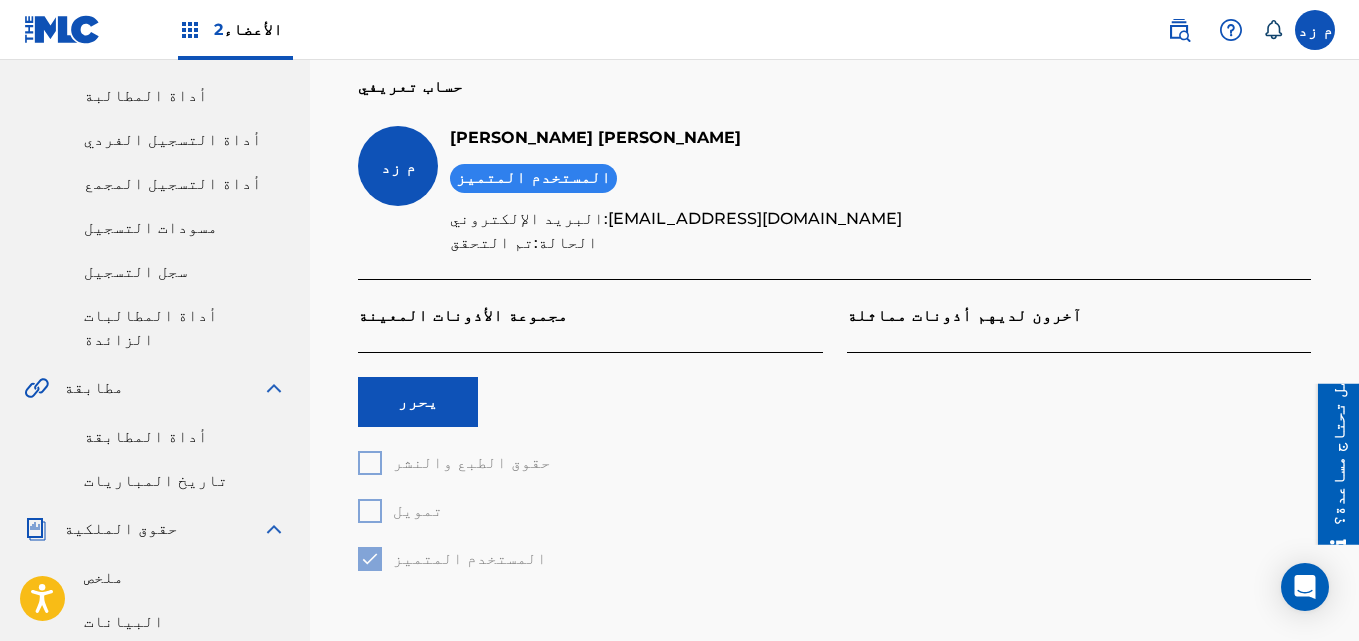 scroll, scrollTop: 0, scrollLeft: 0, axis: both 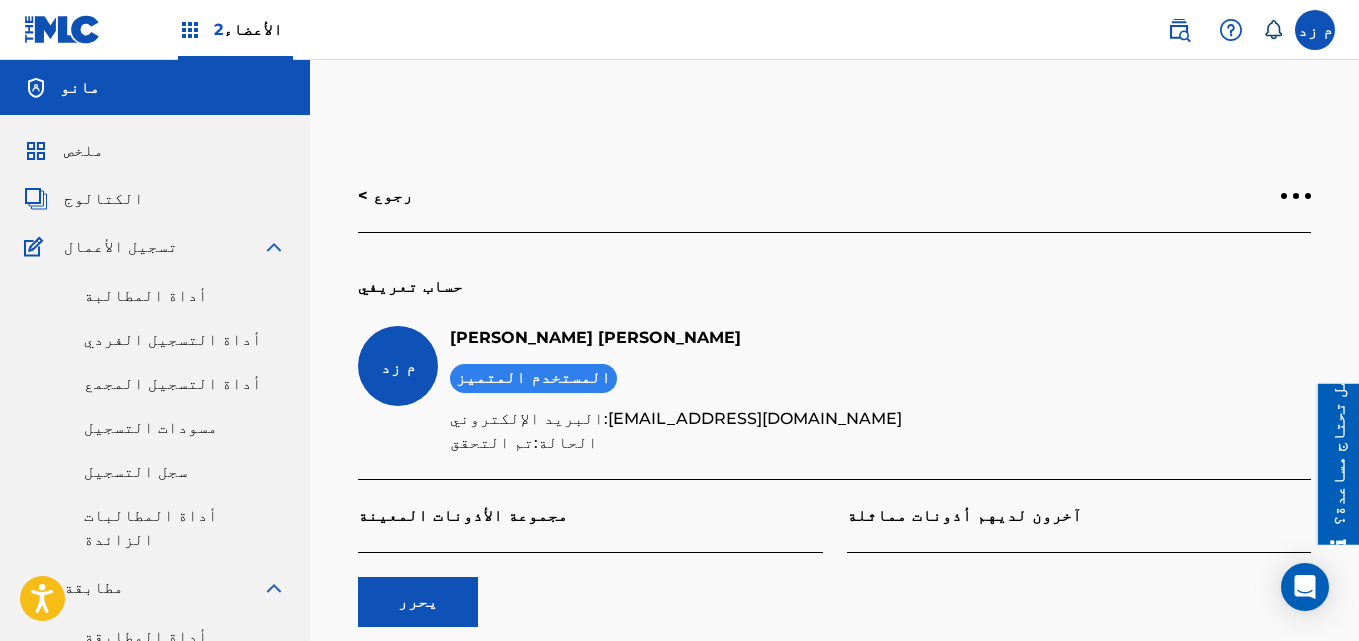 click at bounding box center [1296, 196] 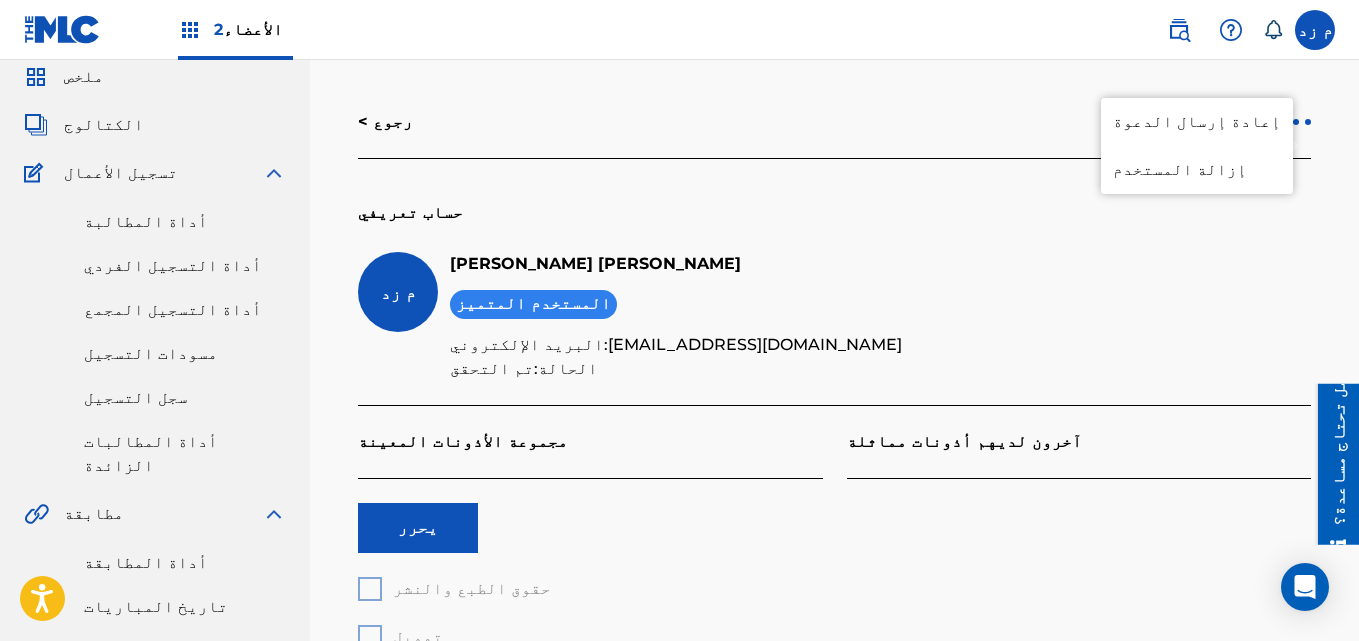 scroll, scrollTop: 0, scrollLeft: 0, axis: both 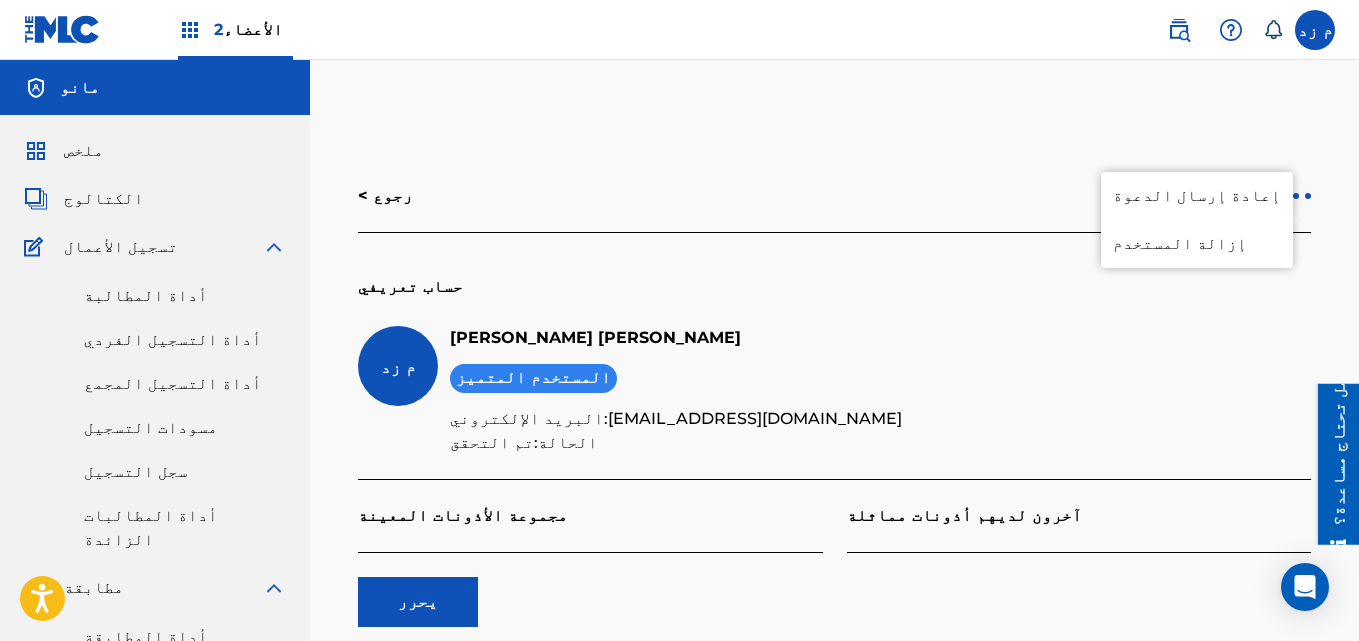 click on "يحرر" at bounding box center [418, 601] 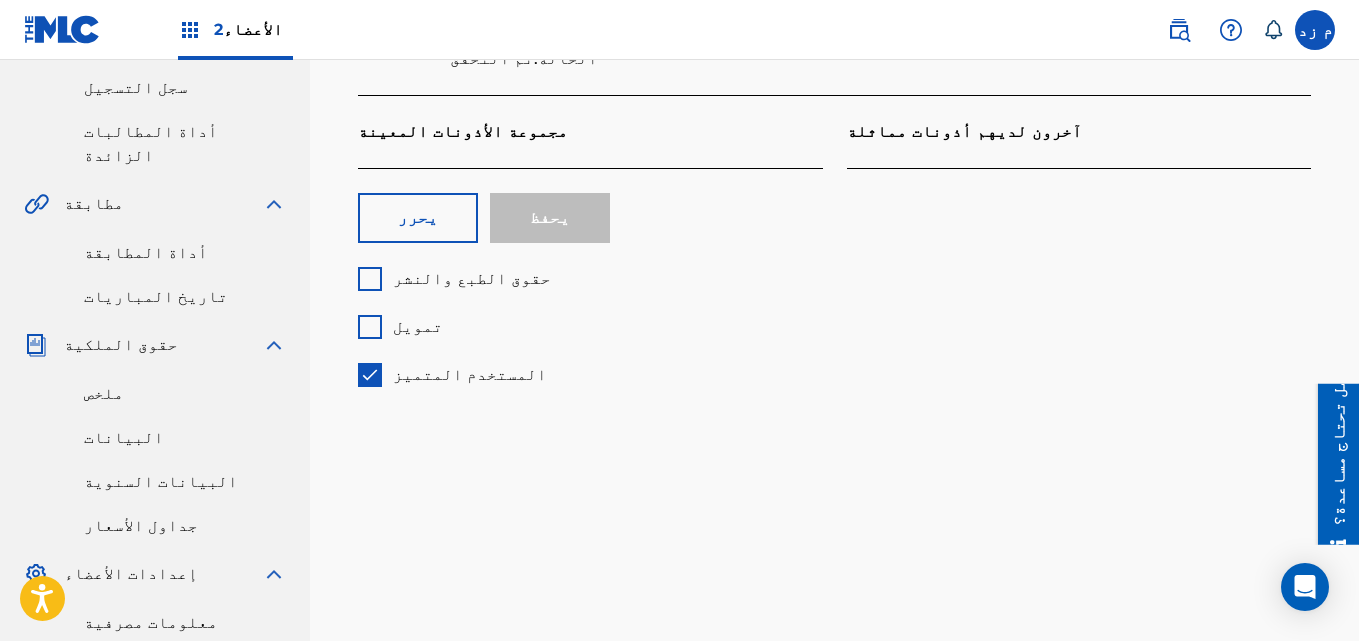 scroll, scrollTop: 400, scrollLeft: 0, axis: vertical 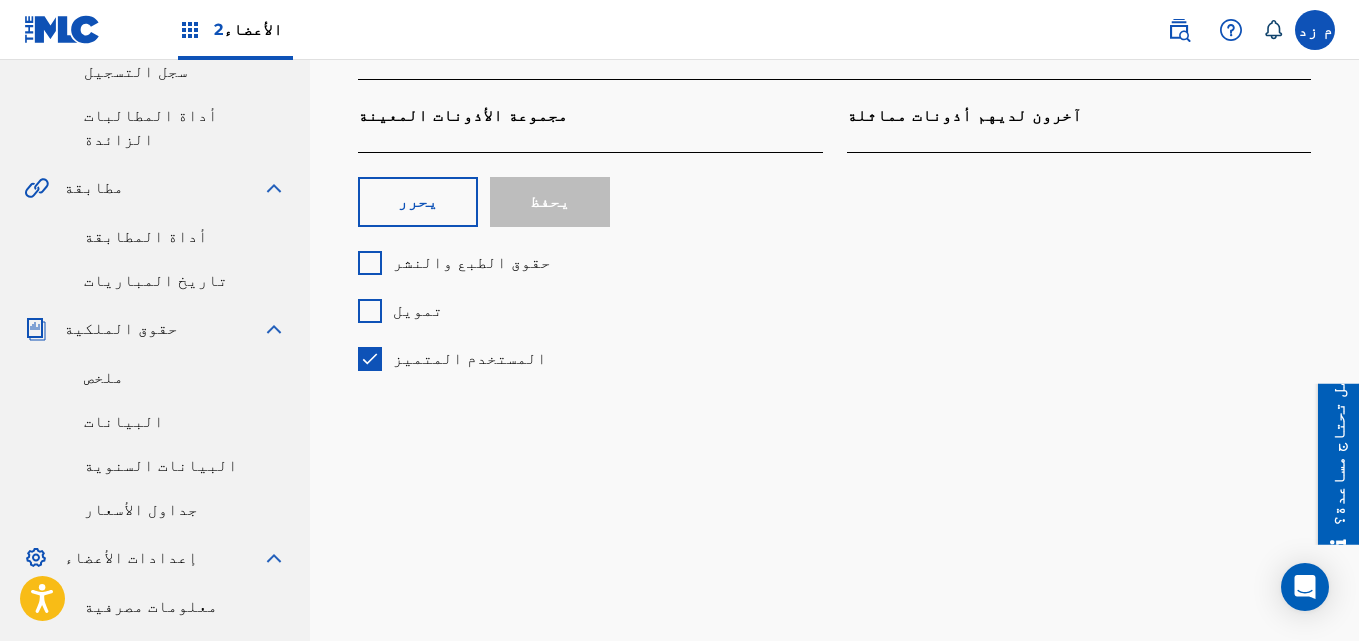 click at bounding box center [370, 263] 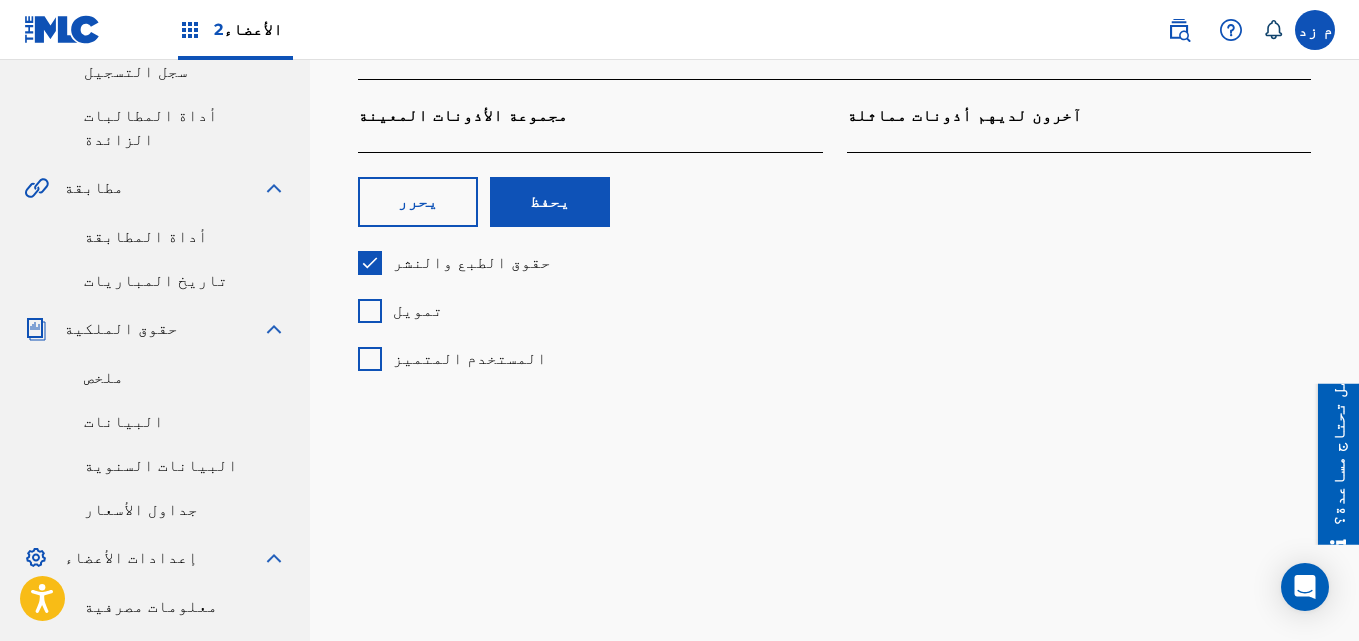 click on "يحفظ" at bounding box center [550, 202] 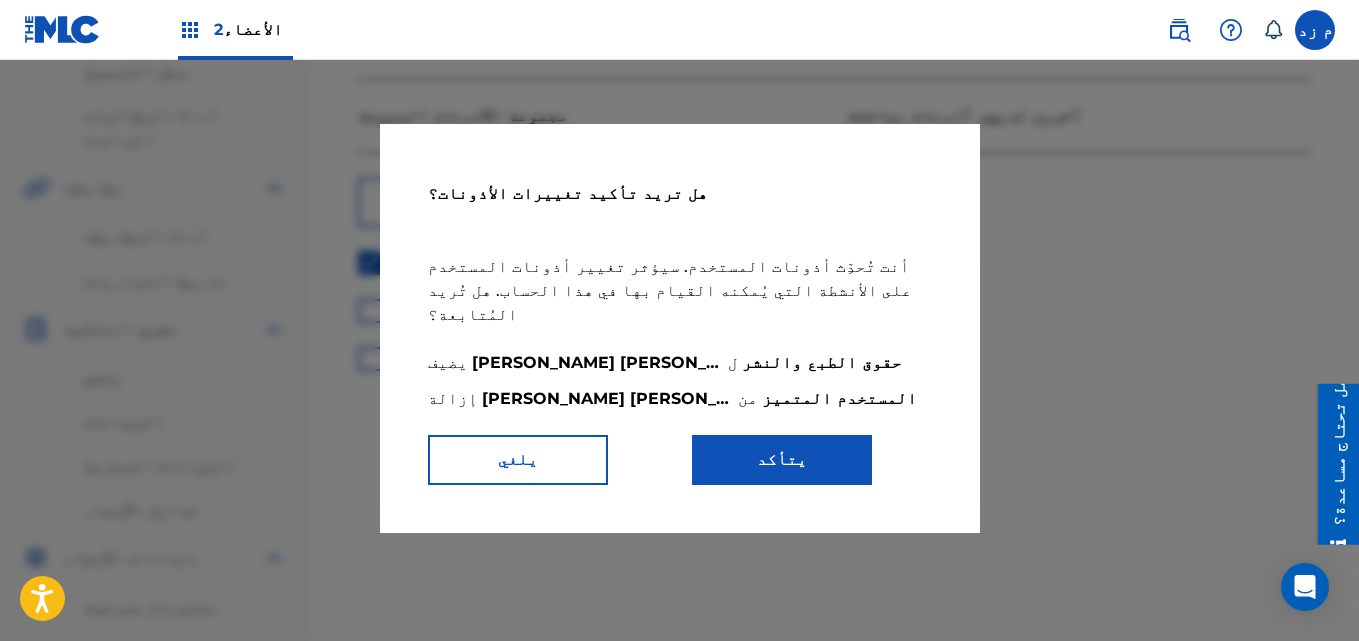 click on "يتأكد" at bounding box center (782, 460) 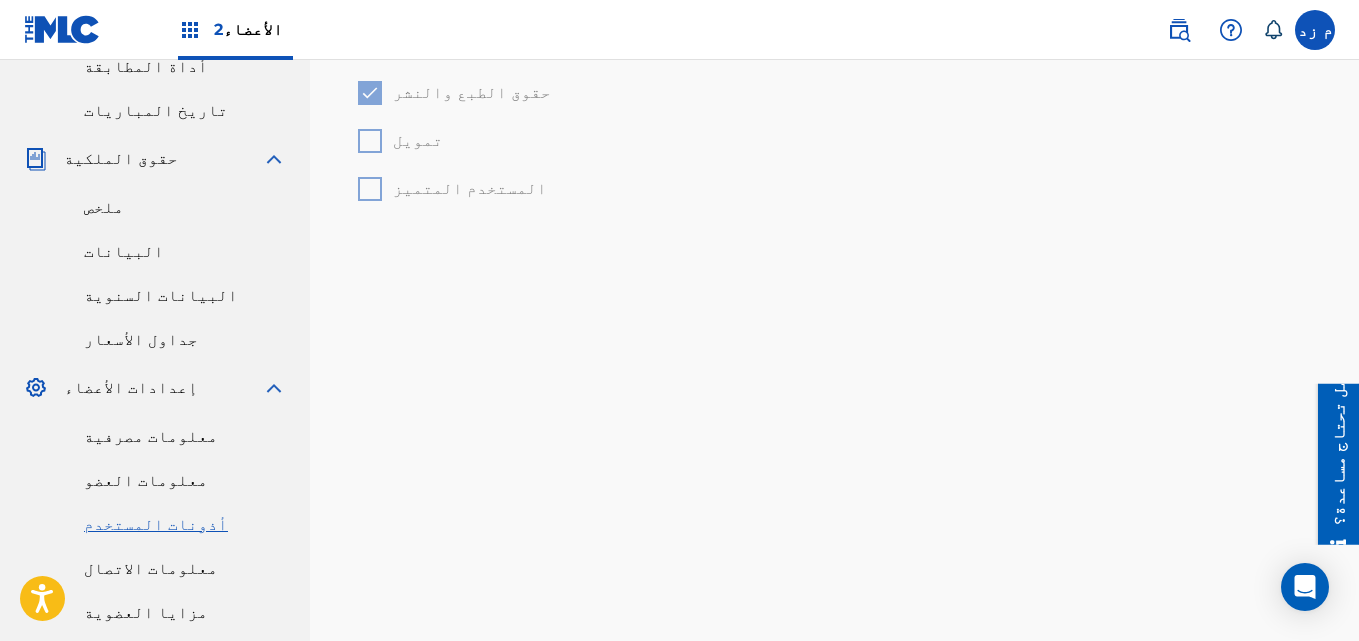 scroll, scrollTop: 650, scrollLeft: 0, axis: vertical 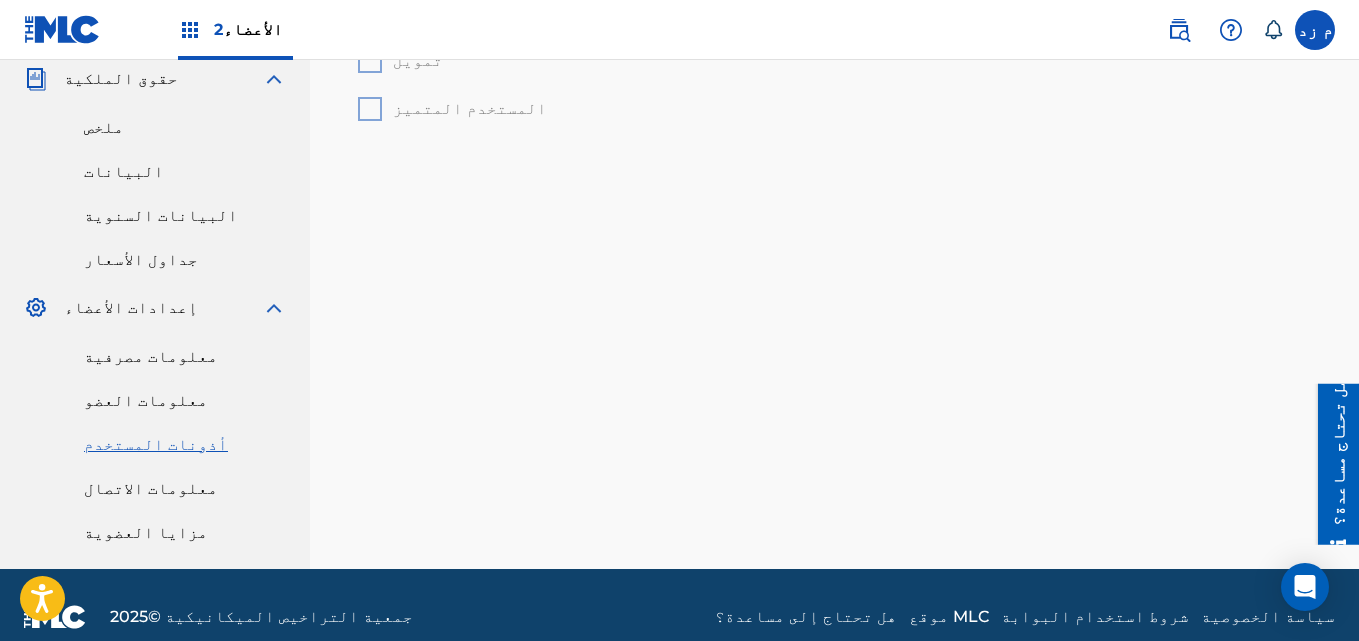 click on "معلومات الاتصال" at bounding box center [151, 488] 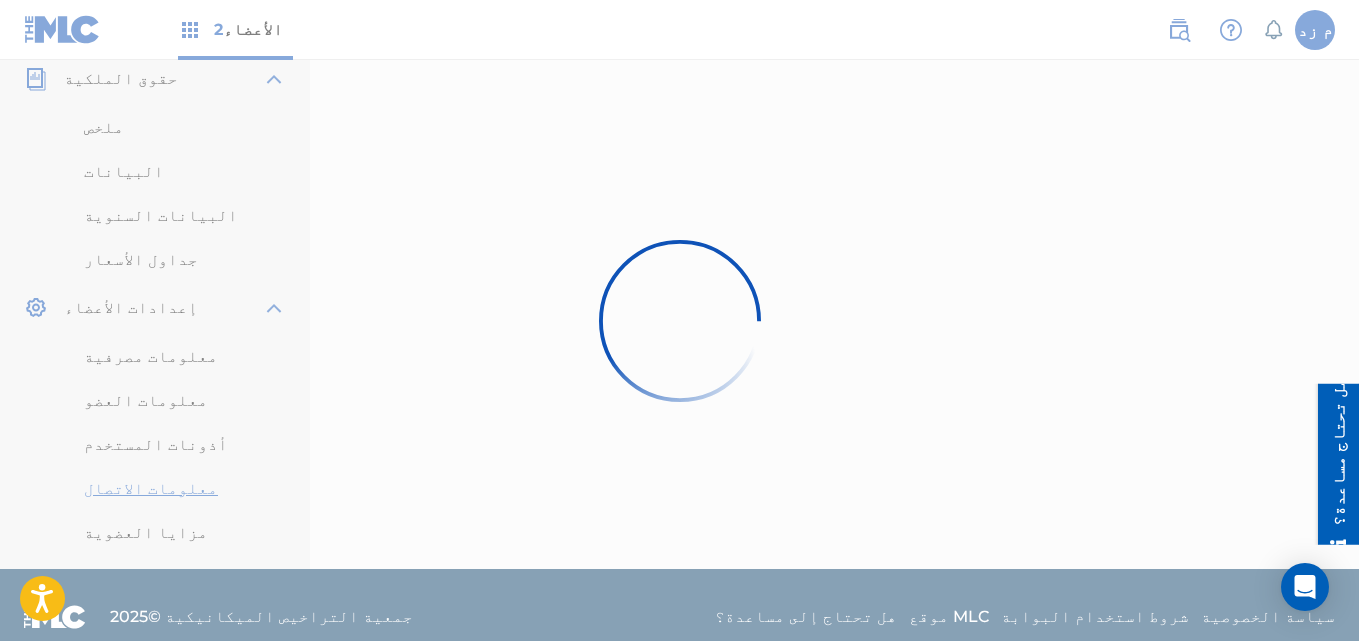 scroll, scrollTop: 0, scrollLeft: 0, axis: both 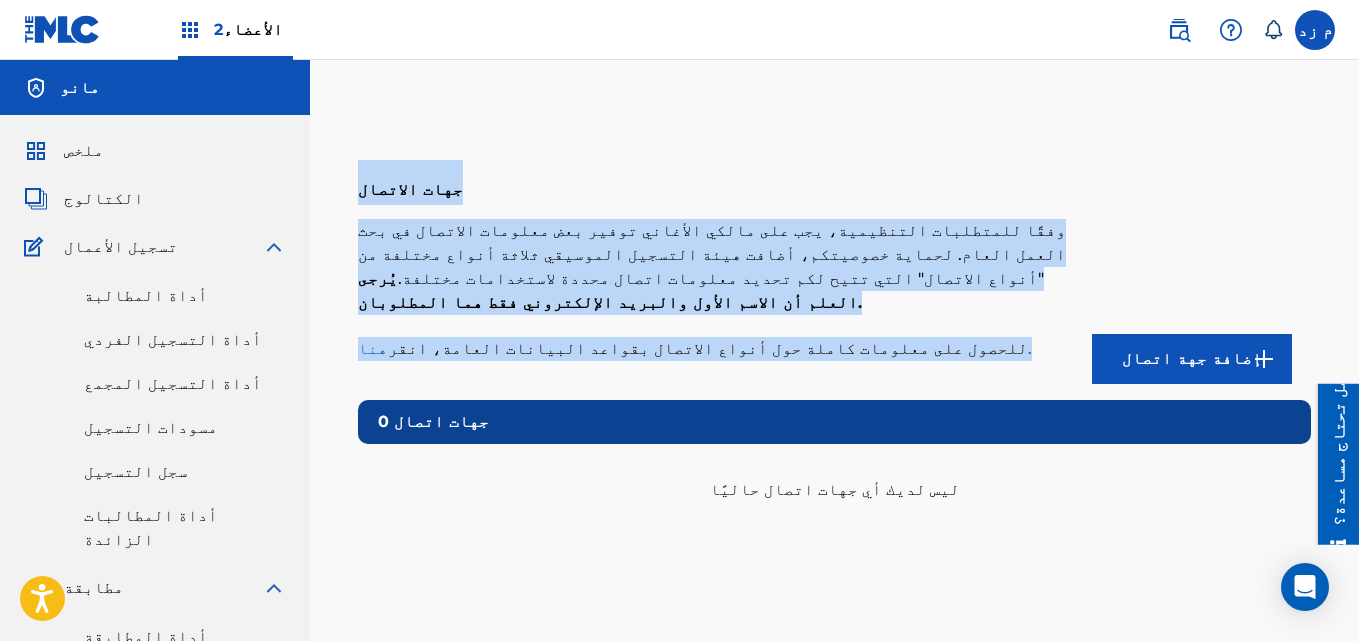 drag, startPoint x: 802, startPoint y: 327, endPoint x: 383, endPoint y: 159, distance: 451.4255 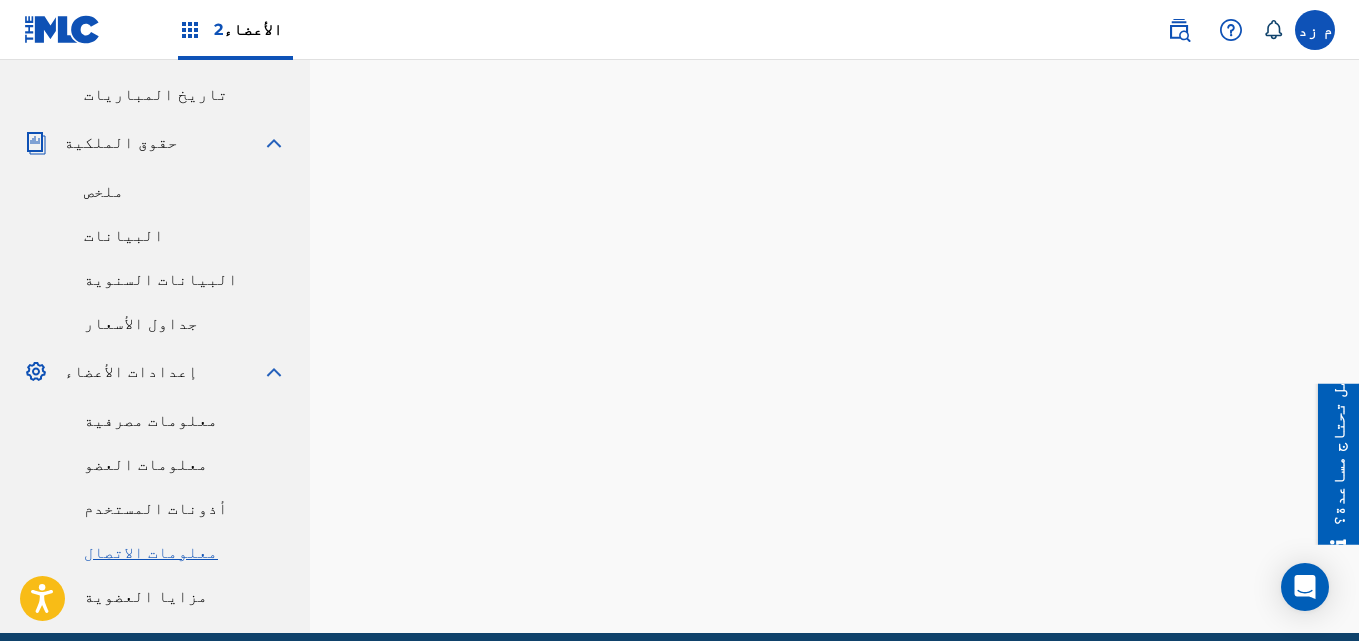 scroll, scrollTop: 600, scrollLeft: 0, axis: vertical 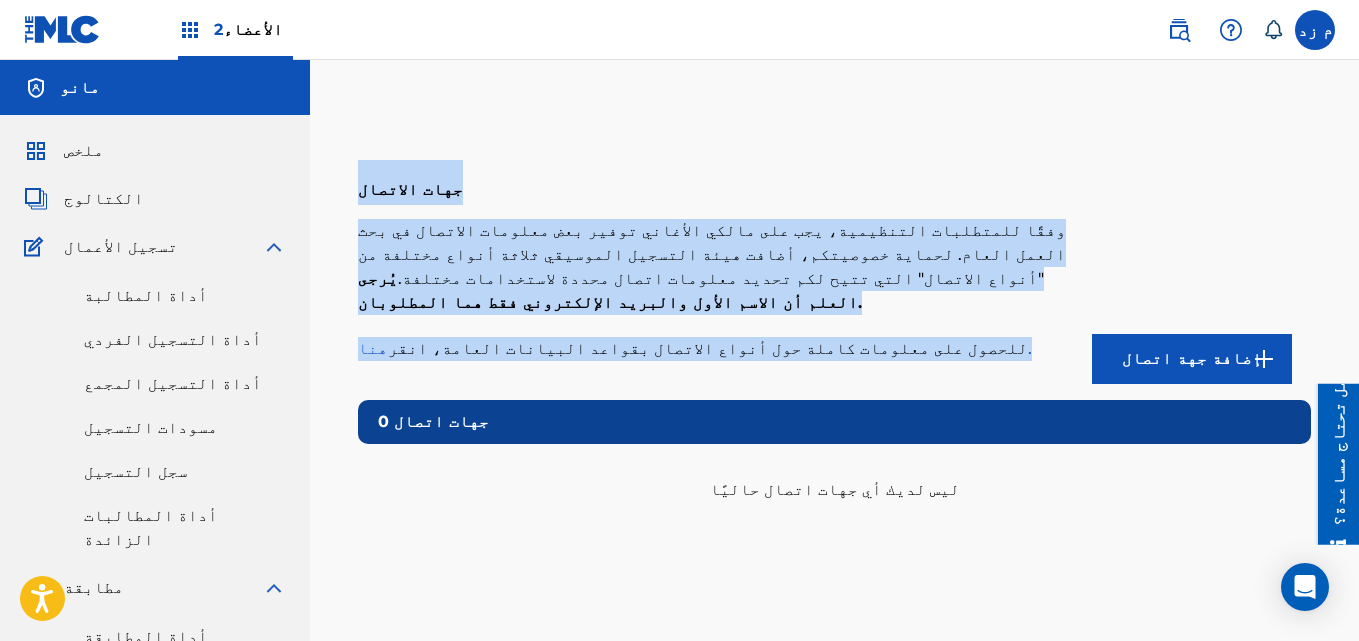 click on "جهات الاتصال وفقًا للمتطلبات التنظيمية، يجب على مالكي الأغاني توفير بعض معلومات الاتصال في بحث العمل العام. لحماية خصوصيتكم، أضافت هيئة التسجيل الموسيقي ثلاثة أنواع مختلفة من "أنواع الاتصال" التي تتيح لكم تحديد معلومات اتصال محددة لاستخدامات مختلفة.  يُرجى العلم أن الاسم الأول والبريد الإلكتروني فقط هما المطلوبان.   للحصول على معلومات كاملة حول أنواع الاتصال بقواعد البيانات العامة، انقر   هنا. إضافة جهة اتصال 0    جهات اتصال ليس لديك أي جهات اتصال حاليًا" at bounding box center (834, 664) 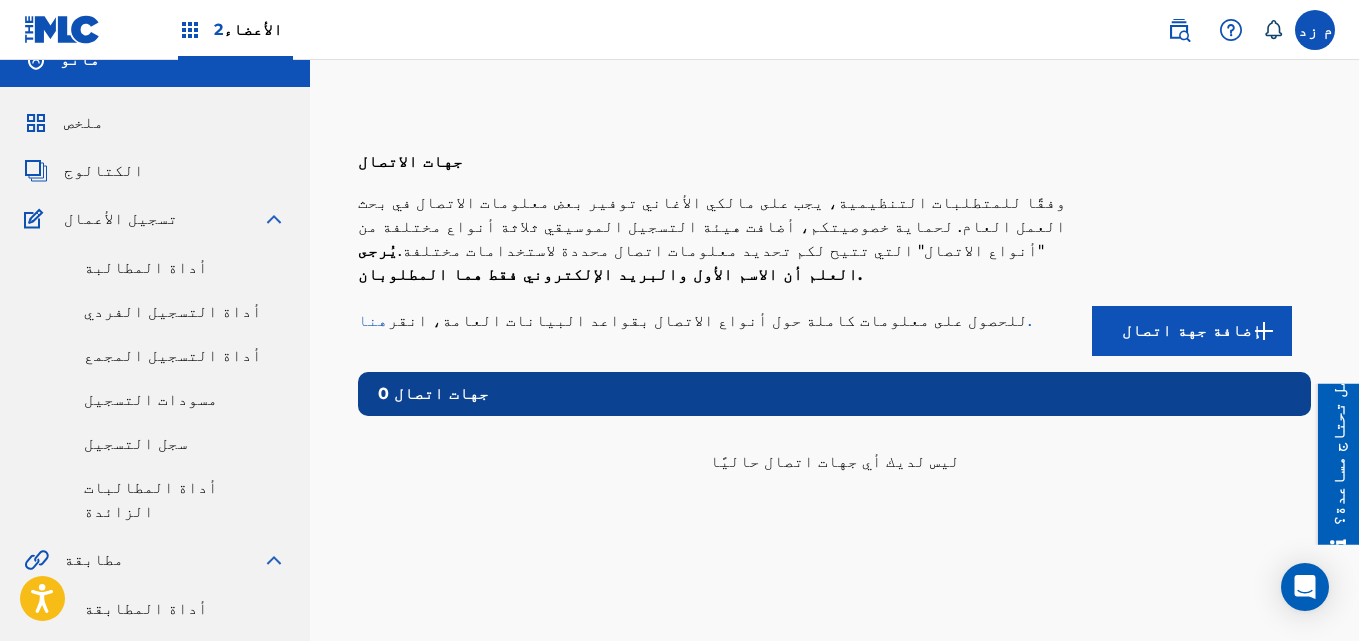 scroll, scrollTop: 0, scrollLeft: 0, axis: both 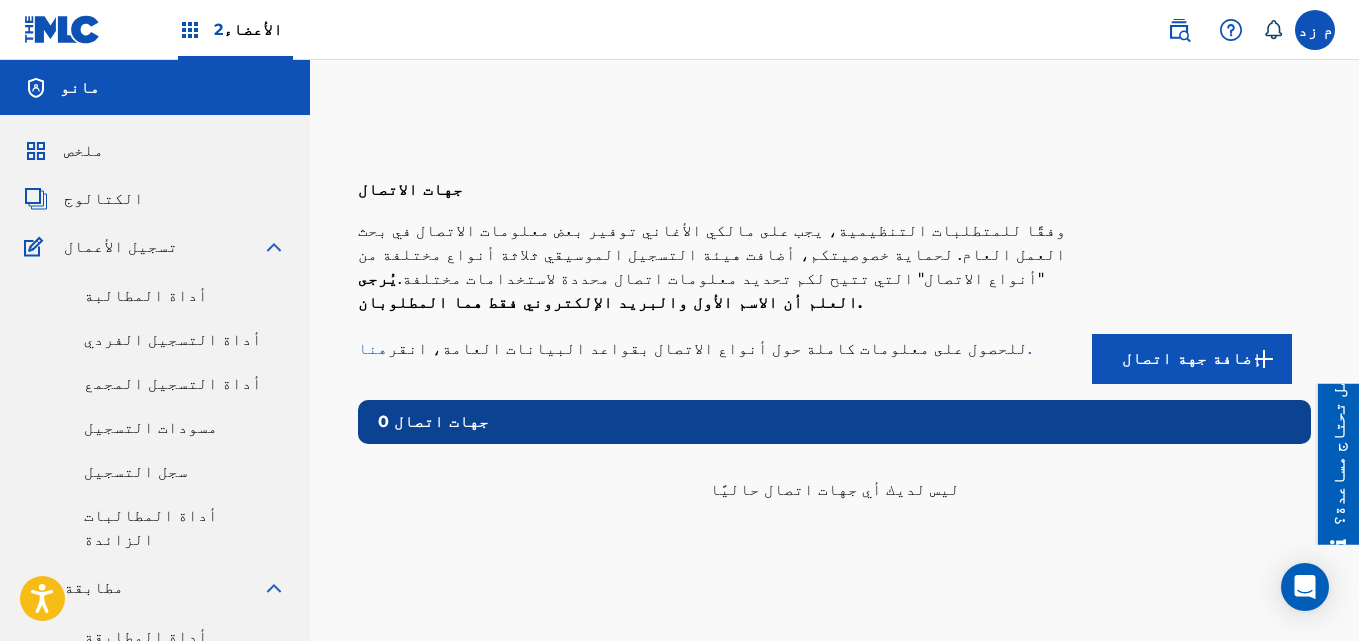 click on "إضافة جهة اتصال" at bounding box center [1192, 358] 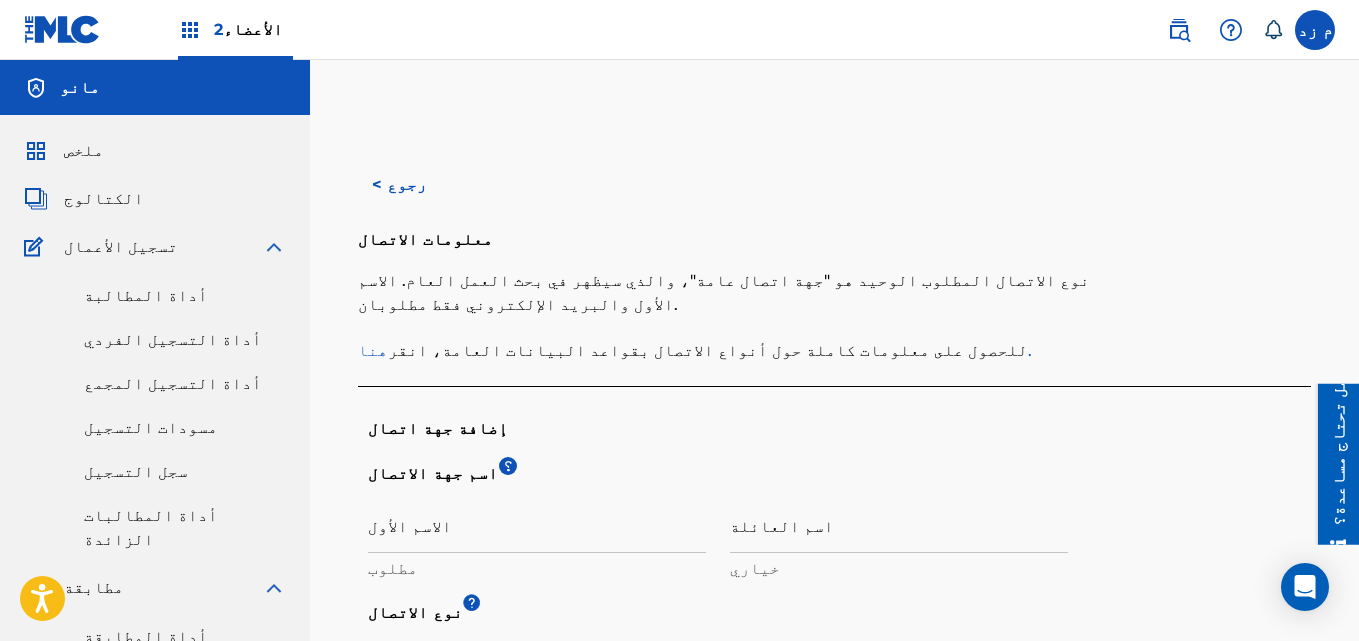 scroll, scrollTop: 0, scrollLeft: 0, axis: both 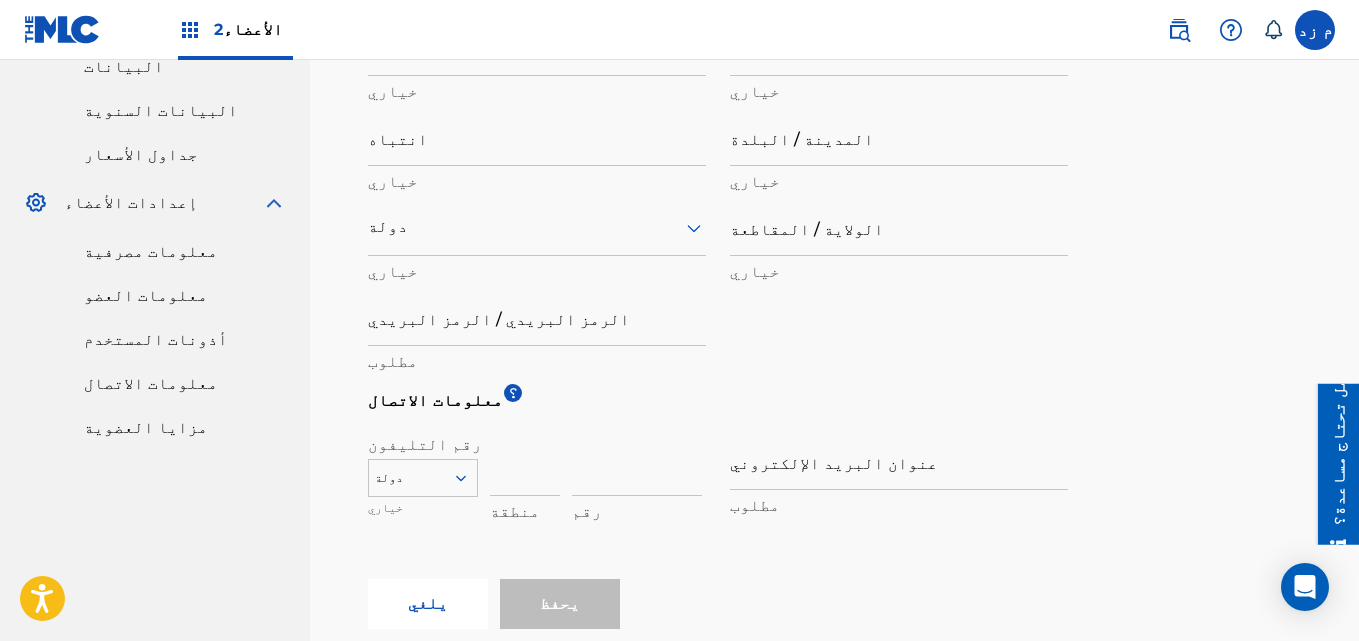 click on "مزايا العضوية" at bounding box center [146, 427] 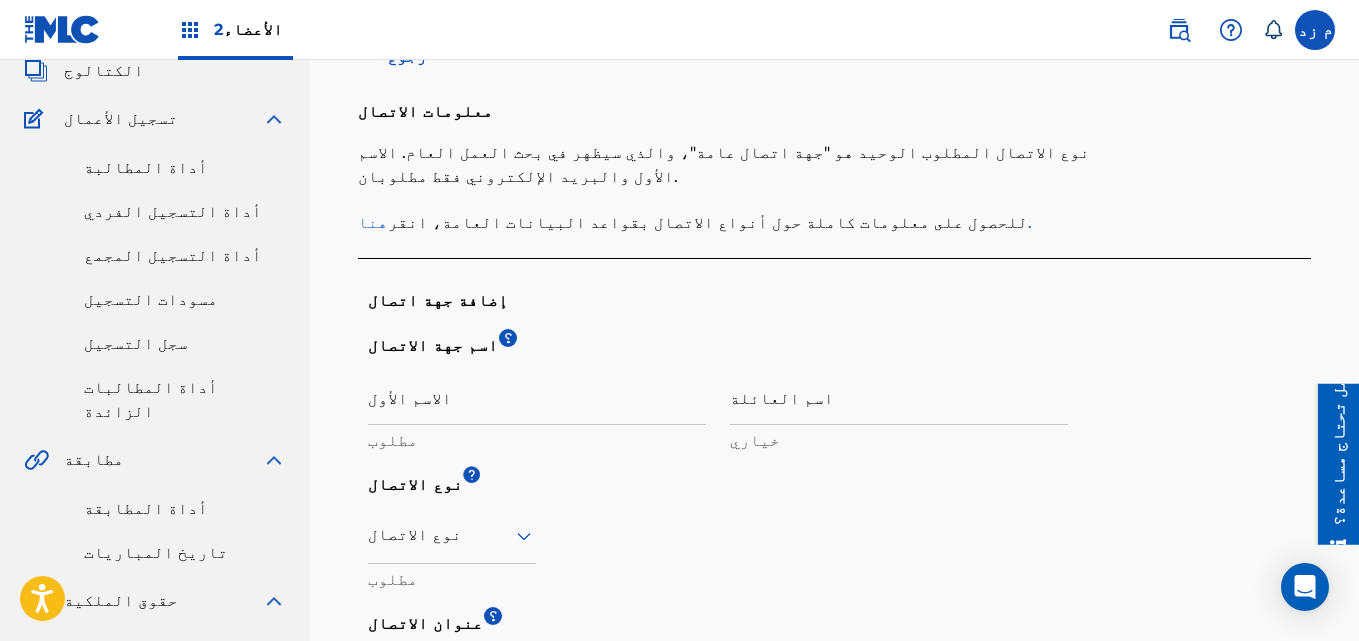 scroll, scrollTop: 0, scrollLeft: 0, axis: both 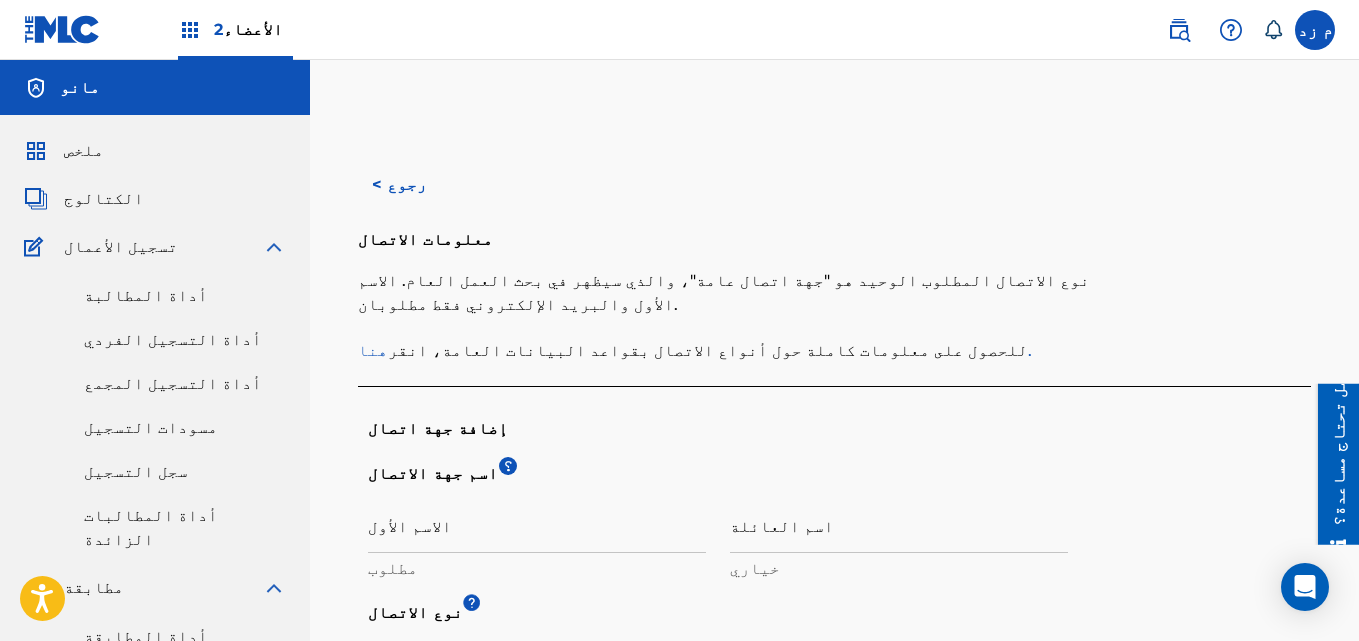 click on "ملخص" at bounding box center (84, 150) 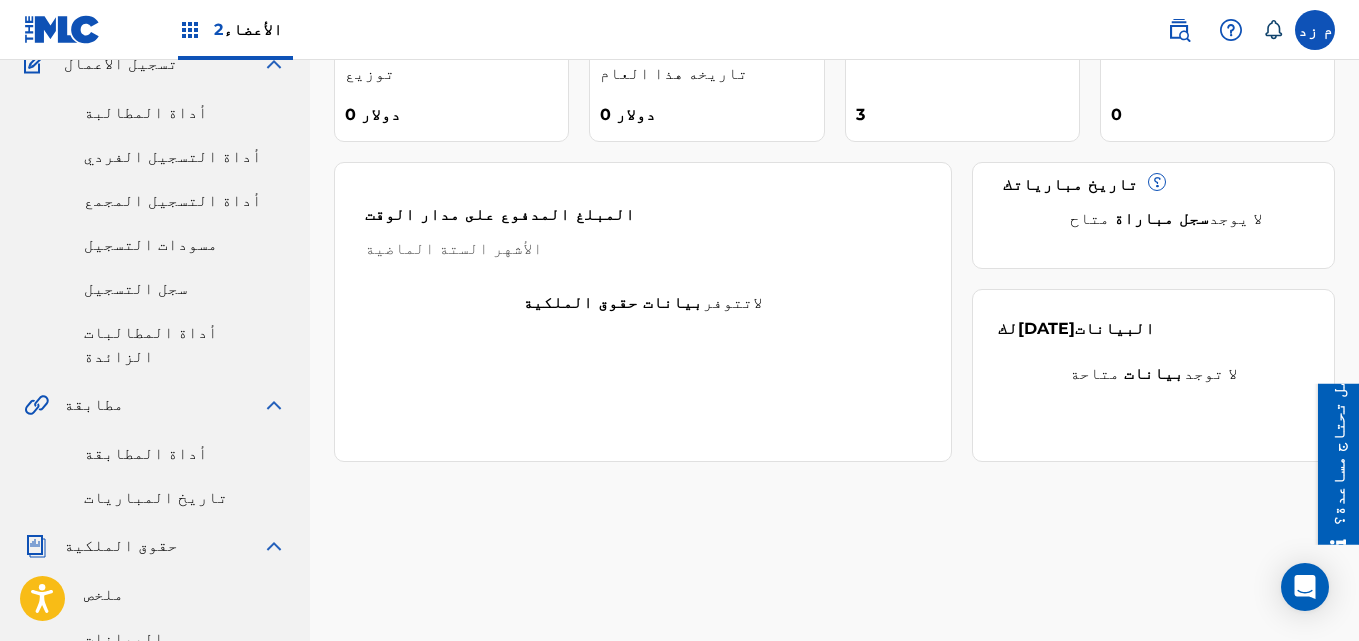 scroll, scrollTop: 500, scrollLeft: 0, axis: vertical 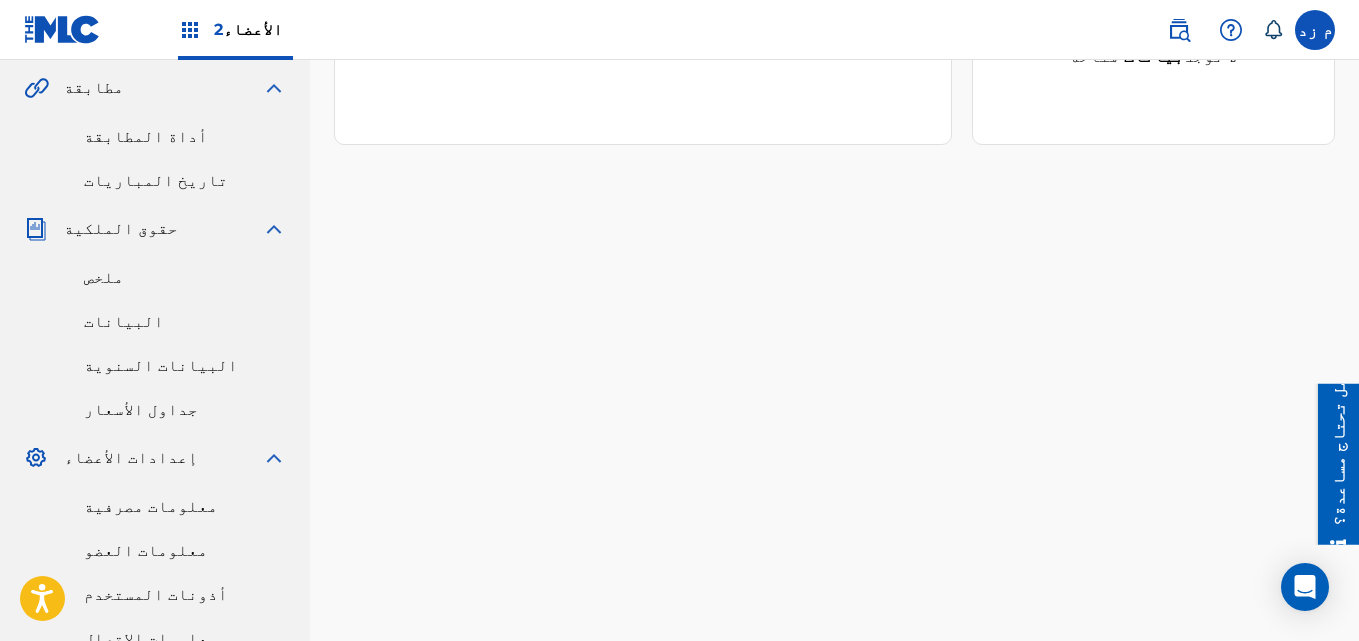 click on "البيانات" at bounding box center [124, 321] 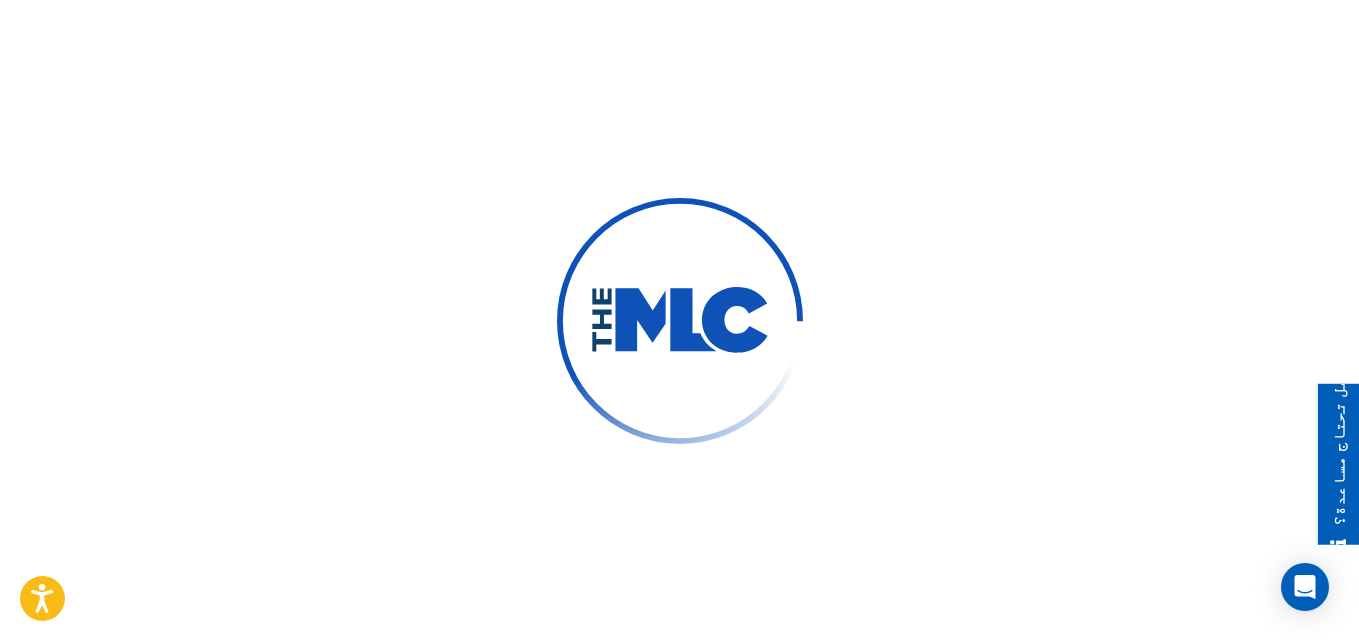 scroll, scrollTop: 0, scrollLeft: 0, axis: both 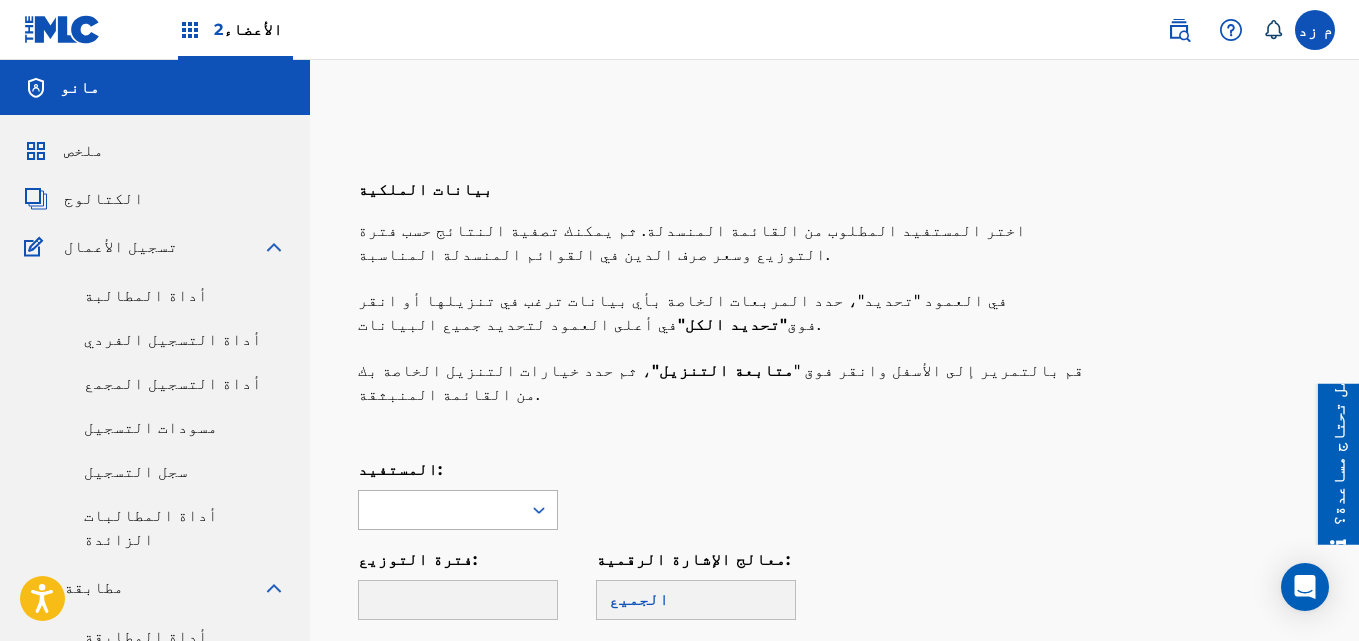 click at bounding box center (440, 510) 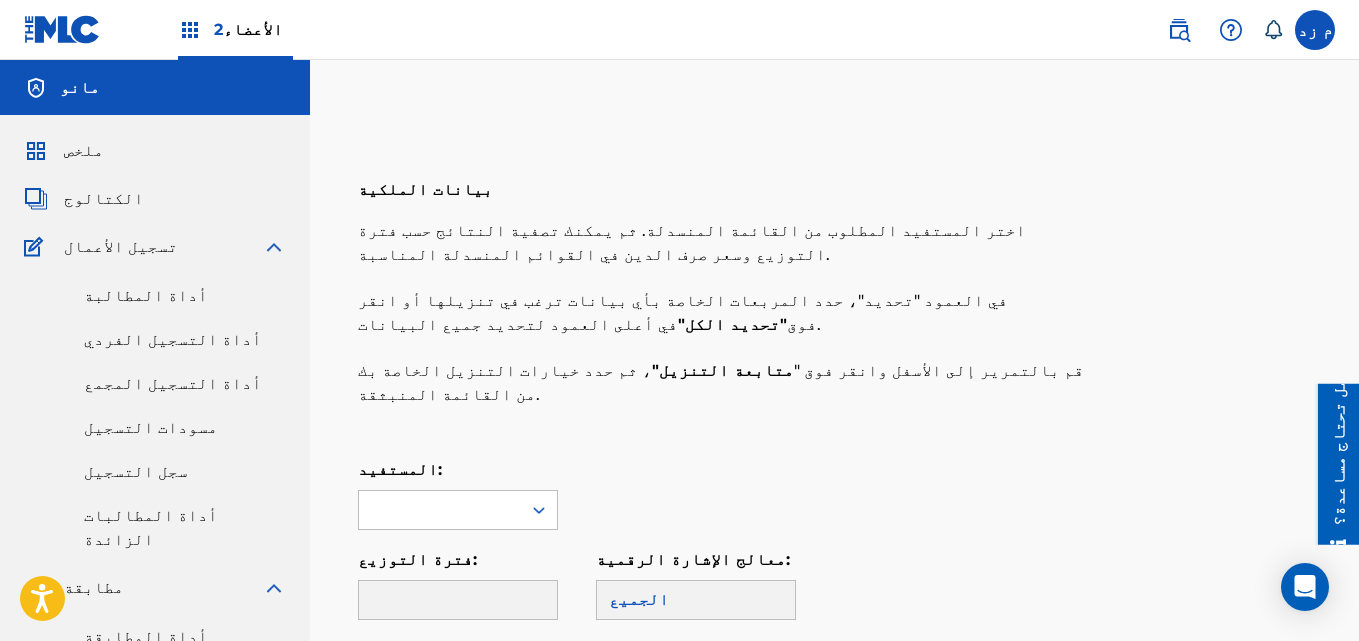 click at bounding box center (440, 510) 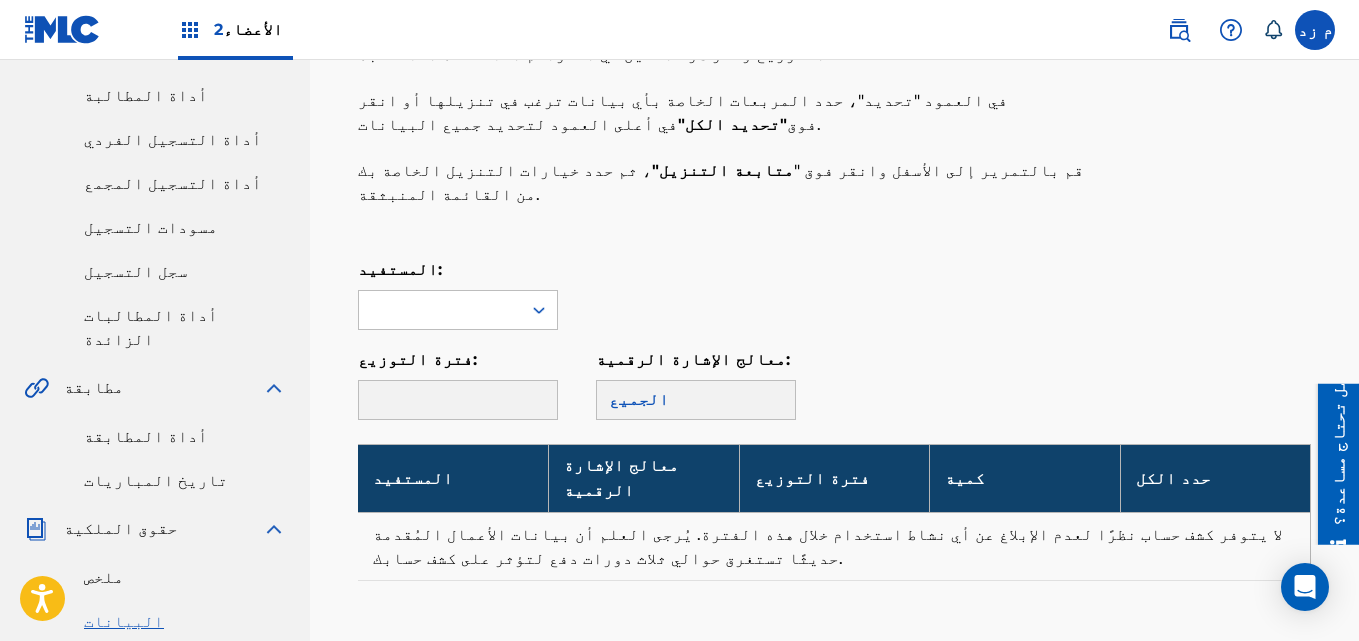 scroll, scrollTop: 100, scrollLeft: 0, axis: vertical 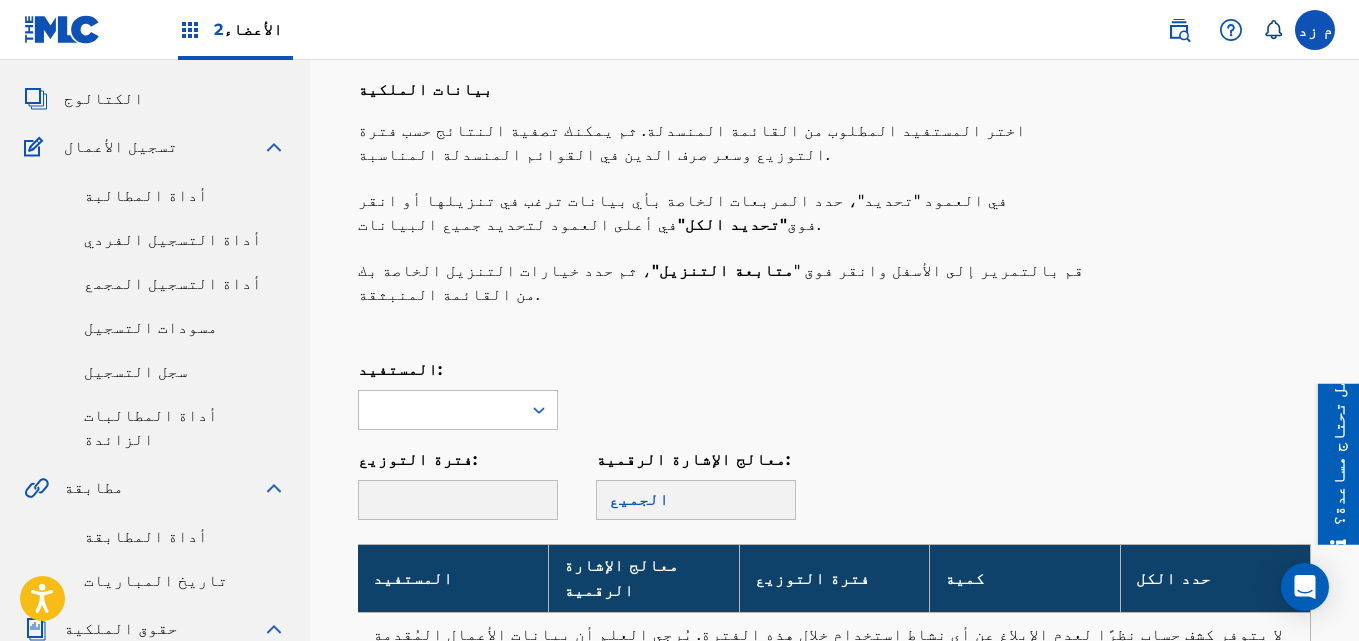 click at bounding box center (458, 500) 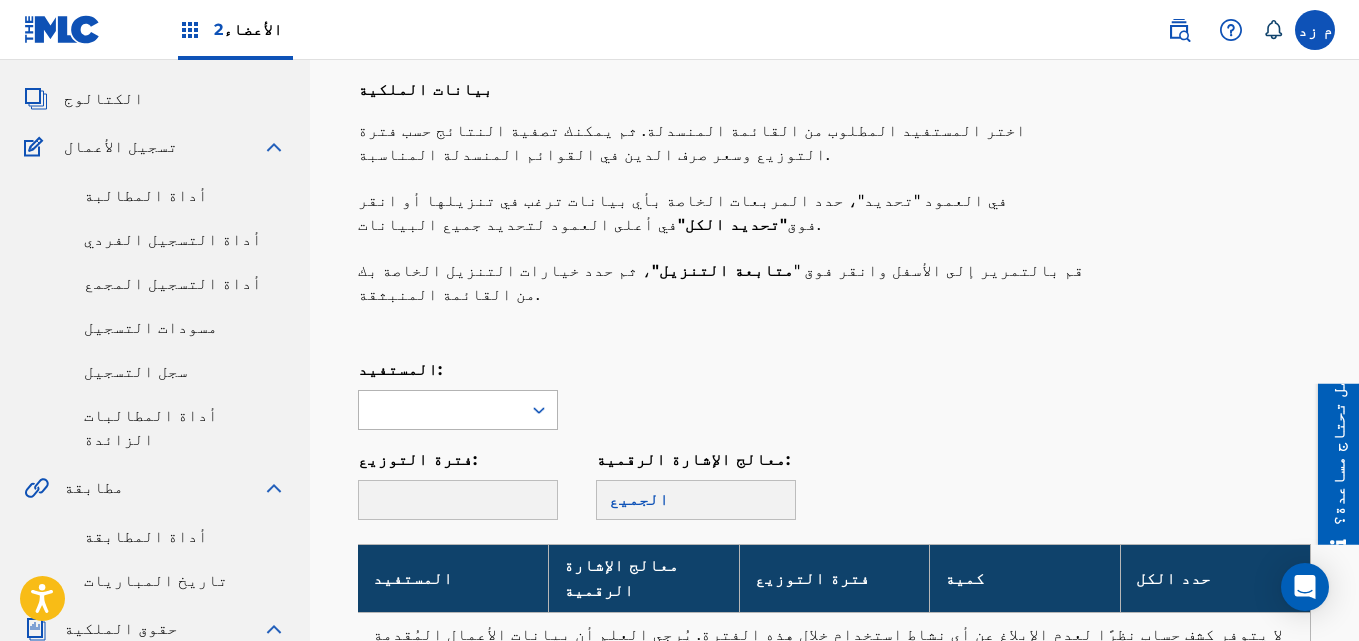click at bounding box center (440, 410) 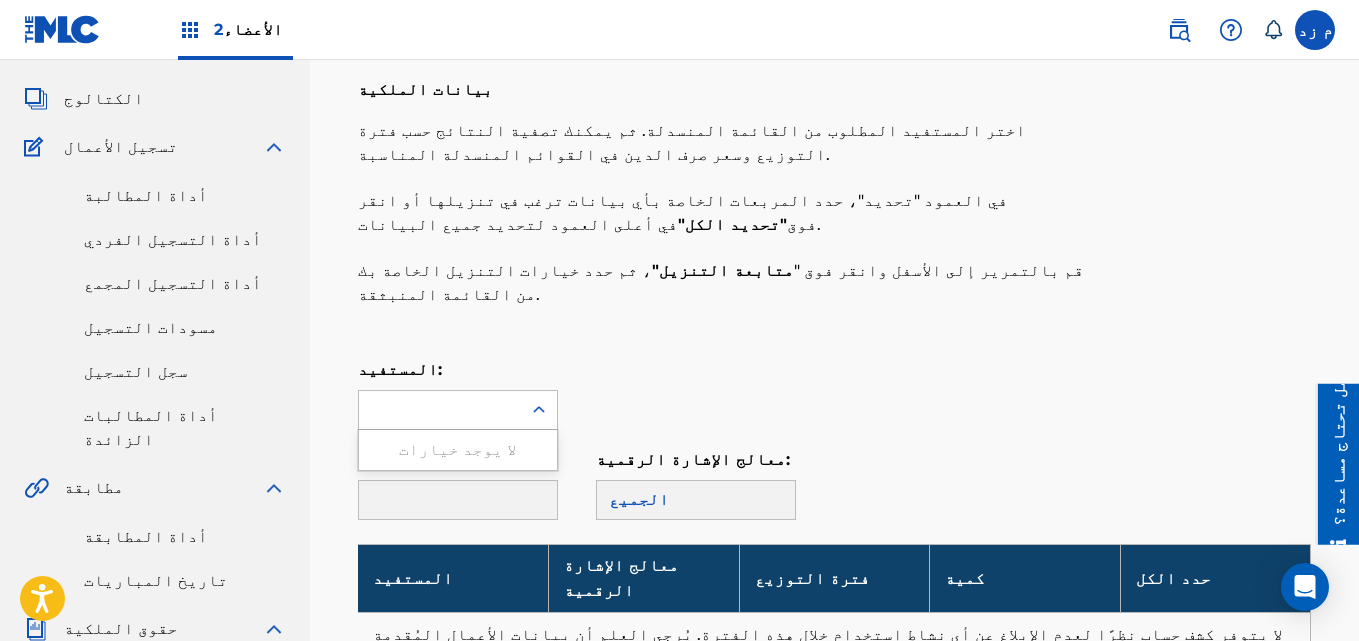 click on "لا يوجد خيارات" at bounding box center (458, 449) 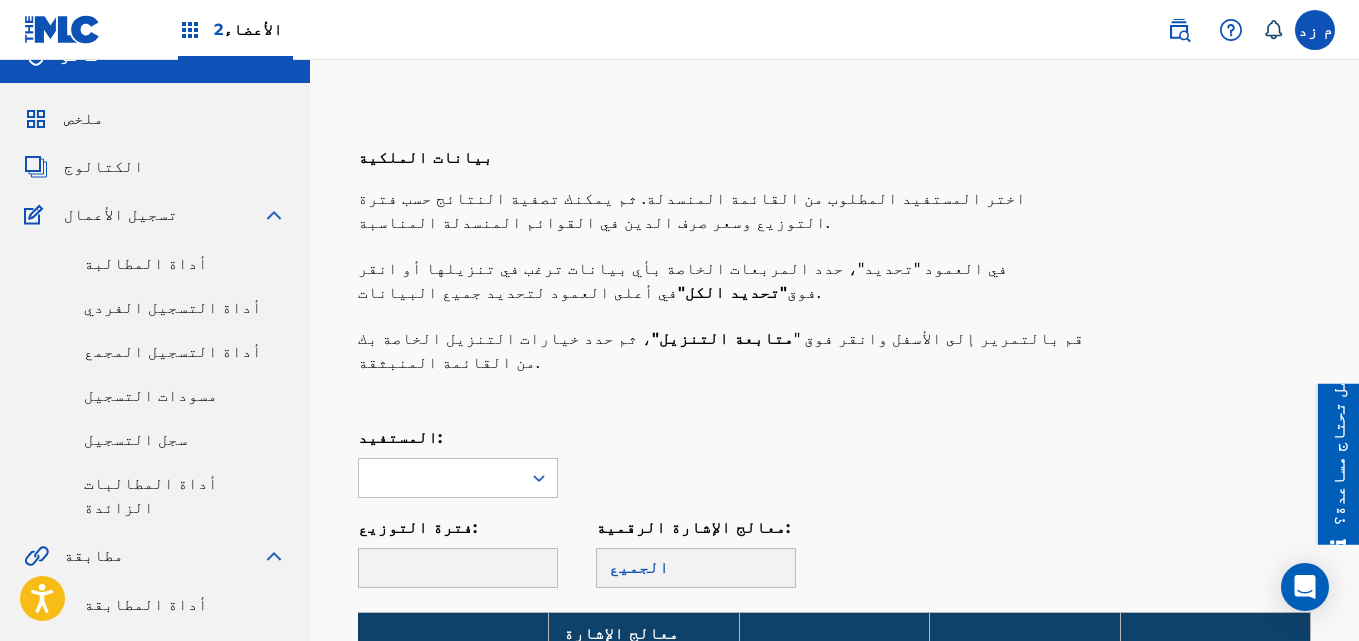 scroll, scrollTop: 0, scrollLeft: 0, axis: both 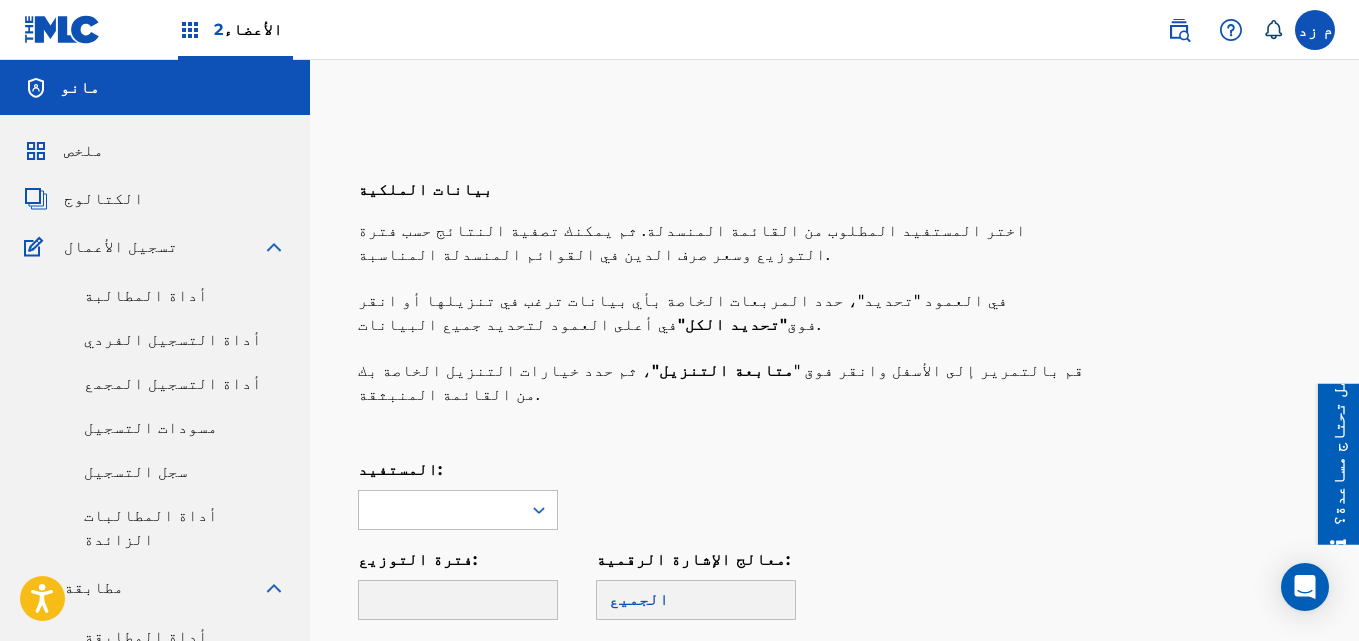 click on "الجميع" at bounding box center [696, 600] 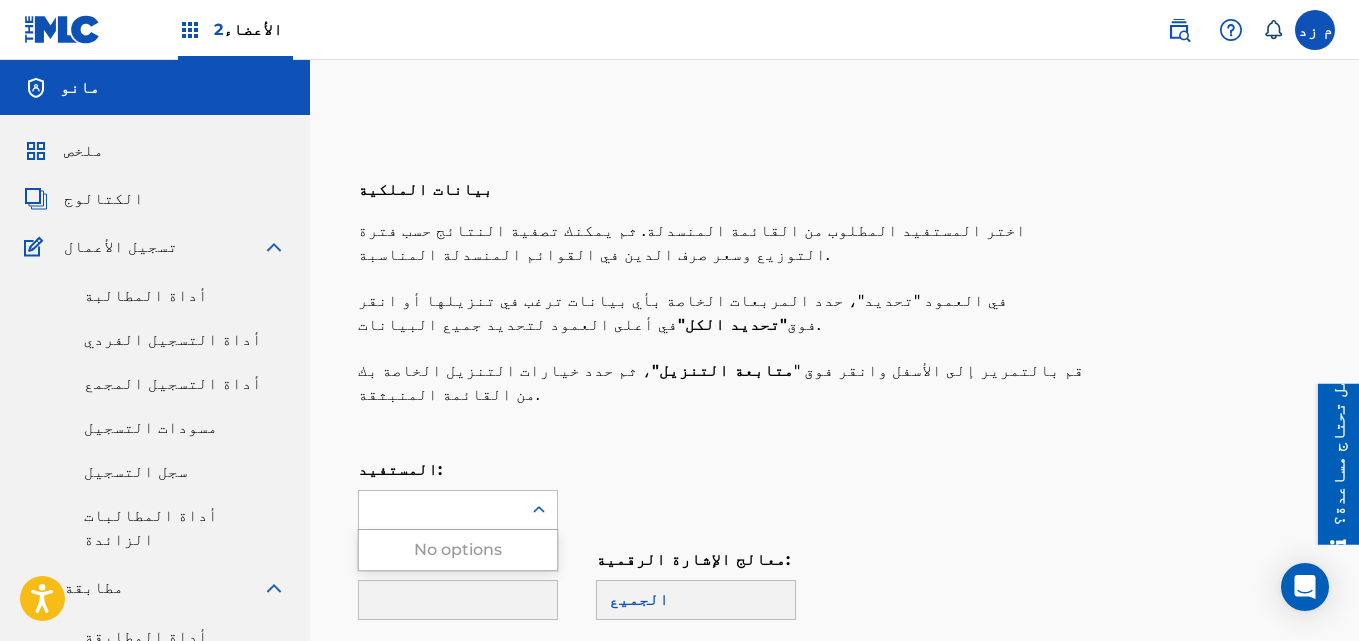 click at bounding box center (440, 510) 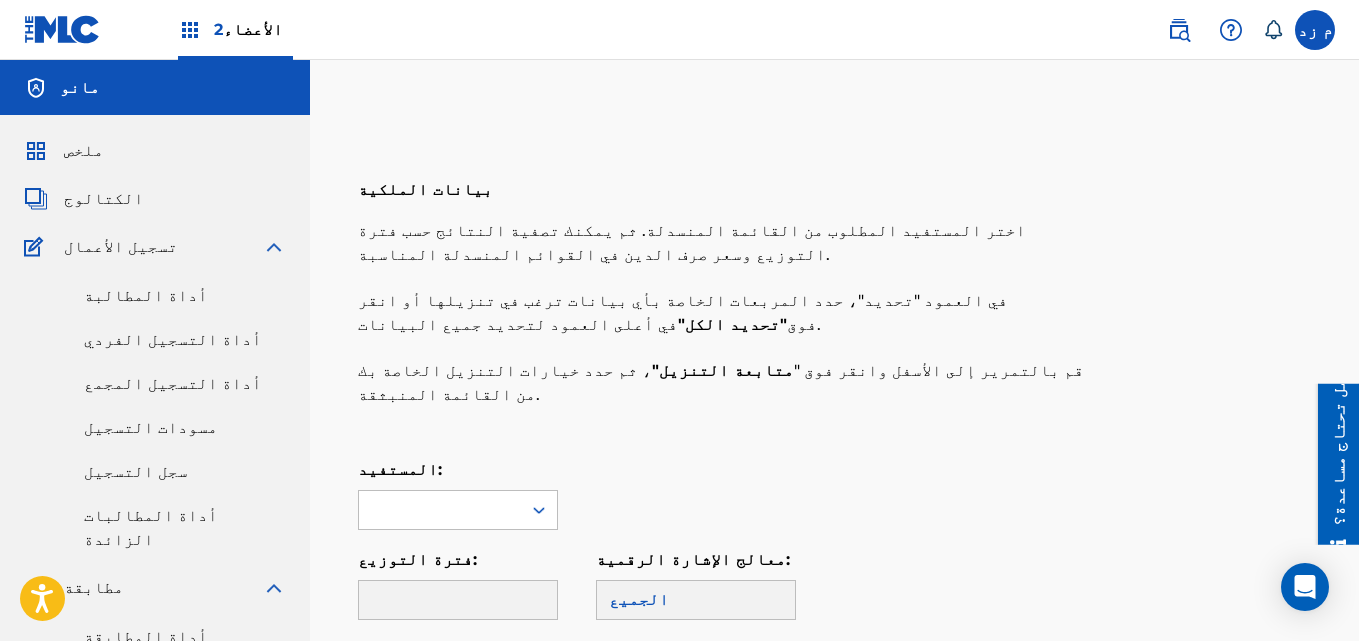 click at bounding box center (440, 510) 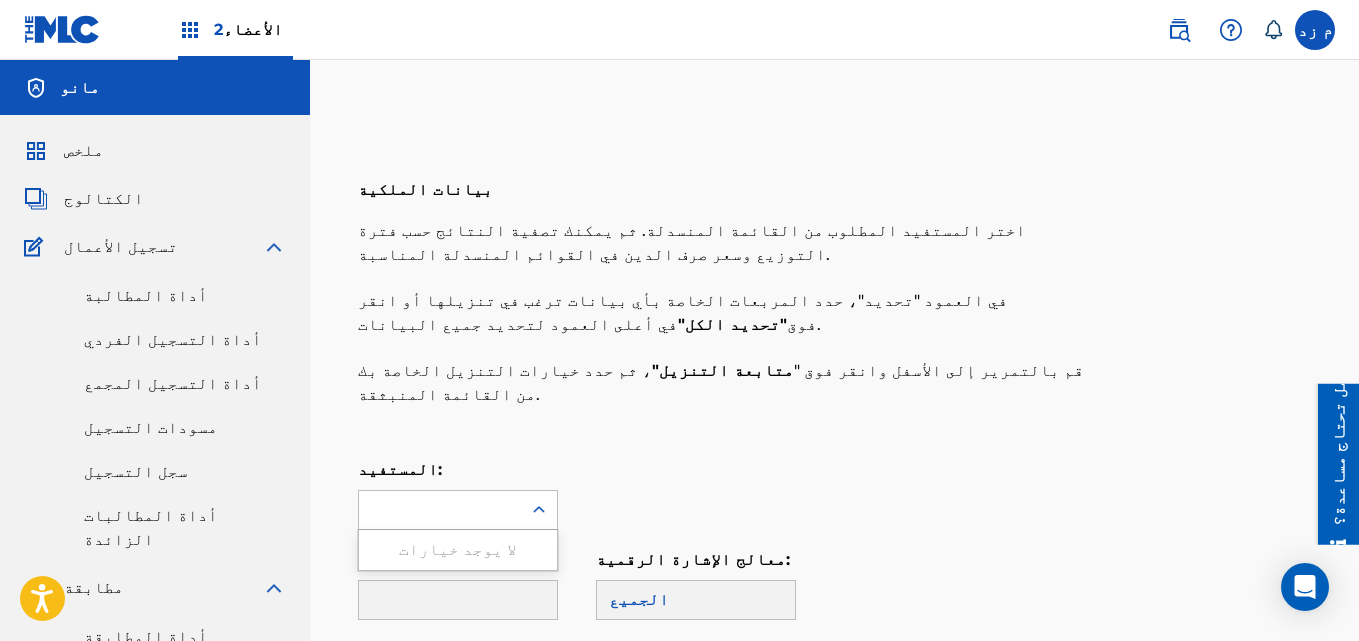 click on "لا يوجد خيارات" at bounding box center (458, 549) 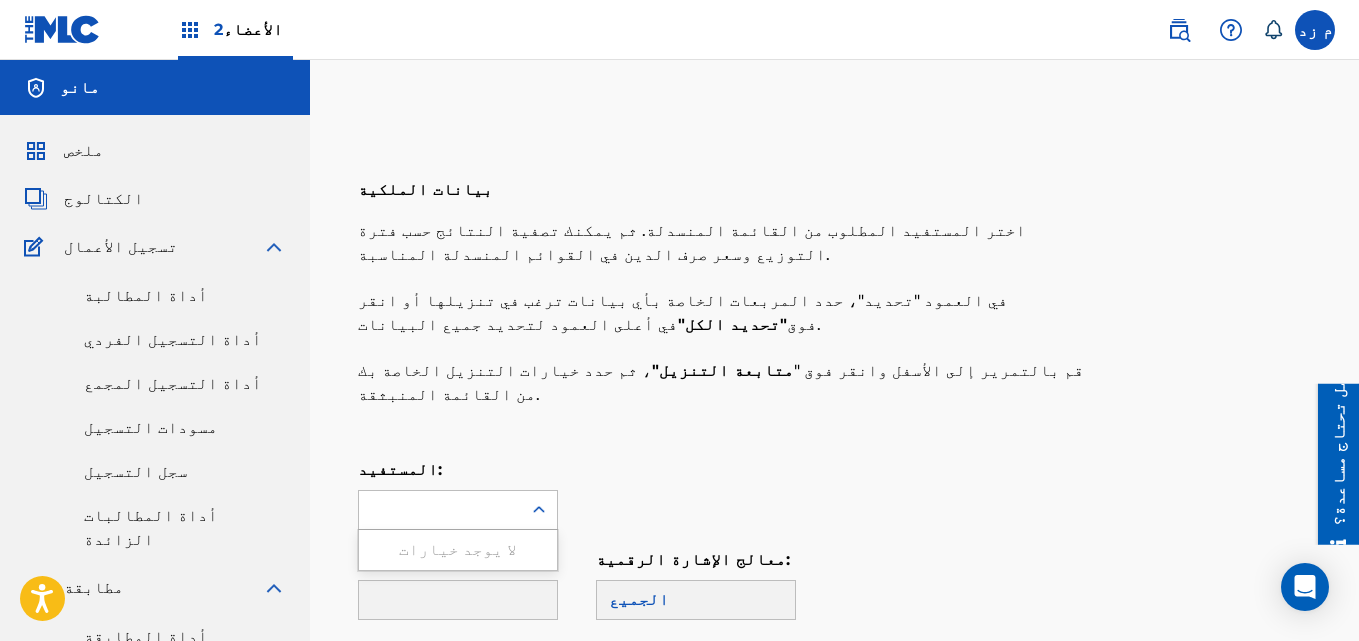 type 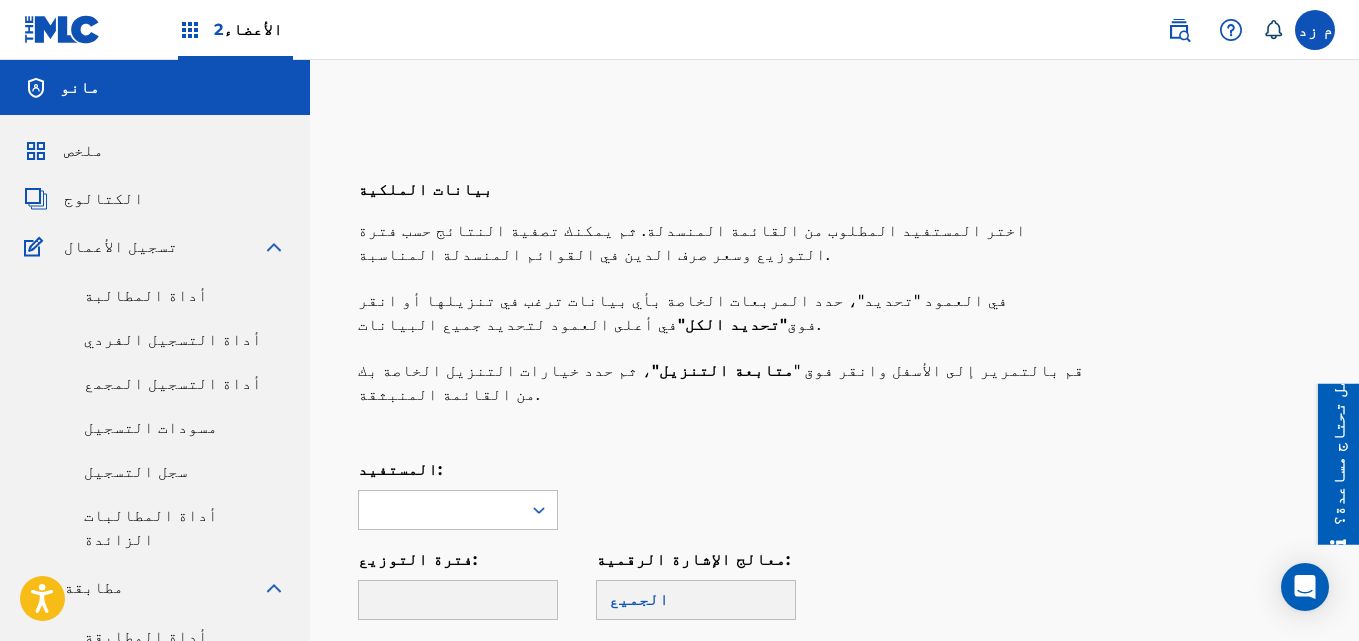click at bounding box center (440, 510) 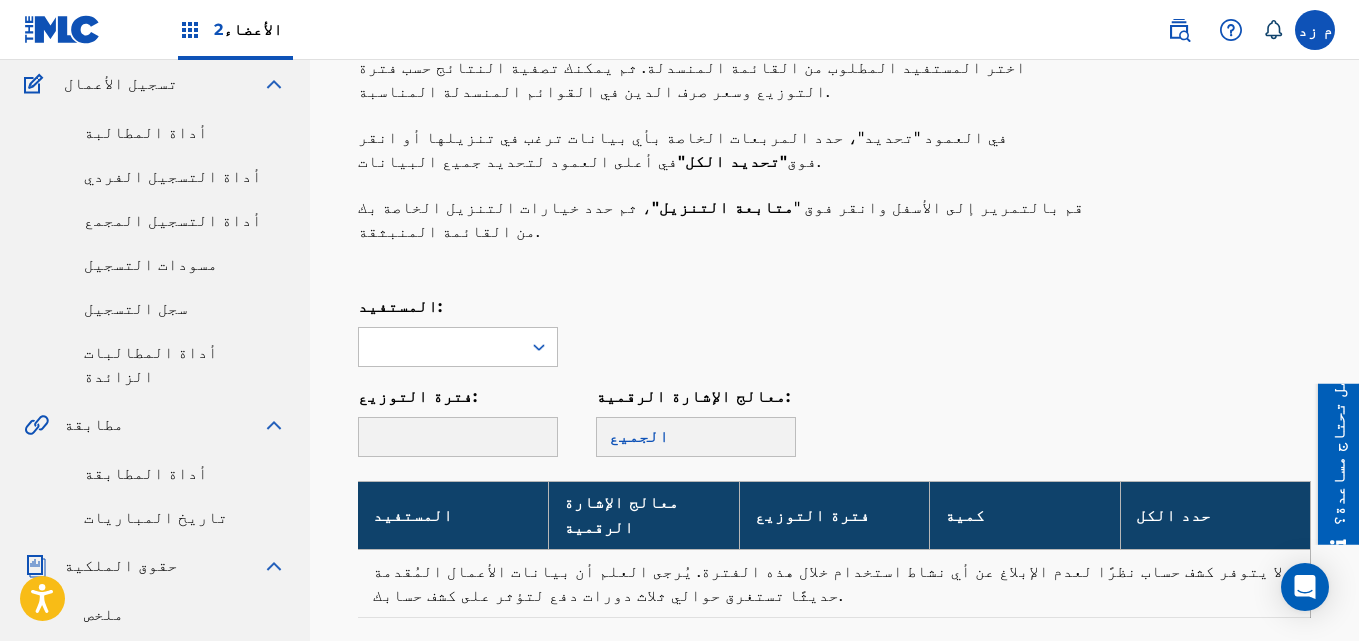scroll, scrollTop: 100, scrollLeft: 0, axis: vertical 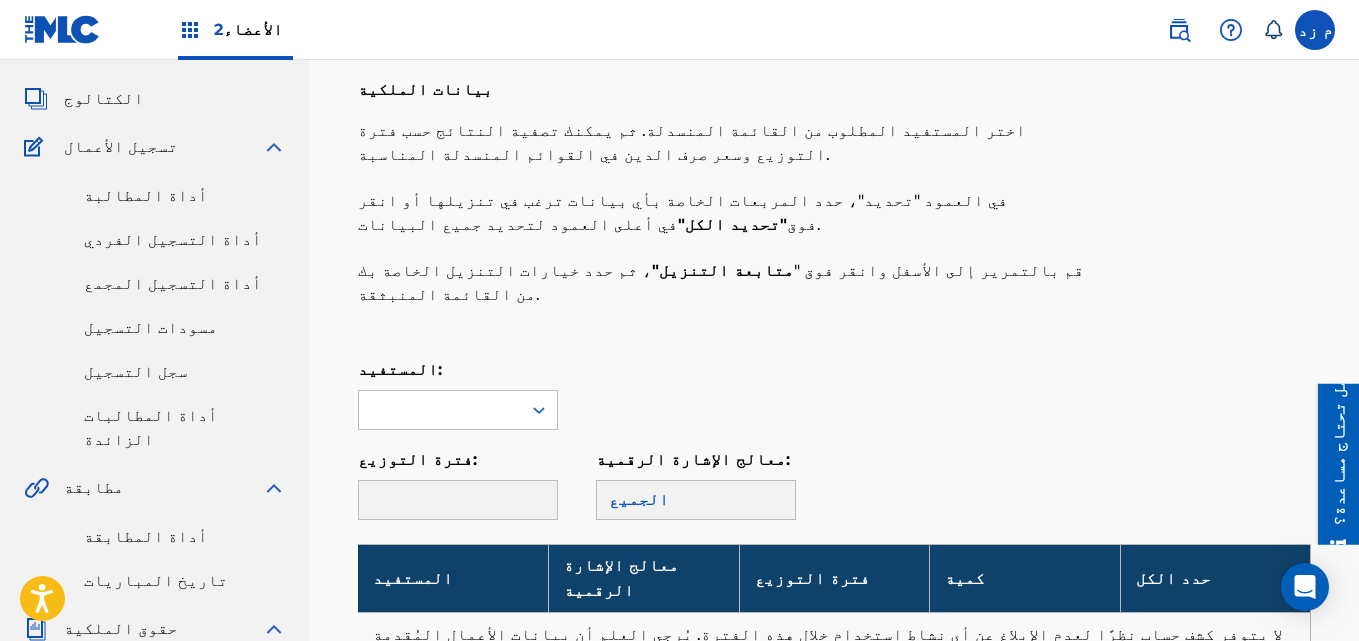 click on "أداة المطالبة" at bounding box center [146, 195] 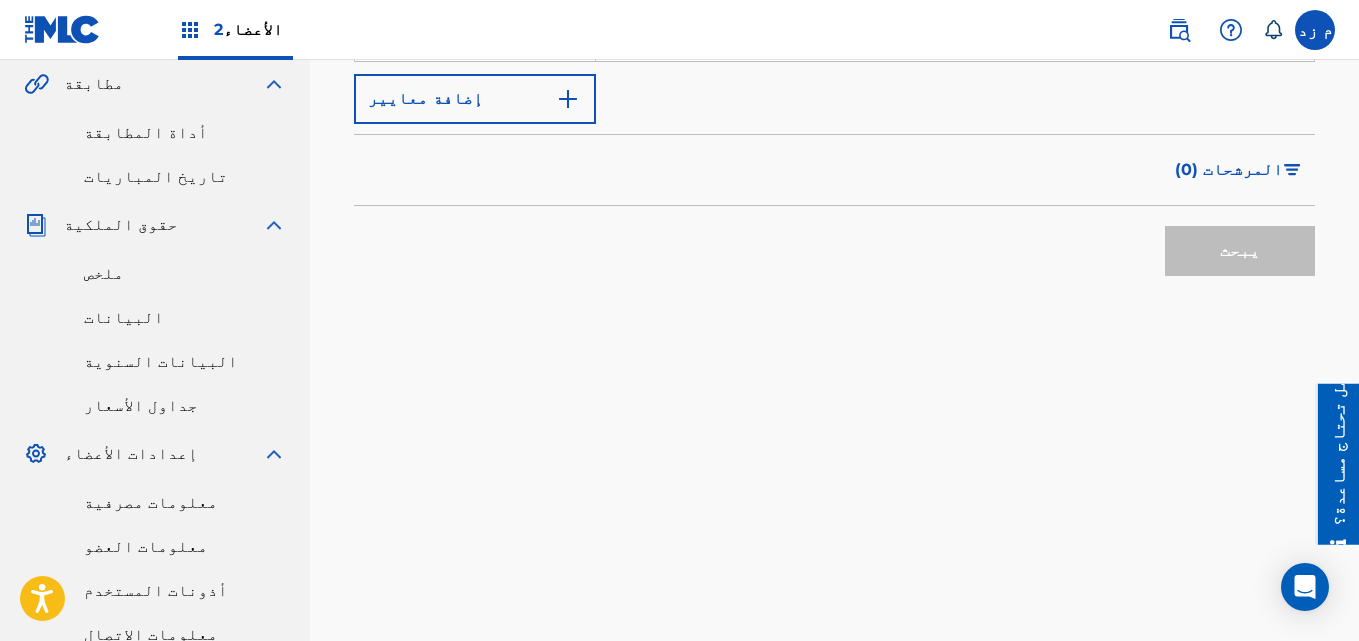 scroll, scrollTop: 650, scrollLeft: 0, axis: vertical 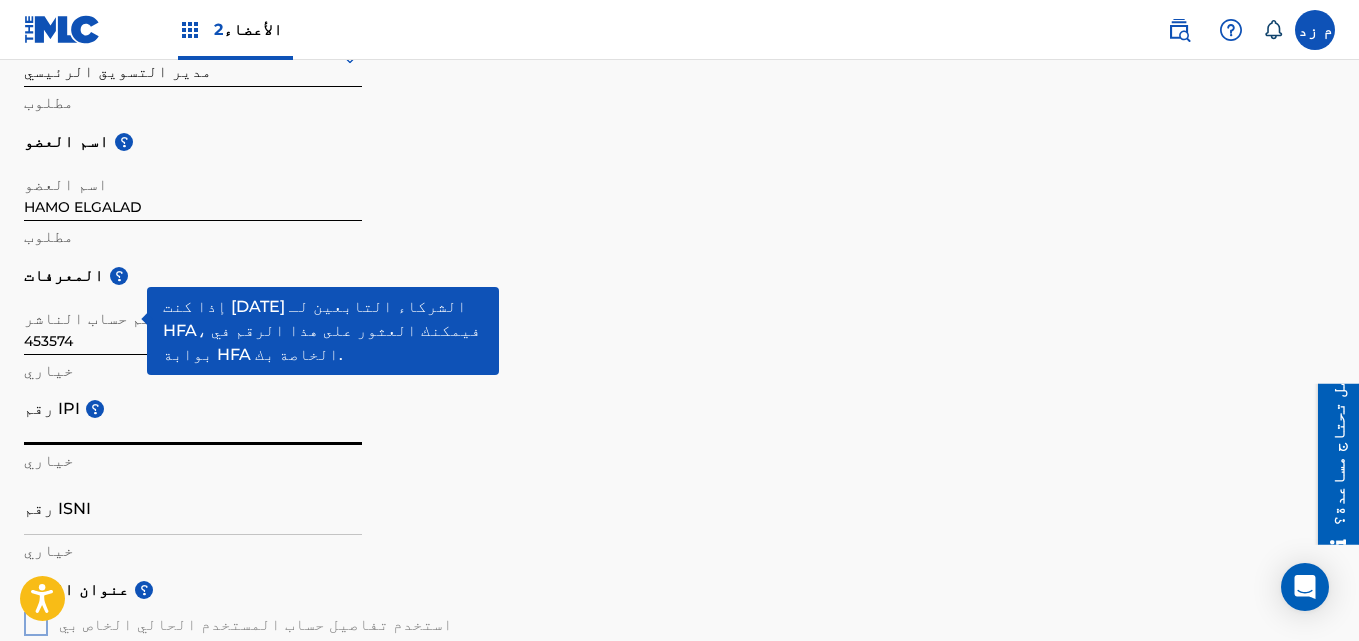 paste on "453574" 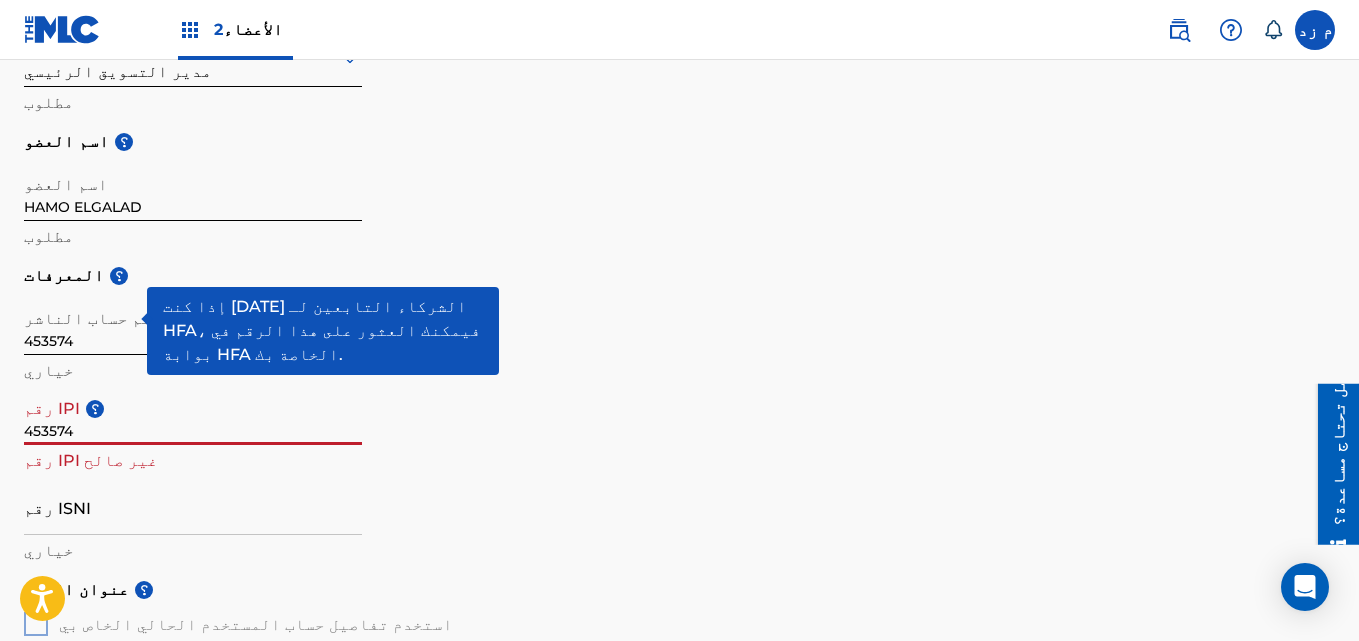 click on "453574" at bounding box center [193, 416] 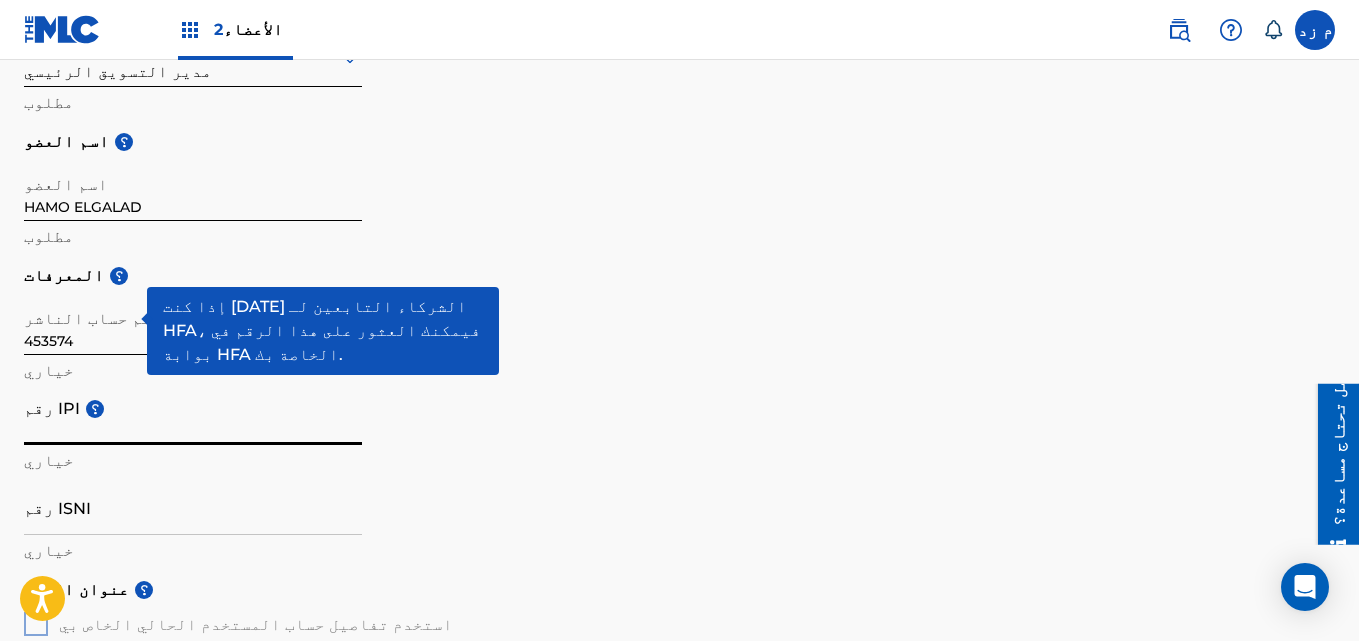 paste on "413969" 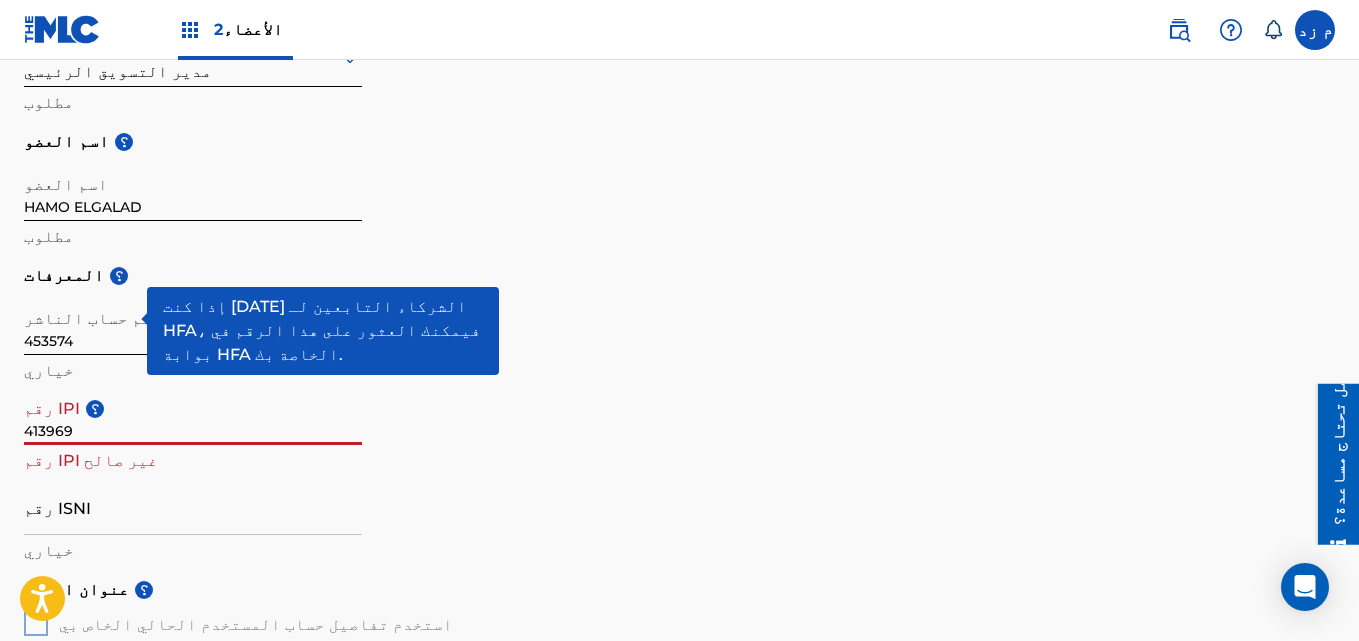 type on "413969" 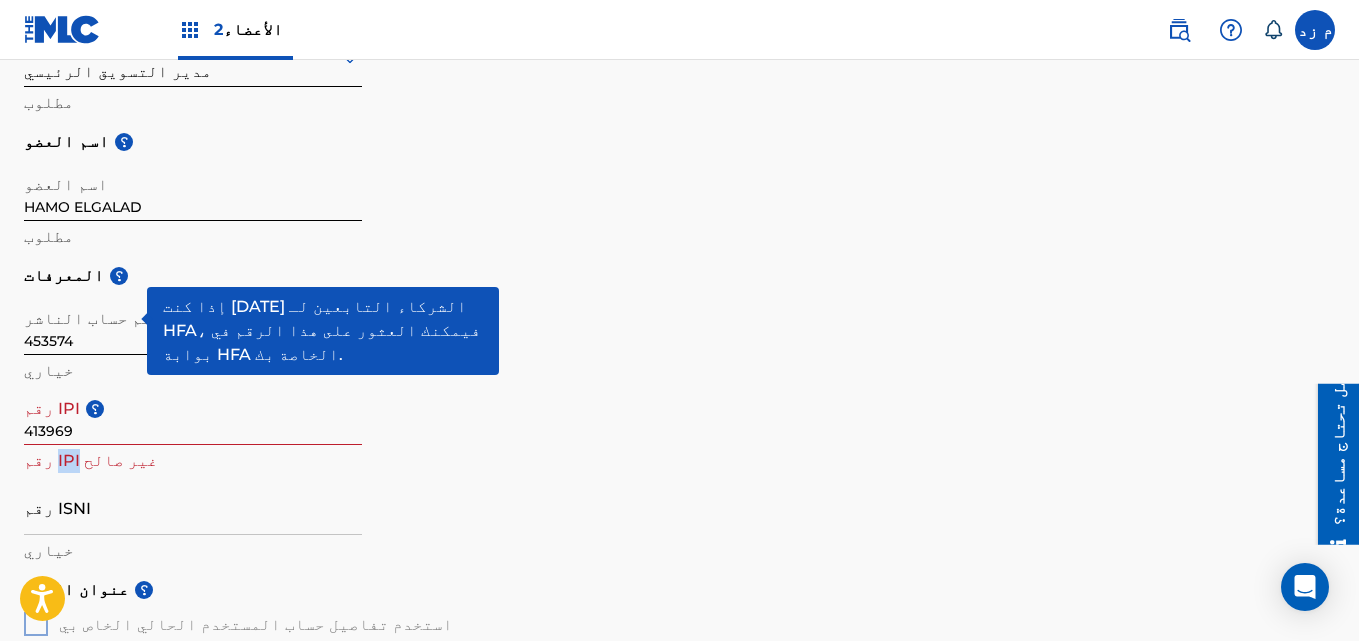 drag, startPoint x: 68, startPoint y: 434, endPoint x: 45, endPoint y: 434, distance: 23 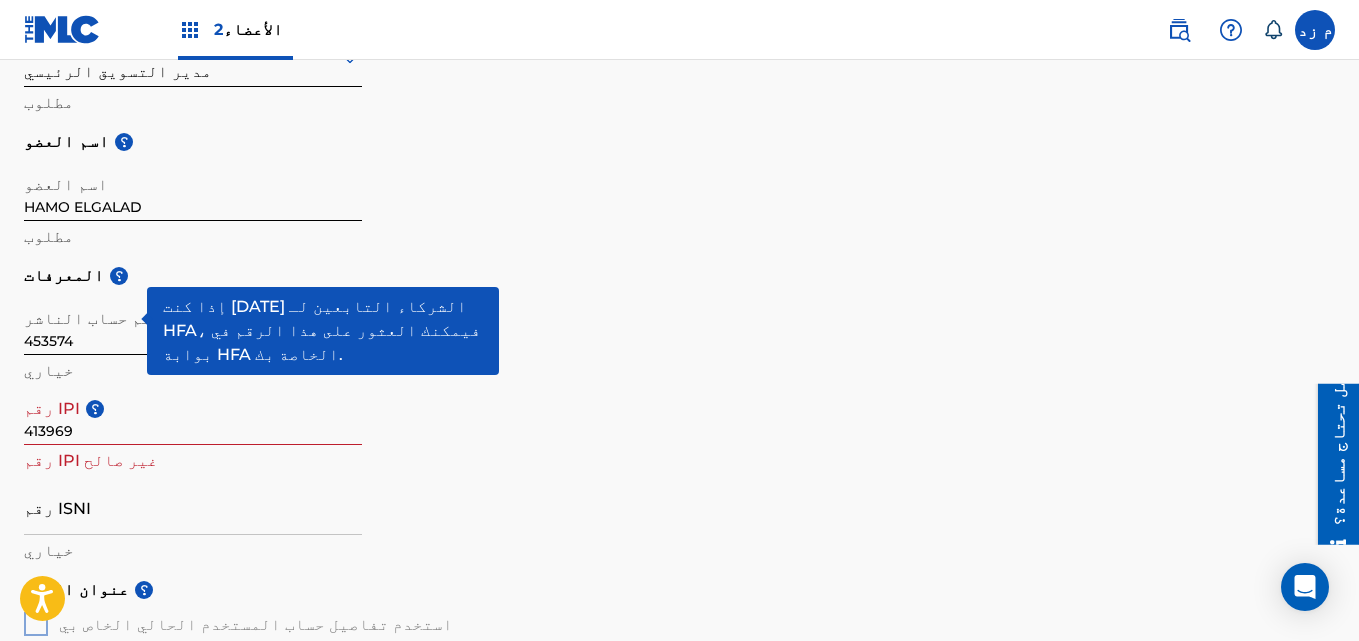 click on "المعرفات ؟ رقم حساب الناشر ؟ 453574 خياري رقم IPI ؟ 413969 رقم IPI غير صالح رقم ISNI خياري" at bounding box center (679, 411) 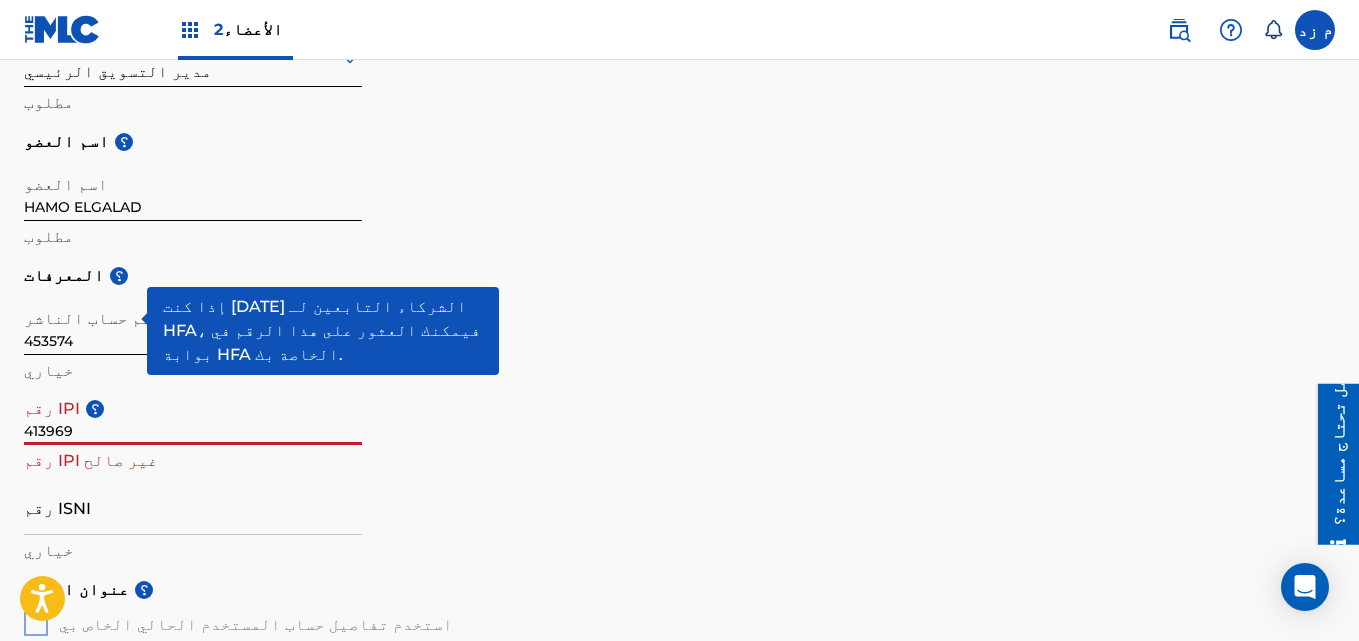 click on "413969" at bounding box center (193, 416) 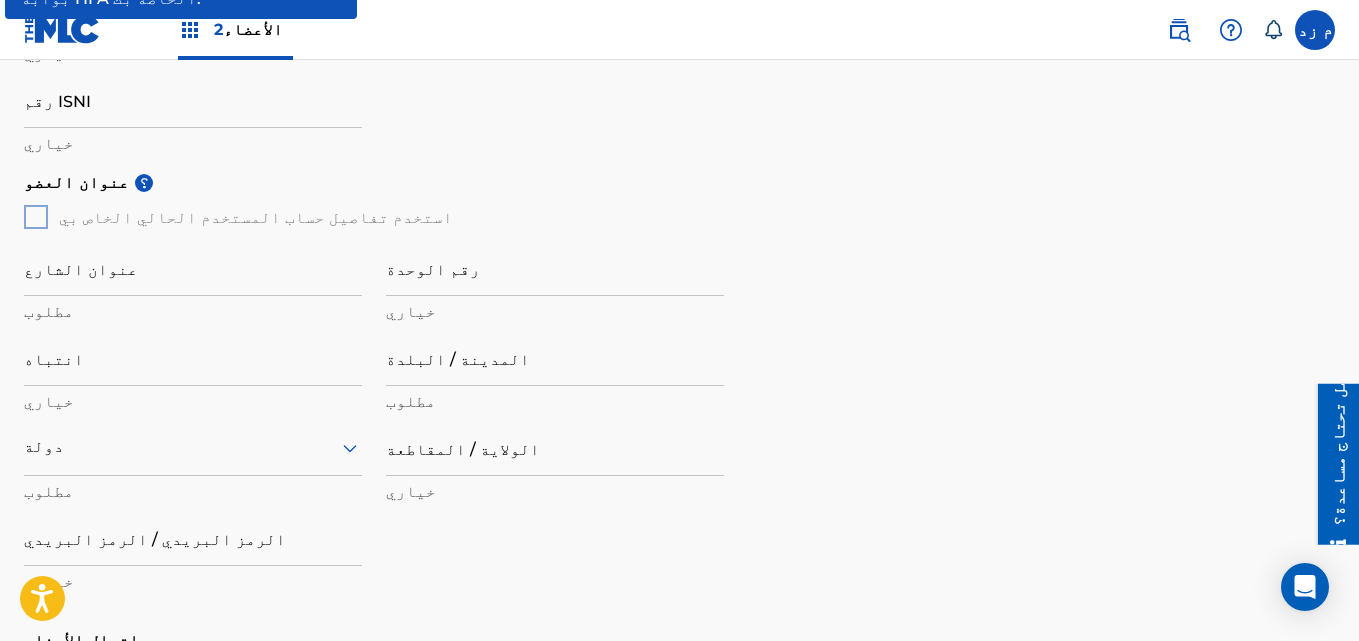 scroll, scrollTop: 800, scrollLeft: 0, axis: vertical 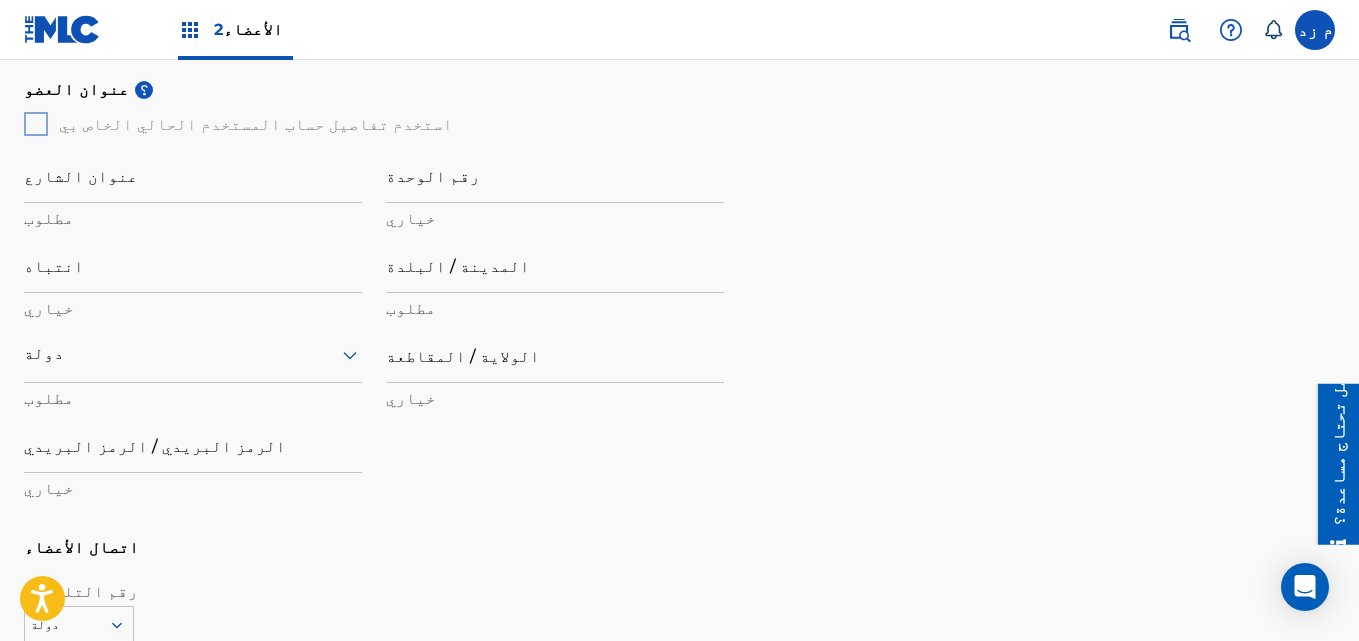 type 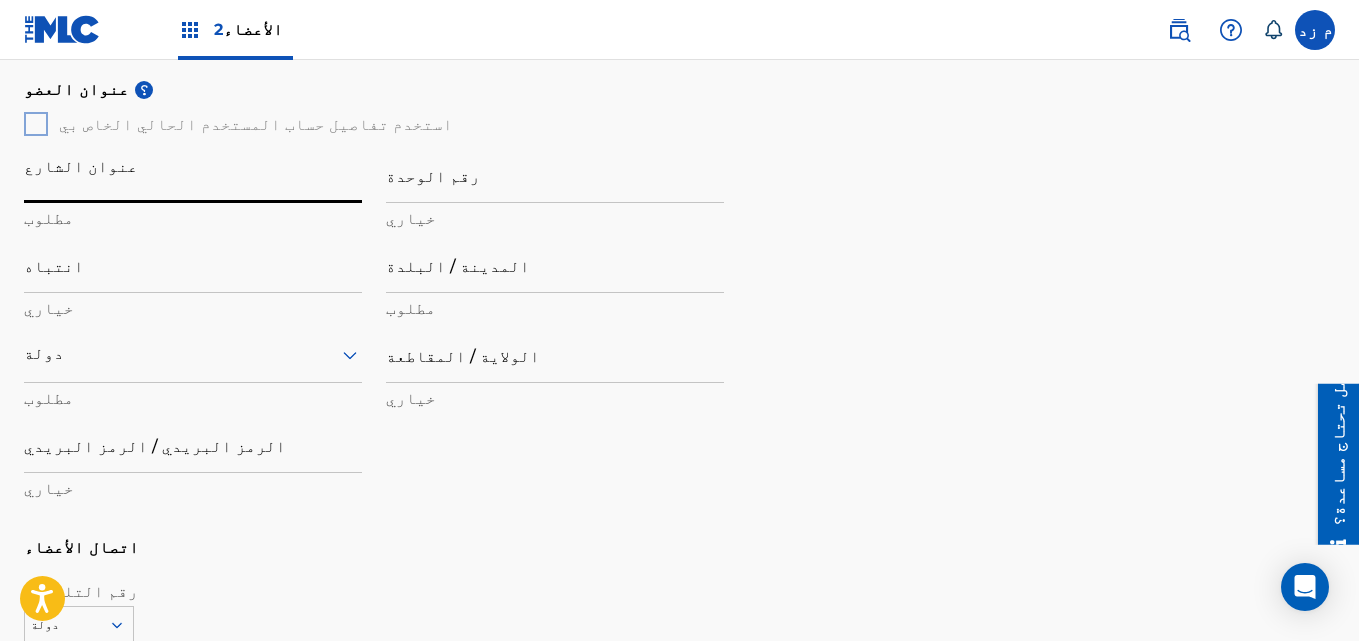 click on "انتباه" at bounding box center (193, 264) 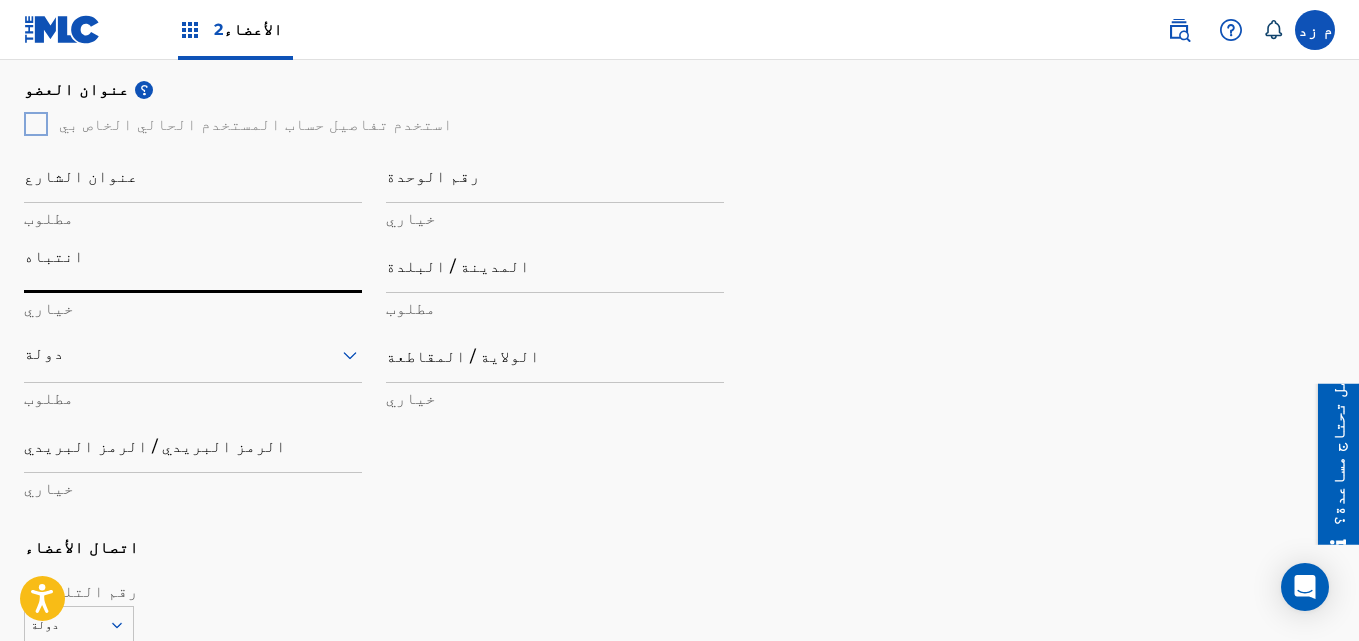 click on "دولة" at bounding box center (193, 354) 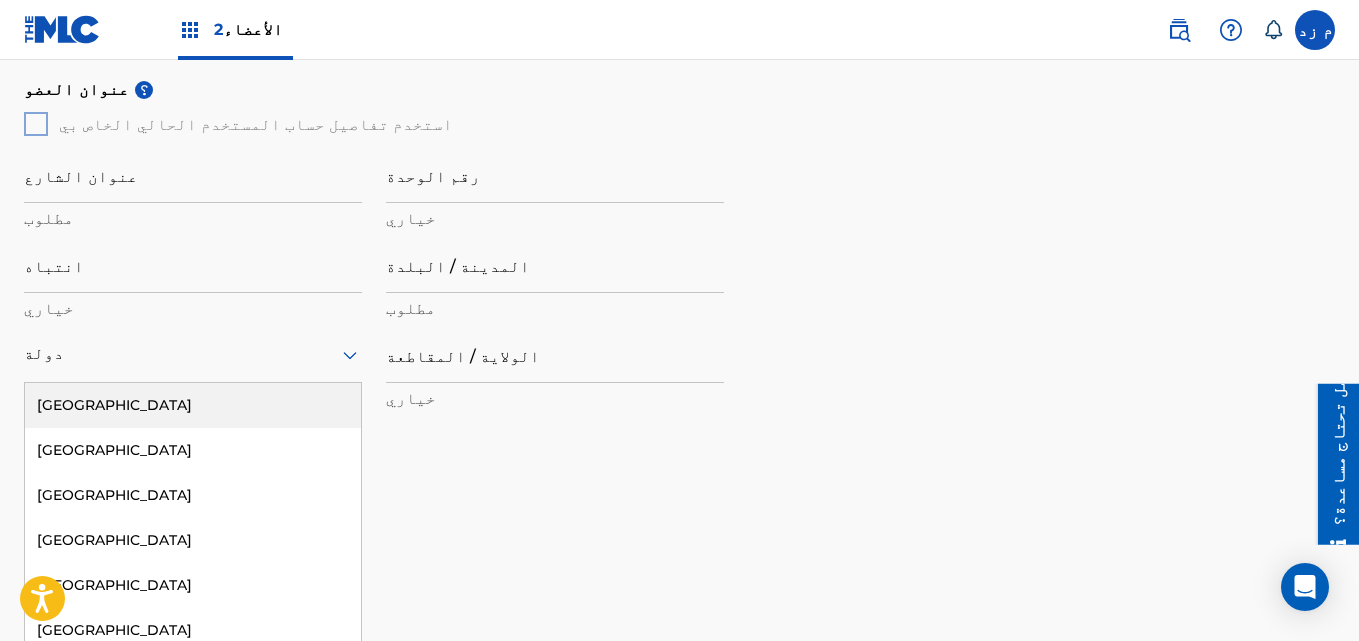 scroll, scrollTop: 819, scrollLeft: 0, axis: vertical 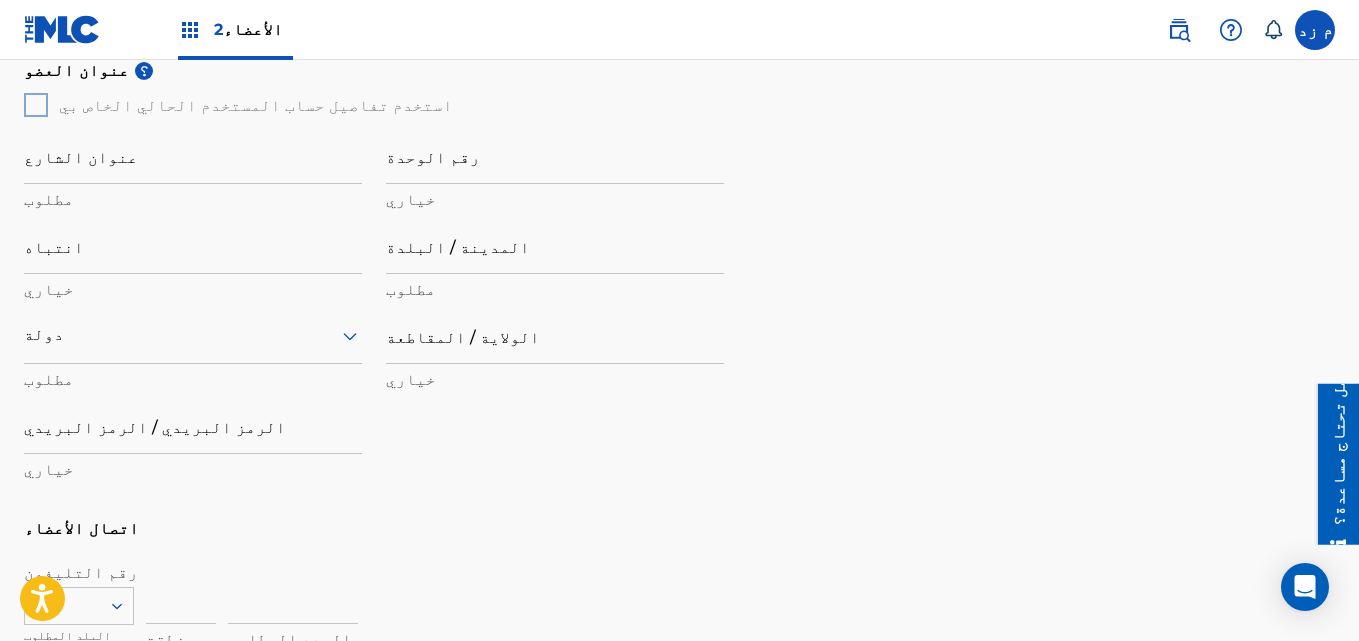 click at bounding box center (62, 29) 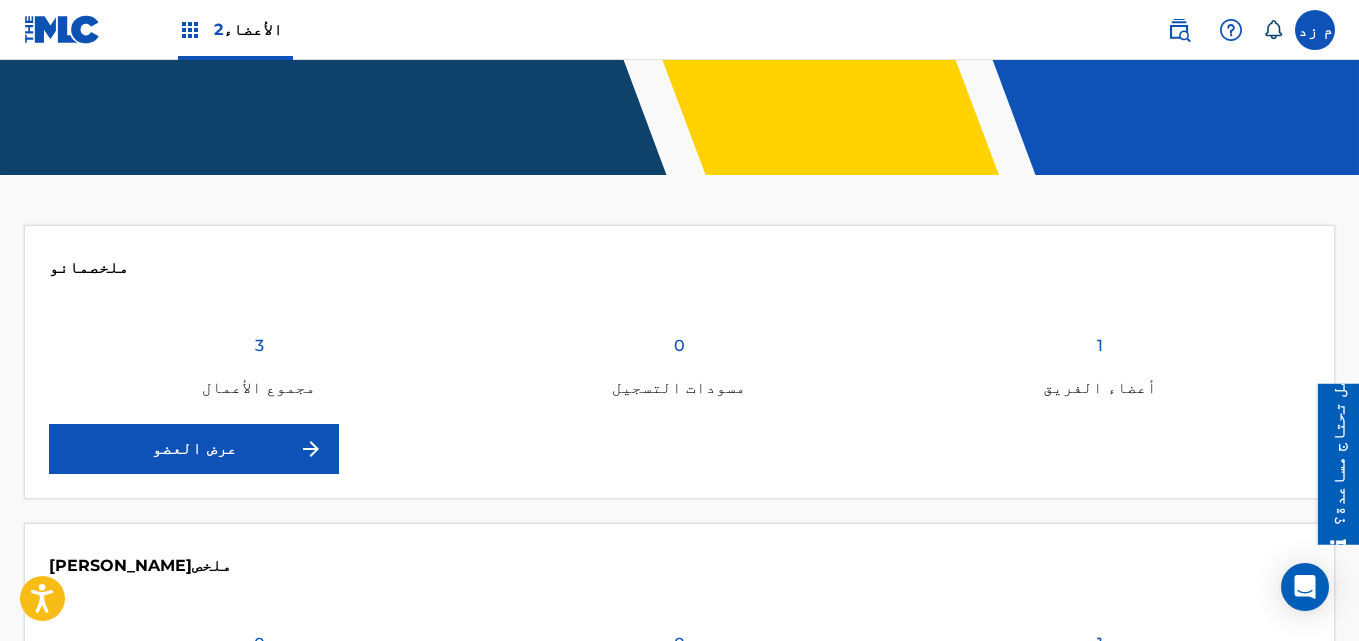 scroll, scrollTop: 500, scrollLeft: 0, axis: vertical 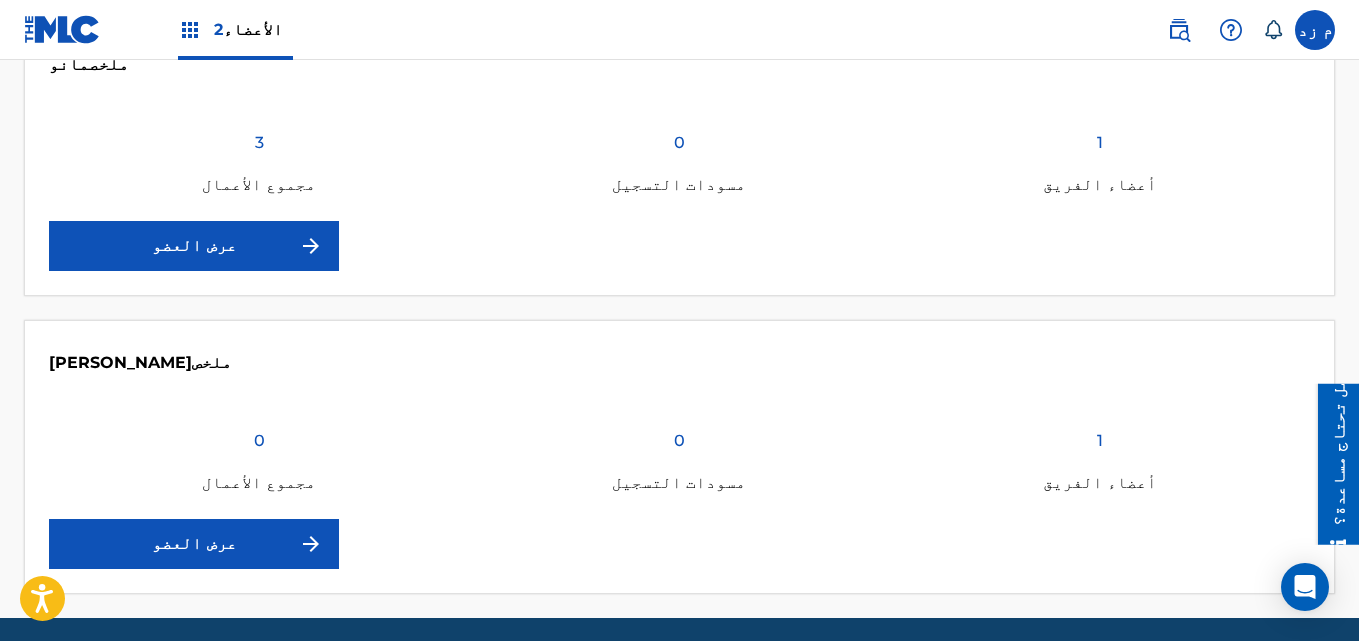 click on "عرض العضو" at bounding box center (194, 246) 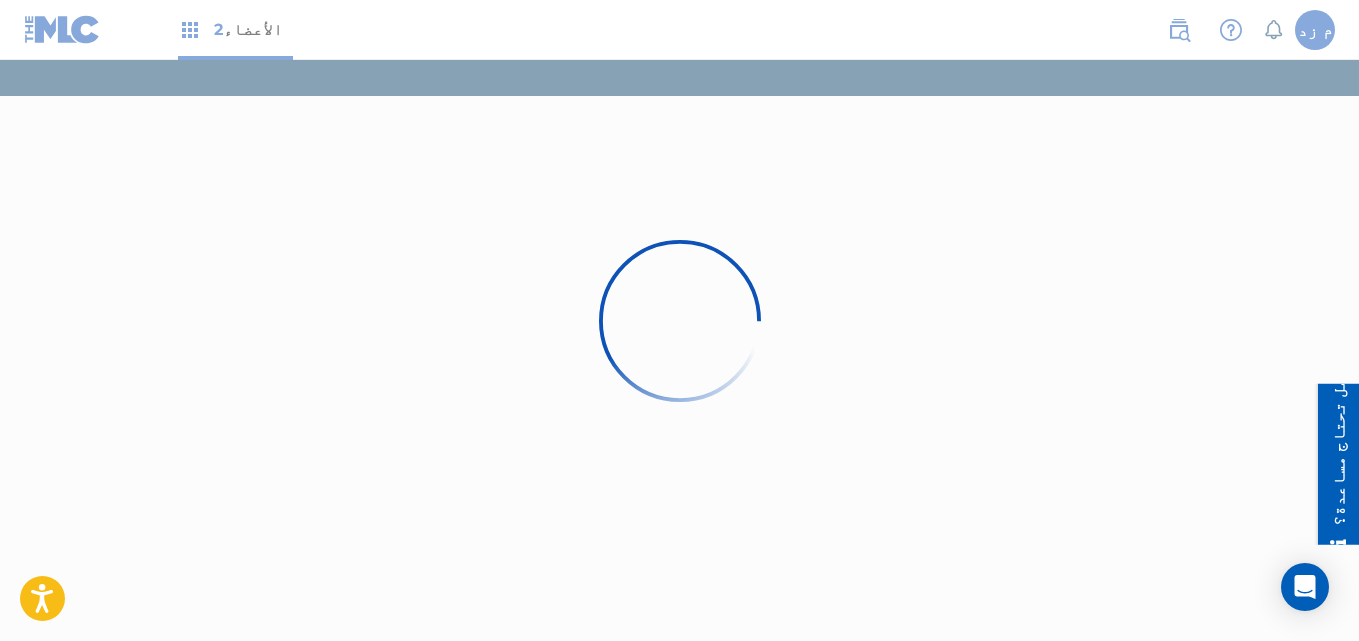 scroll, scrollTop: 0, scrollLeft: 0, axis: both 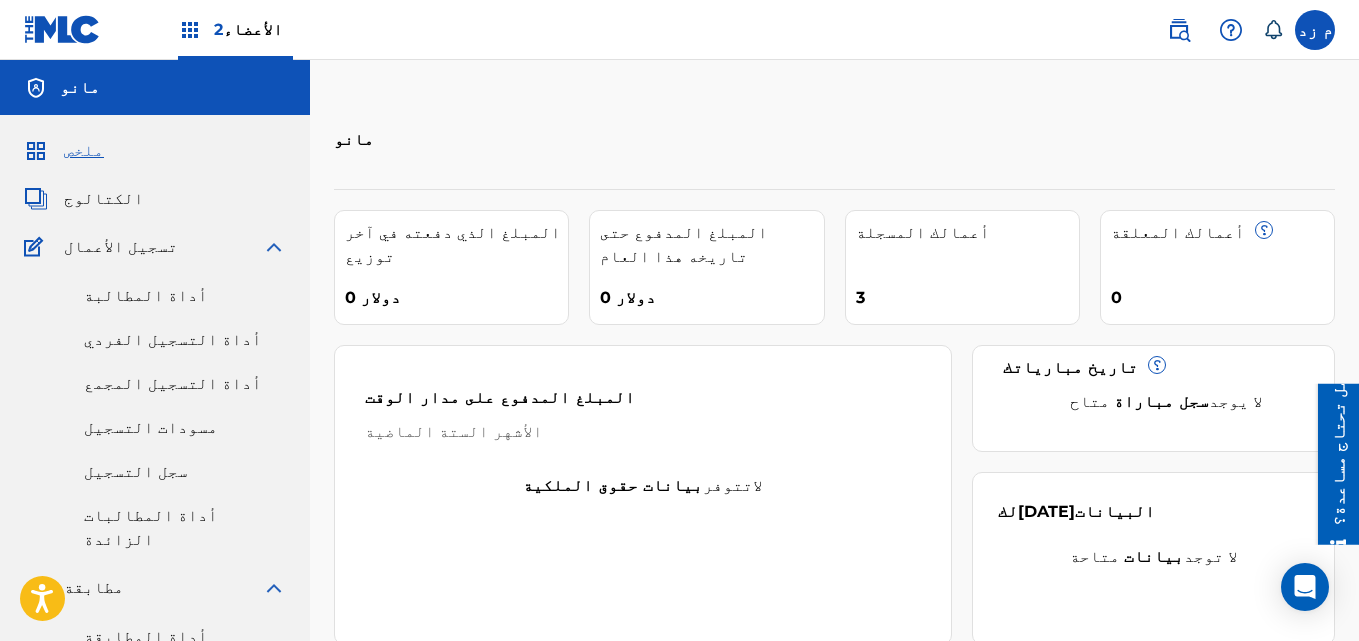click on "3" at bounding box center [967, 291] 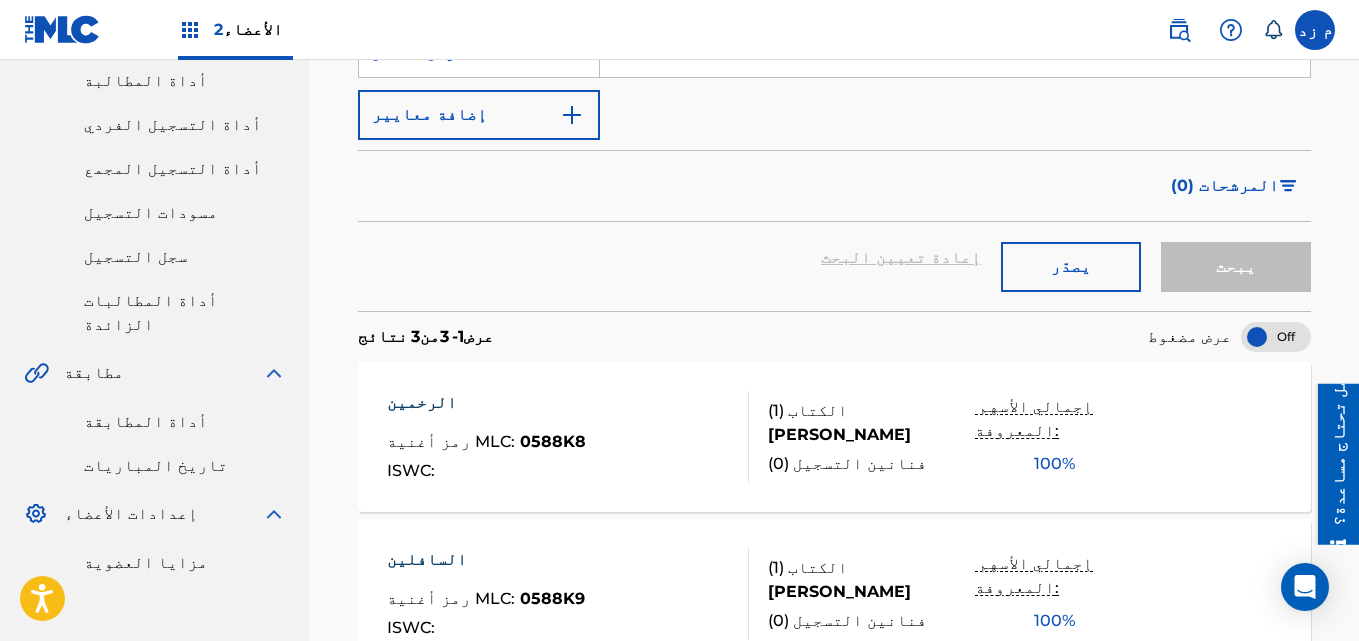 scroll, scrollTop: 500, scrollLeft: 0, axis: vertical 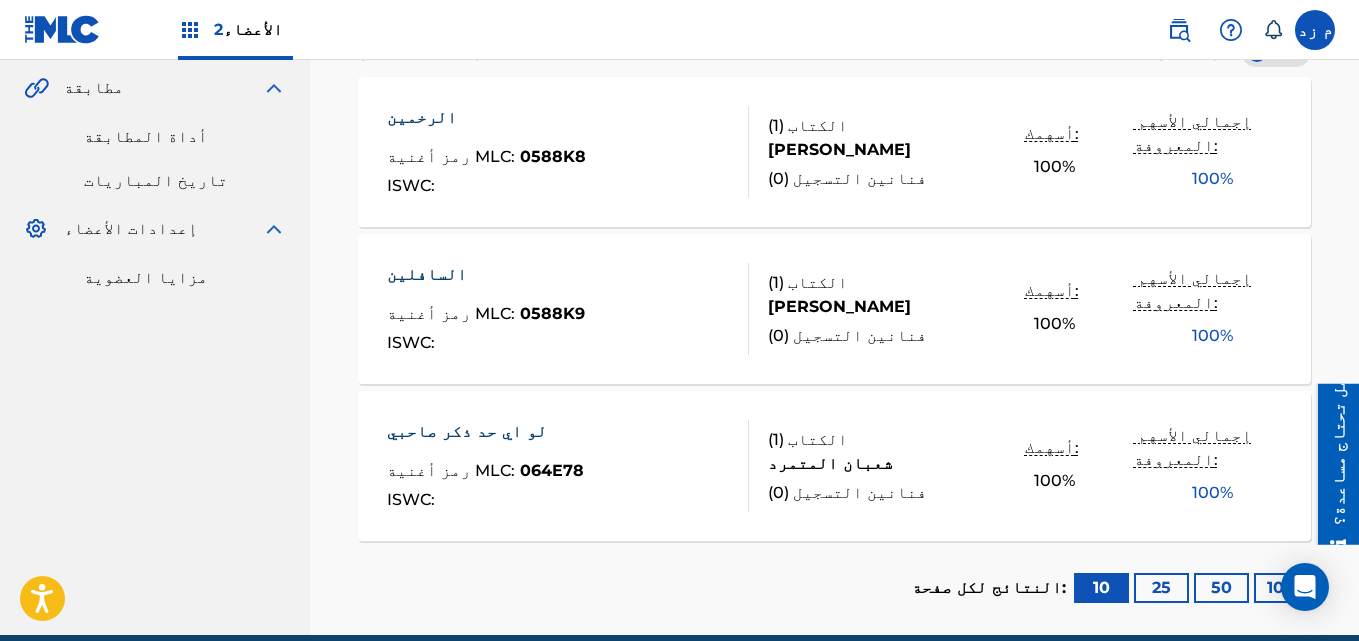 click on "0588K8" at bounding box center [553, 156] 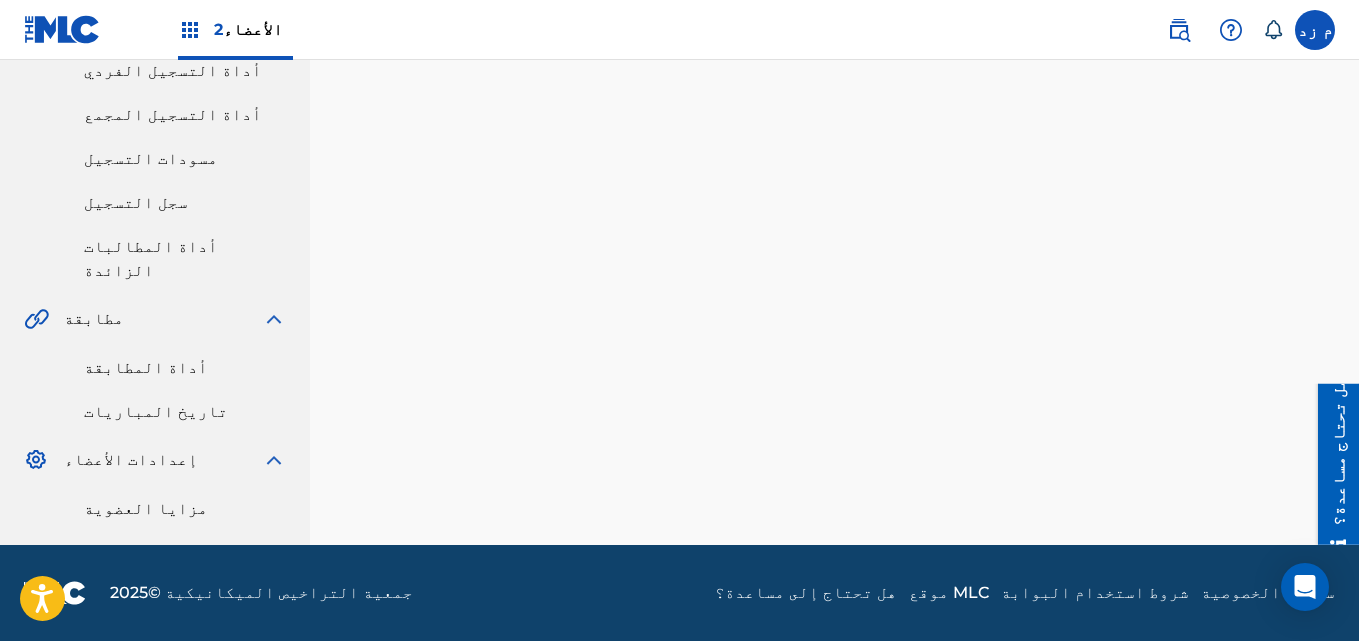 scroll, scrollTop: 0, scrollLeft: 0, axis: both 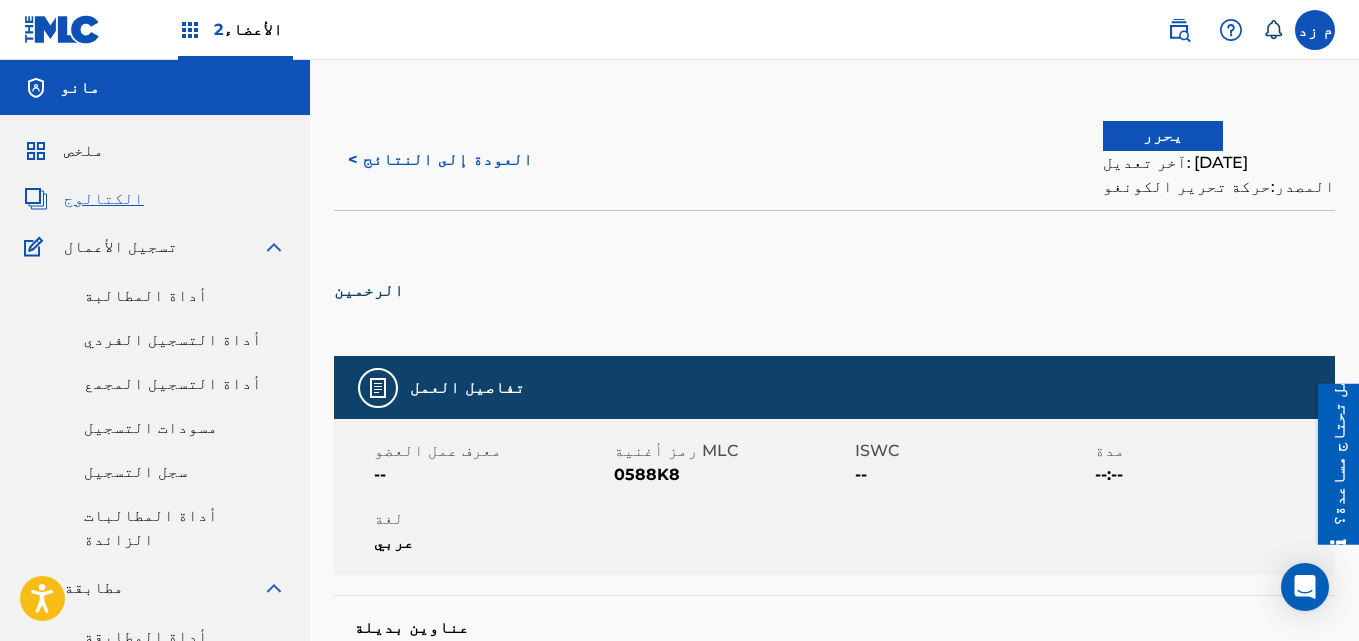 click on "يحرر" at bounding box center (1163, 136) 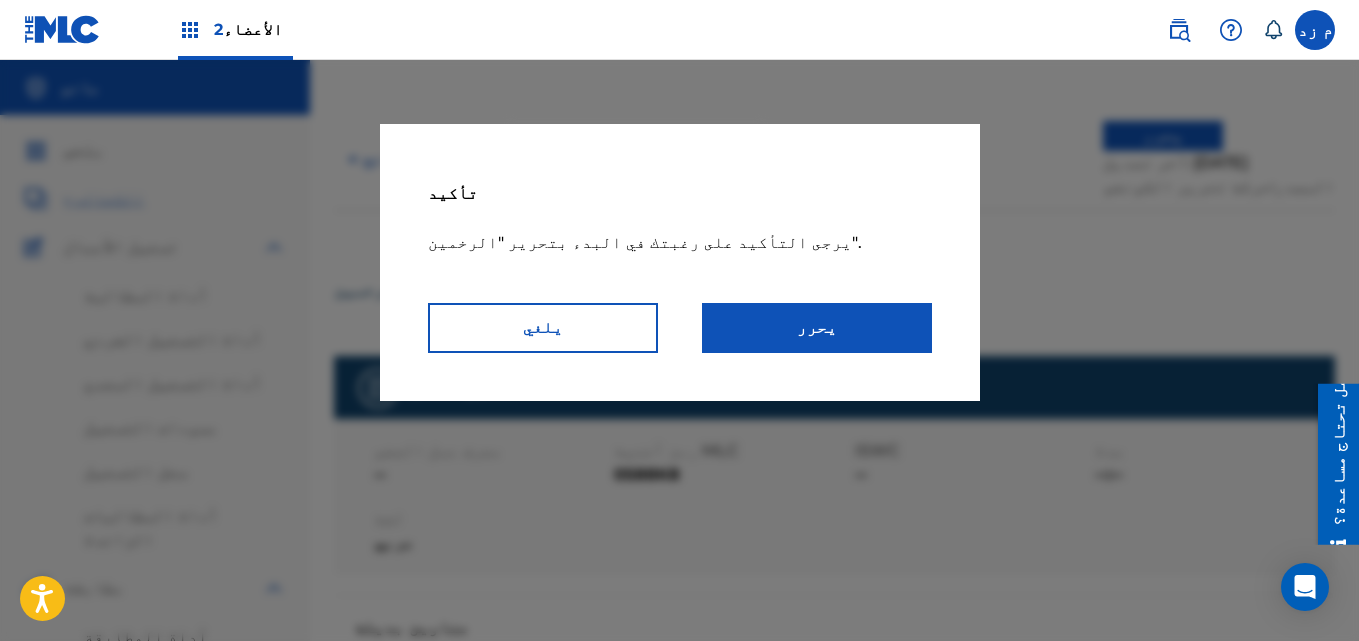 click on "يحرر" at bounding box center (817, 328) 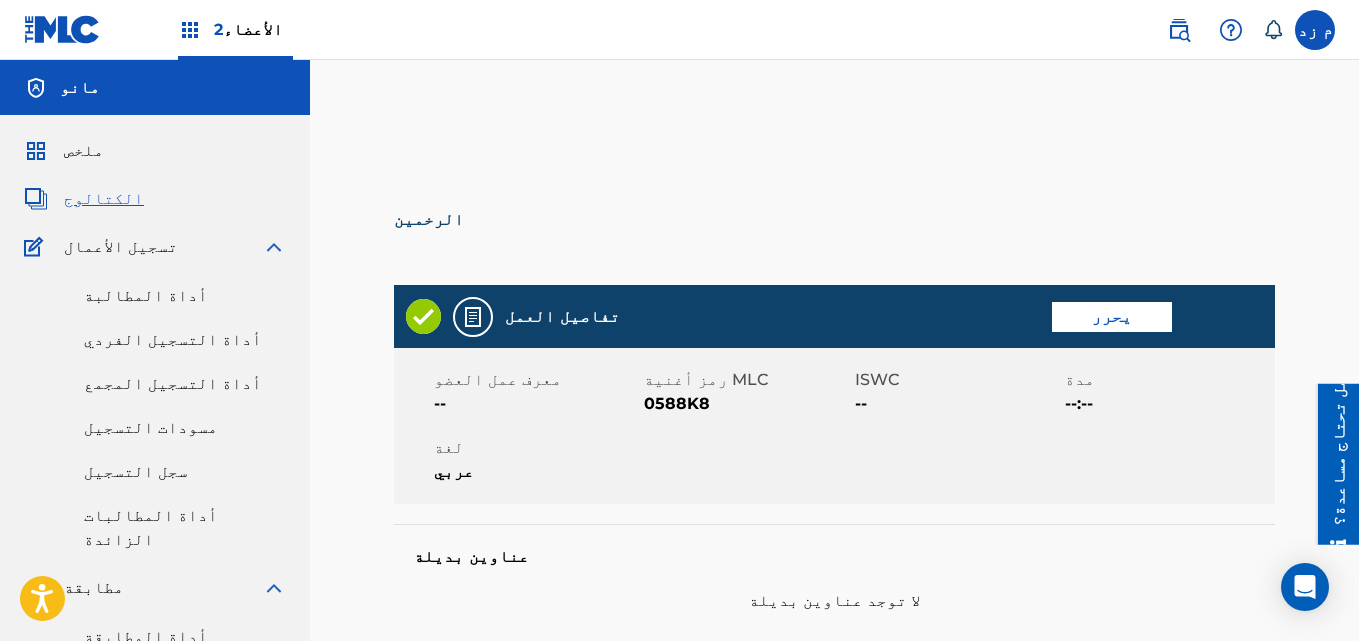 scroll, scrollTop: 100, scrollLeft: 0, axis: vertical 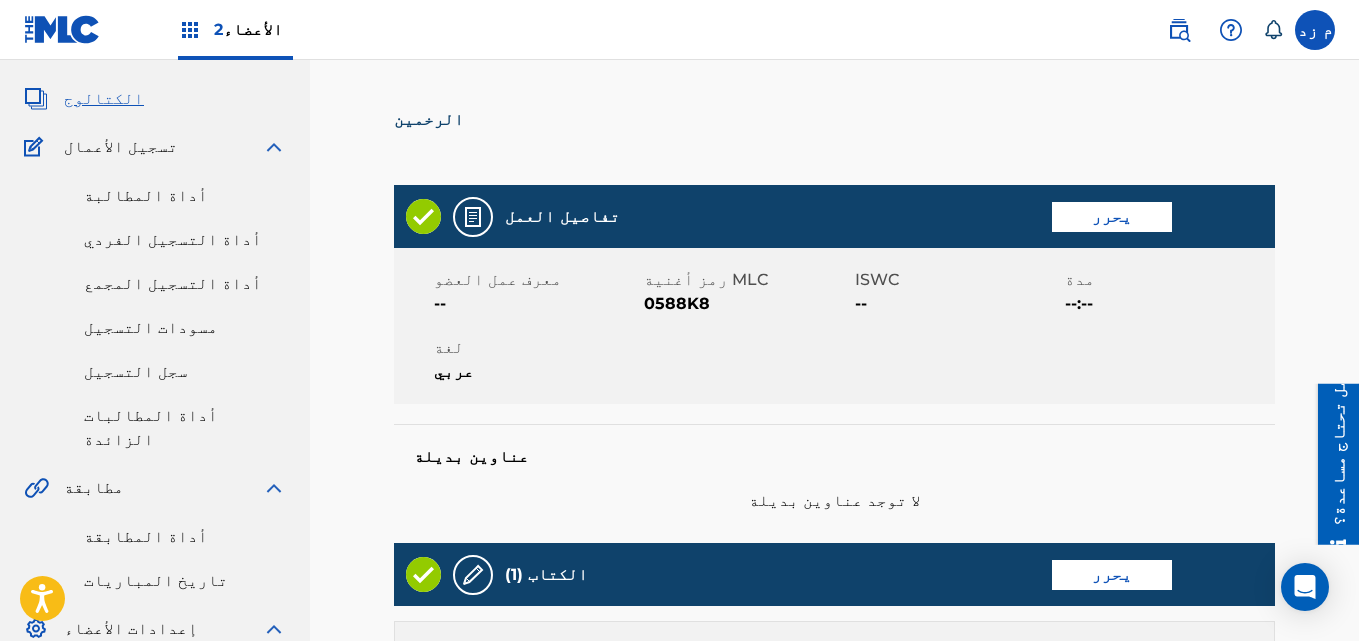 click on "يحرر" at bounding box center (1112, 217) 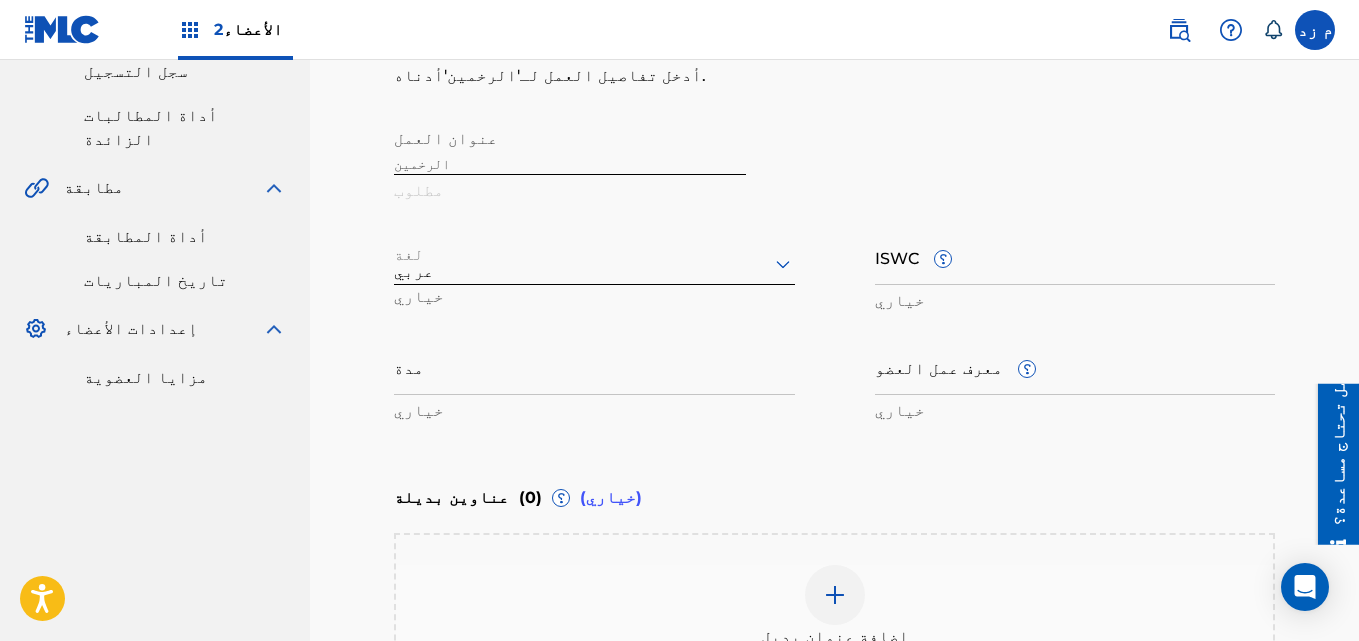 scroll, scrollTop: 662, scrollLeft: 0, axis: vertical 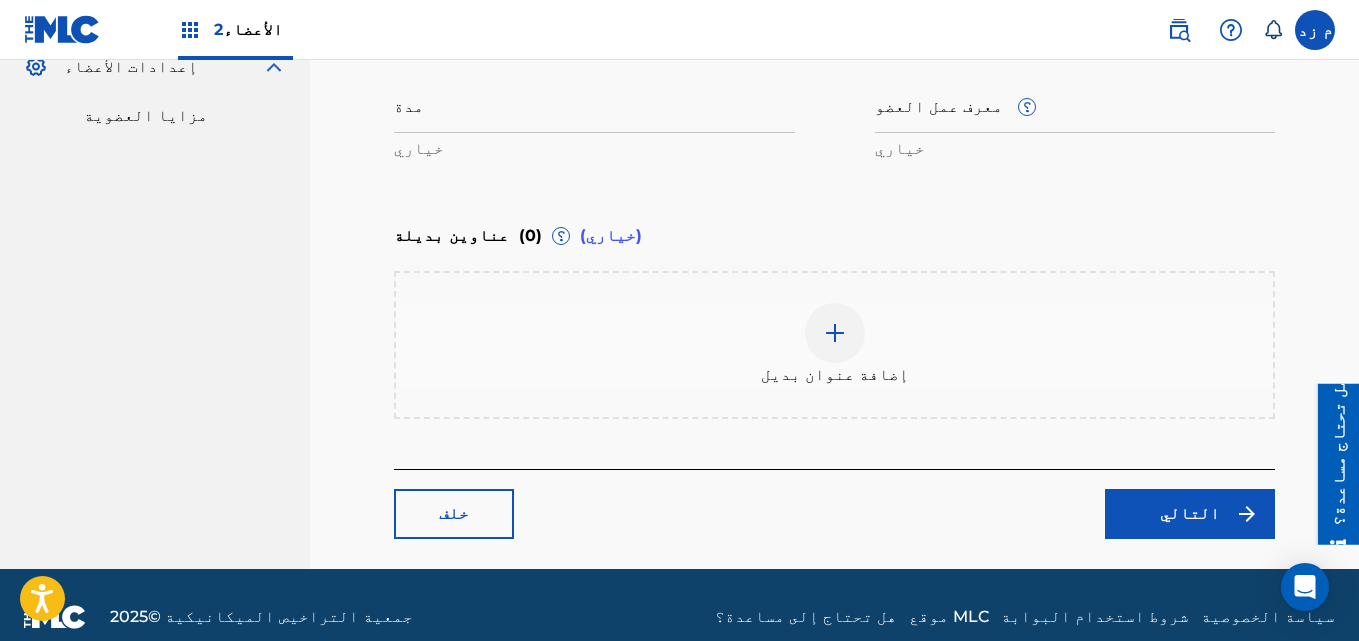click at bounding box center [835, 333] 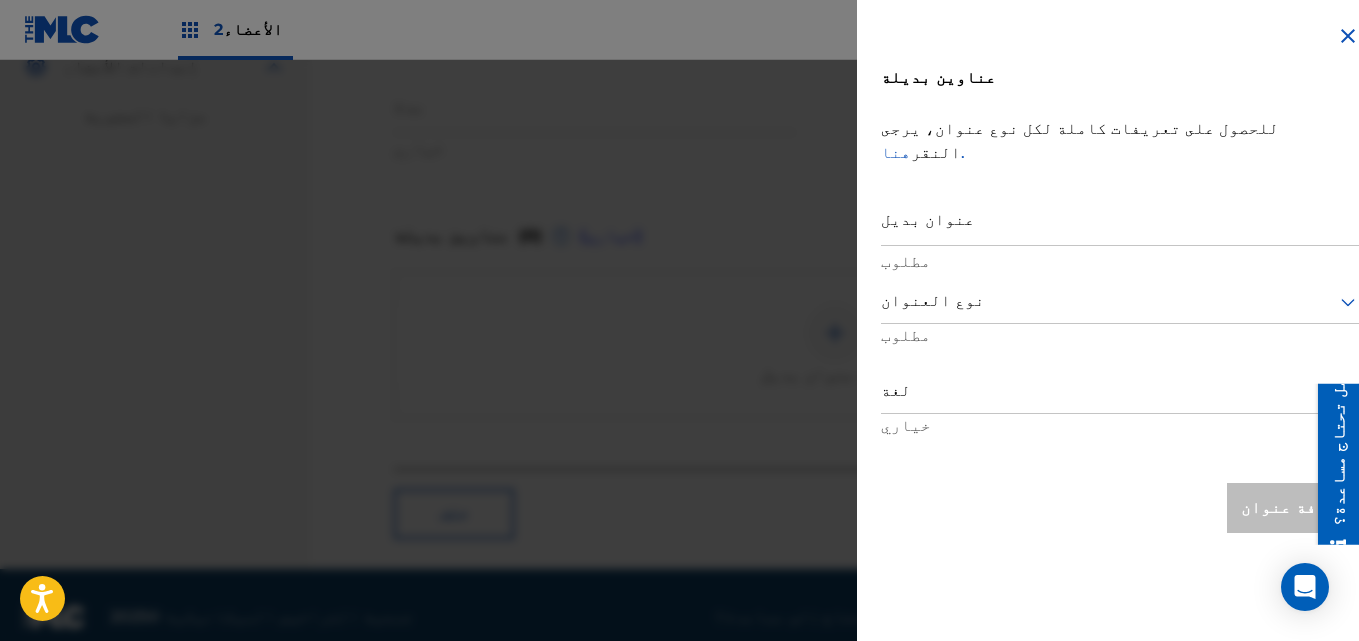 click on "هنا." at bounding box center (923, 152) 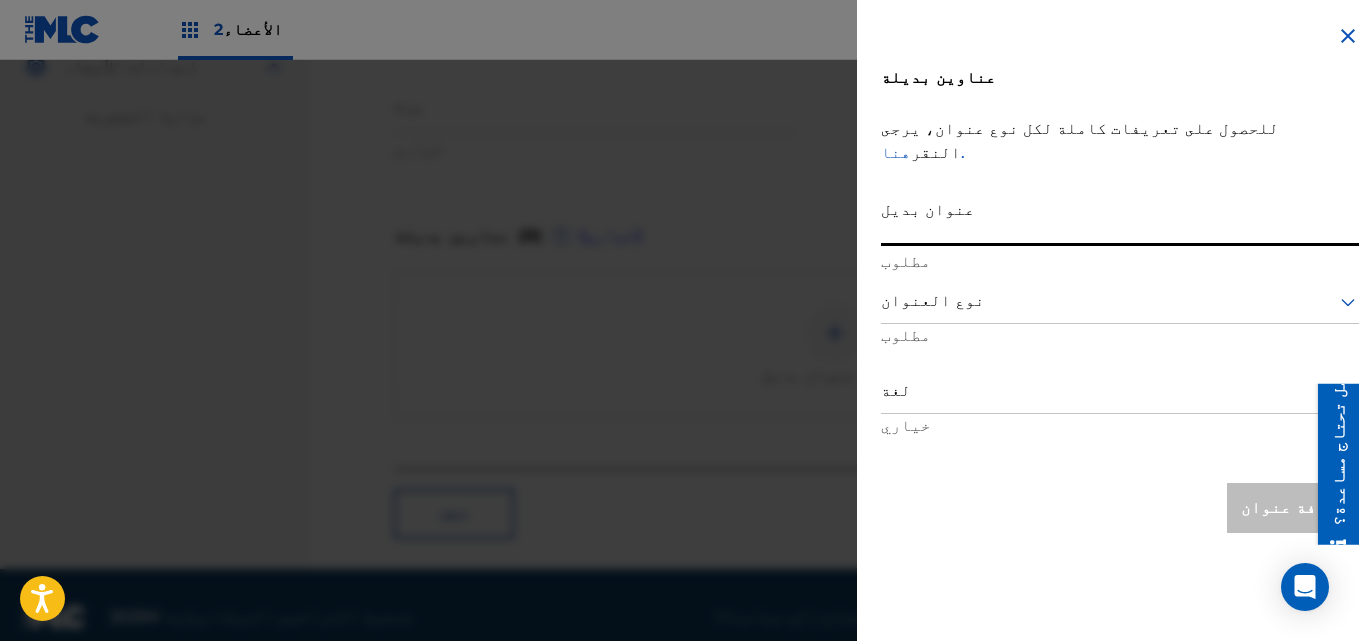 paste on "MAHRAGAN EL REKHMEN" 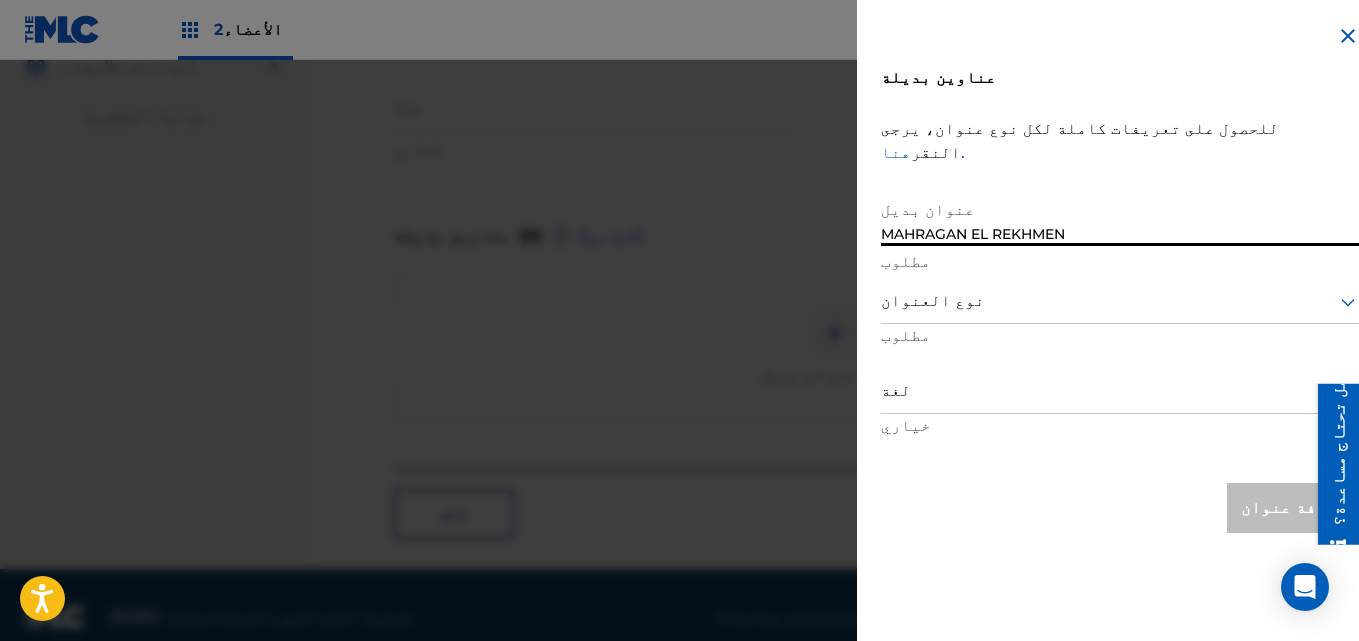 click at bounding box center [1120, 301] 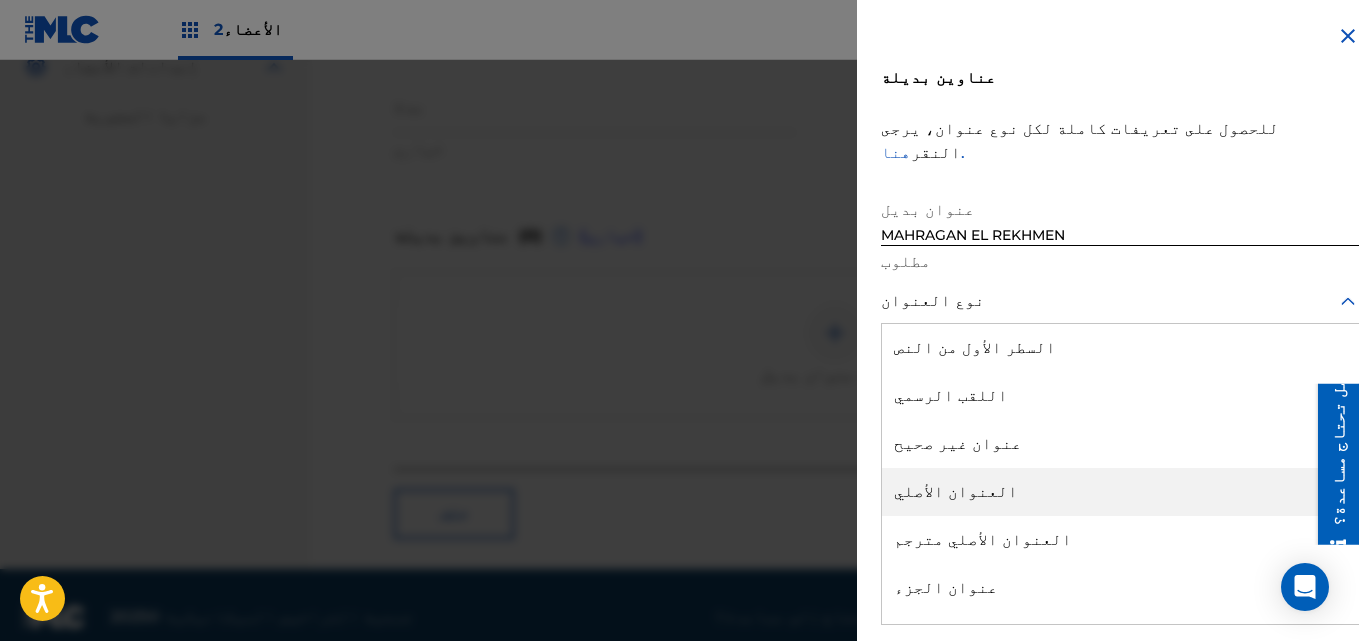click on "العنوان الأصلي" at bounding box center (956, 491) 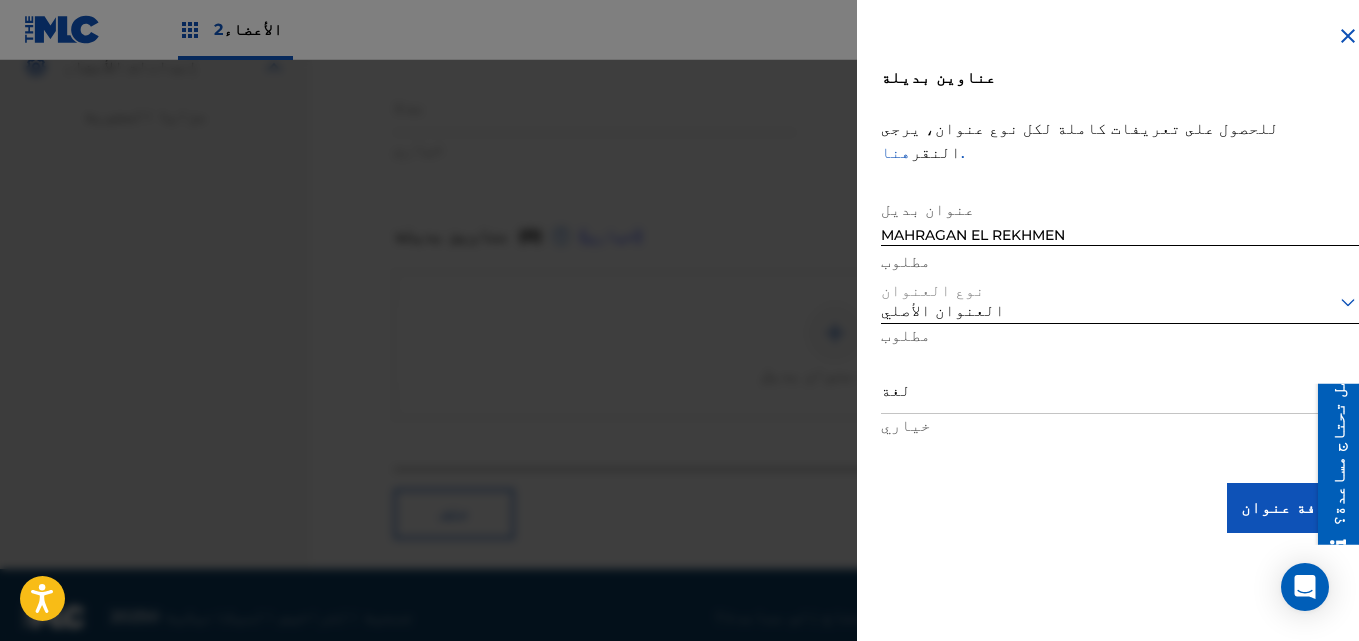 click on "لغة" at bounding box center [1120, 391] 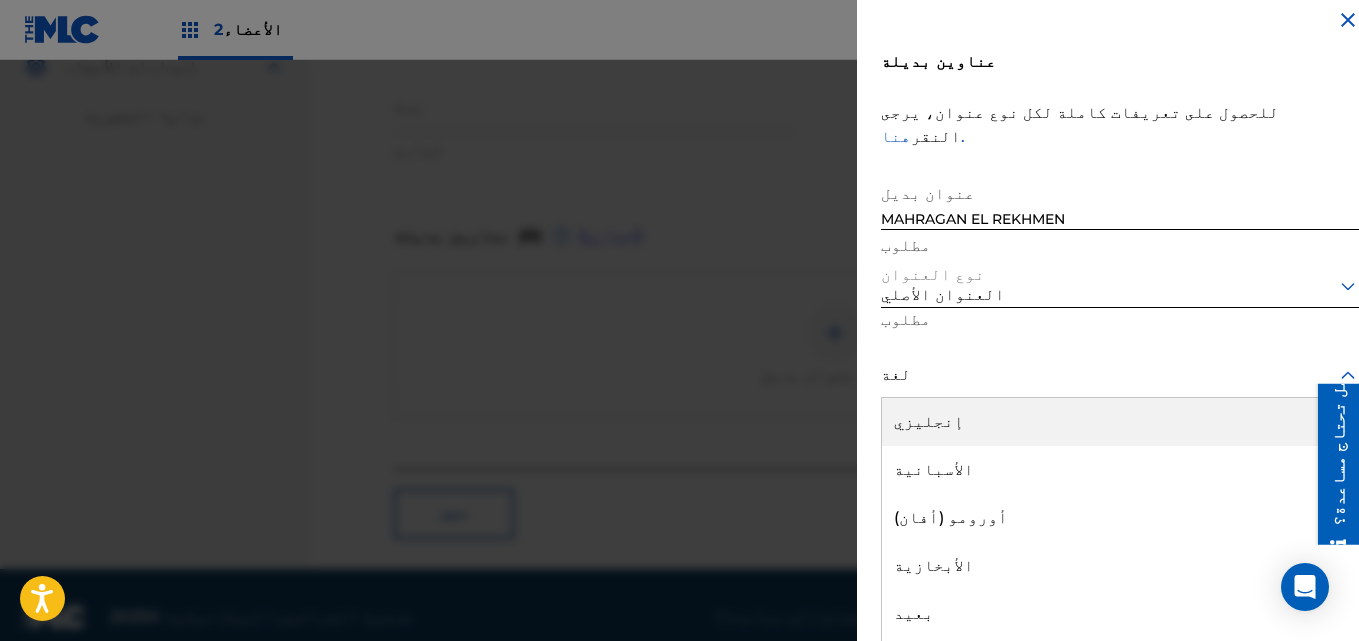 click on "إنجليزي" at bounding box center (1120, 422) 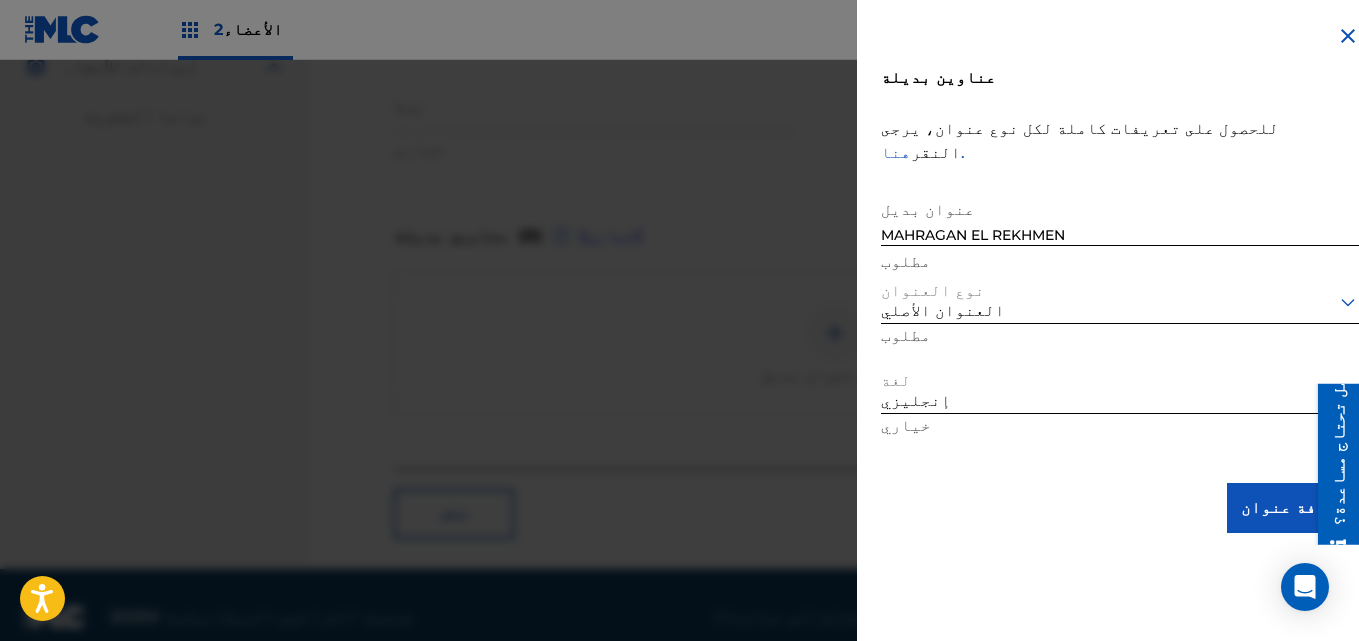 scroll, scrollTop: 16, scrollLeft: 0, axis: vertical 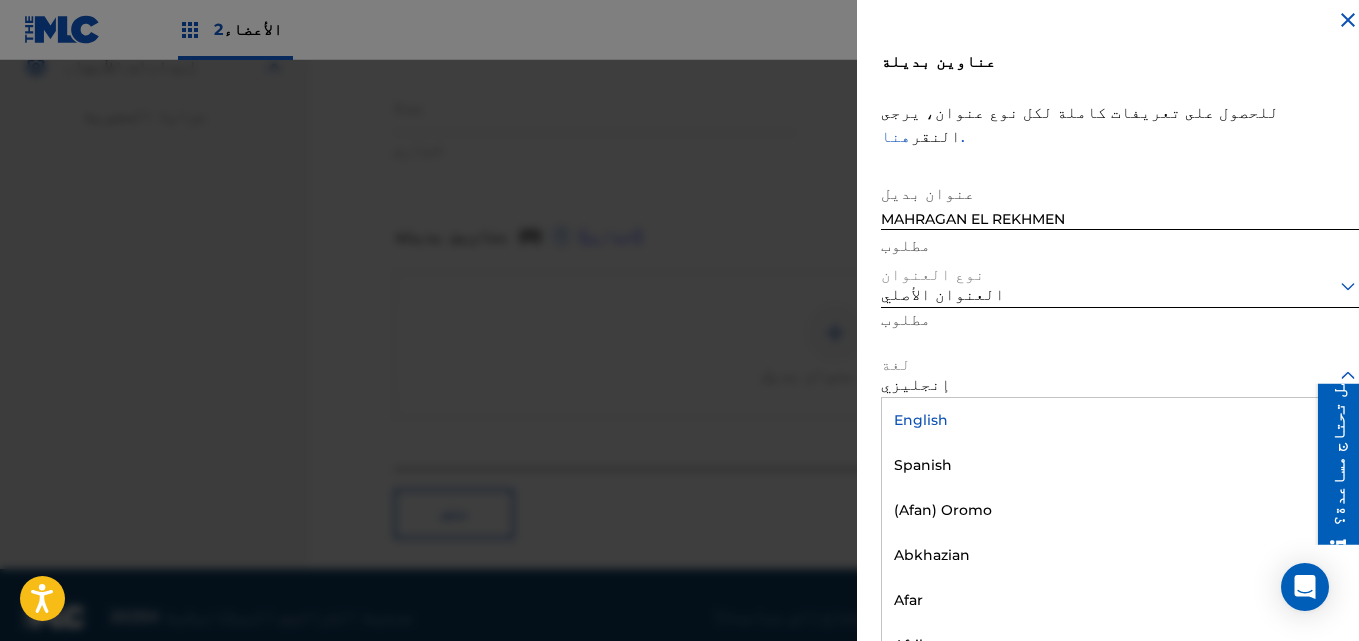 click on "إنجليزي" at bounding box center (1120, 375) 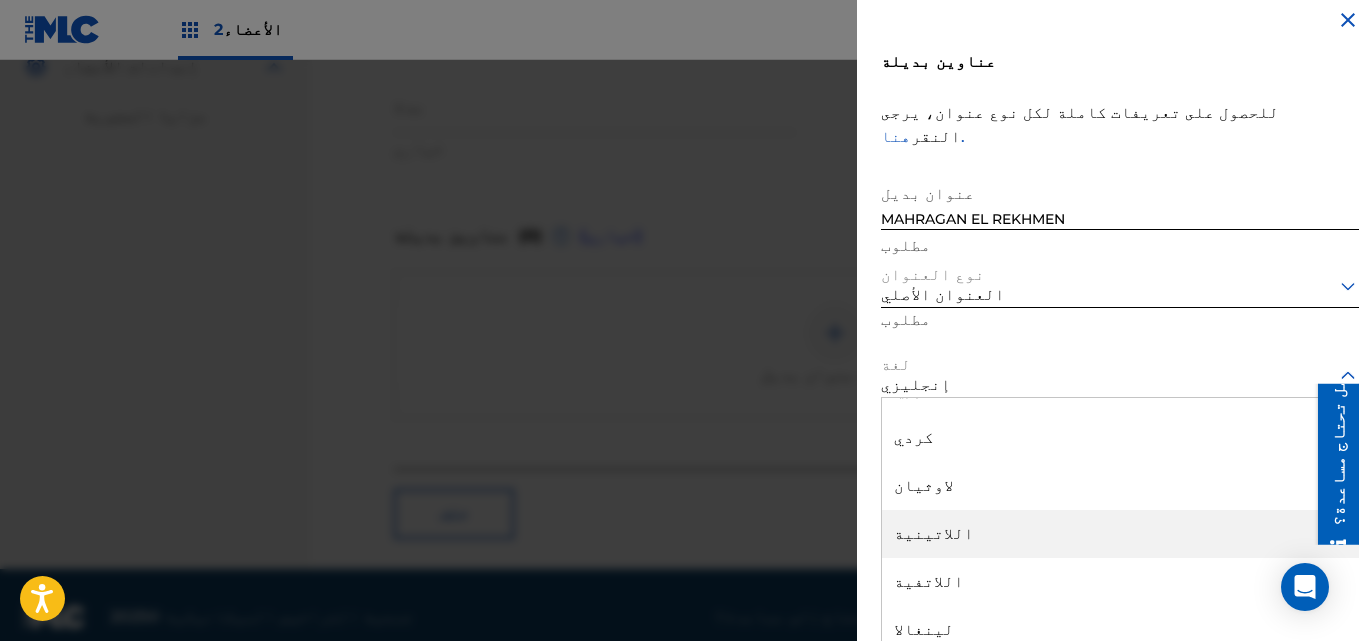 scroll, scrollTop: 3300, scrollLeft: 0, axis: vertical 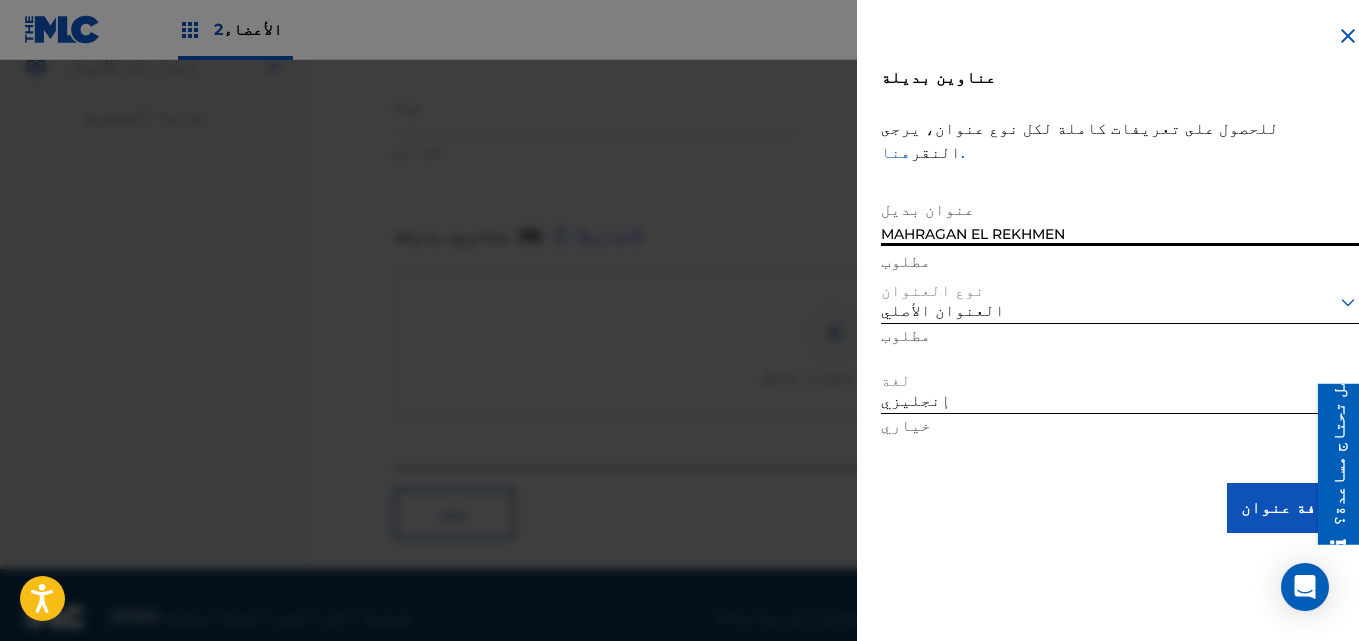 click on "MAHRAGAN EL REKHMEN" at bounding box center [1120, 217] 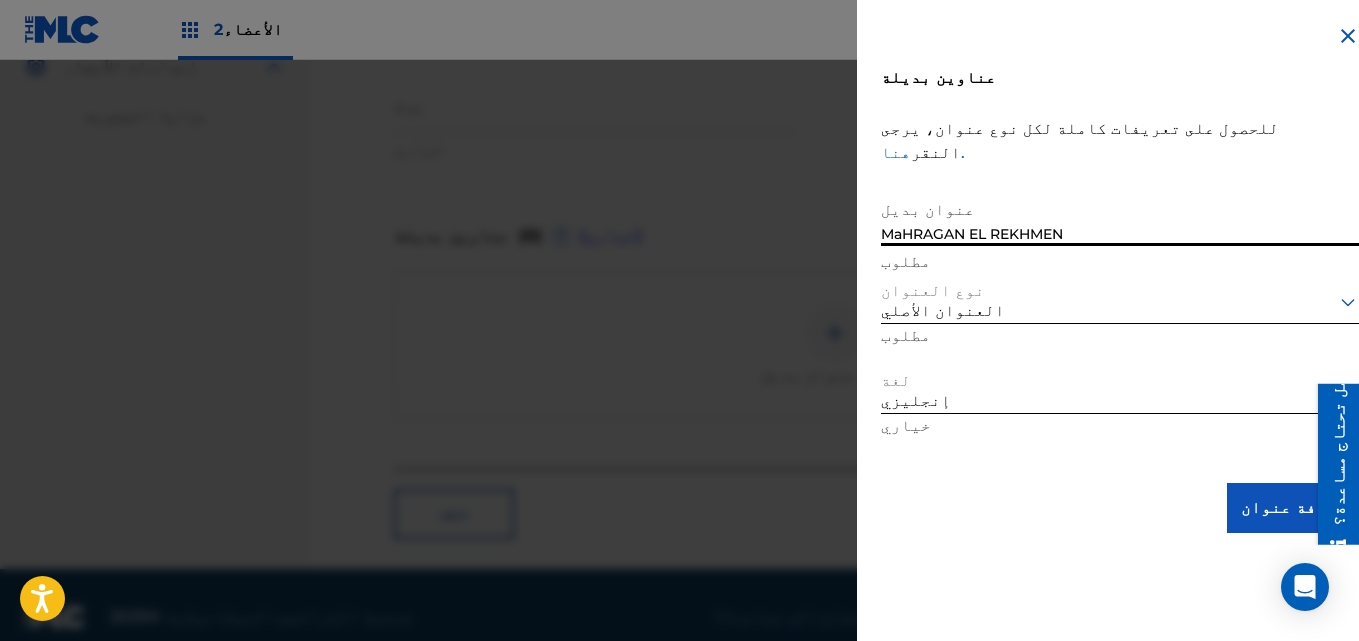 click on "MaHRAGAN EL REKHMEN" at bounding box center [1120, 217] 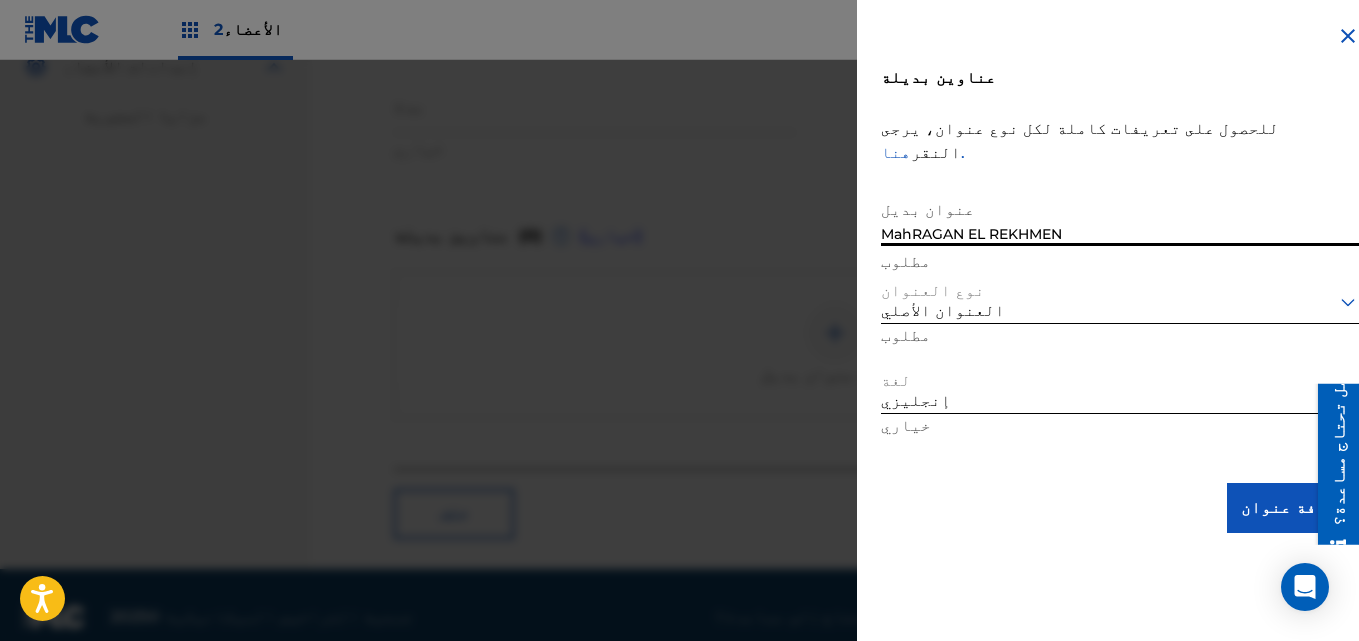 click on "MahRAGAN EL REKHMEN" at bounding box center [1120, 217] 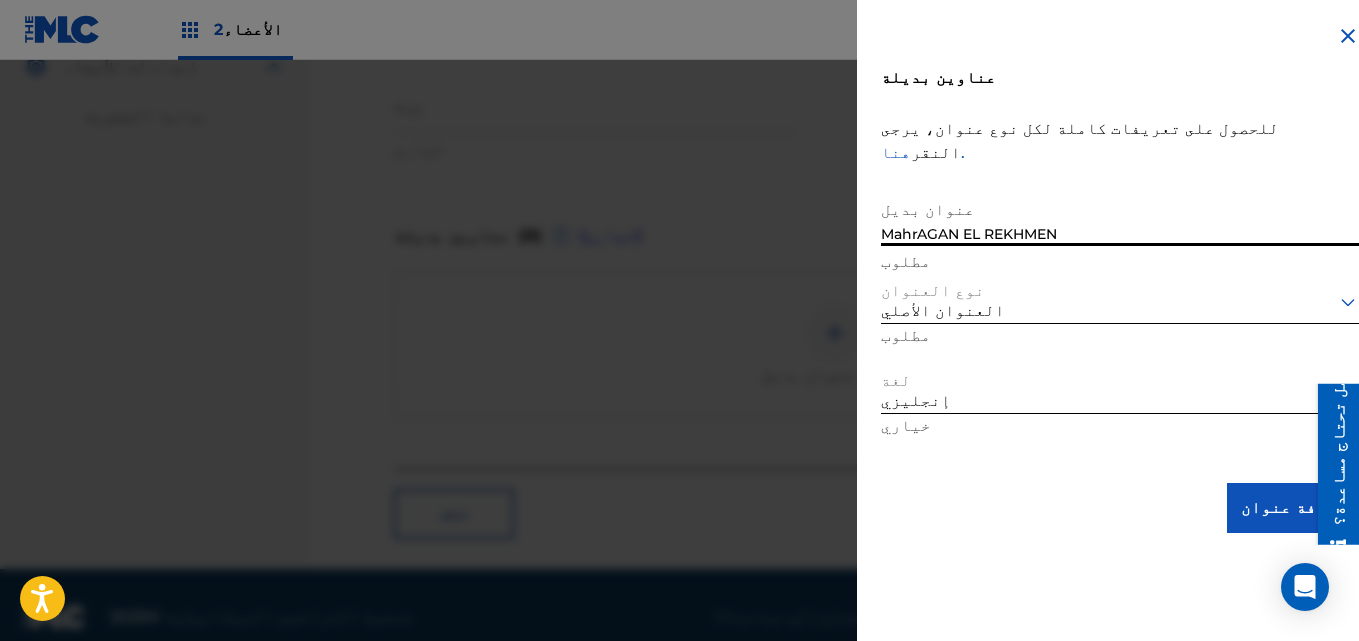 click on "MahrAGAN EL REKHMEN" at bounding box center (1120, 217) 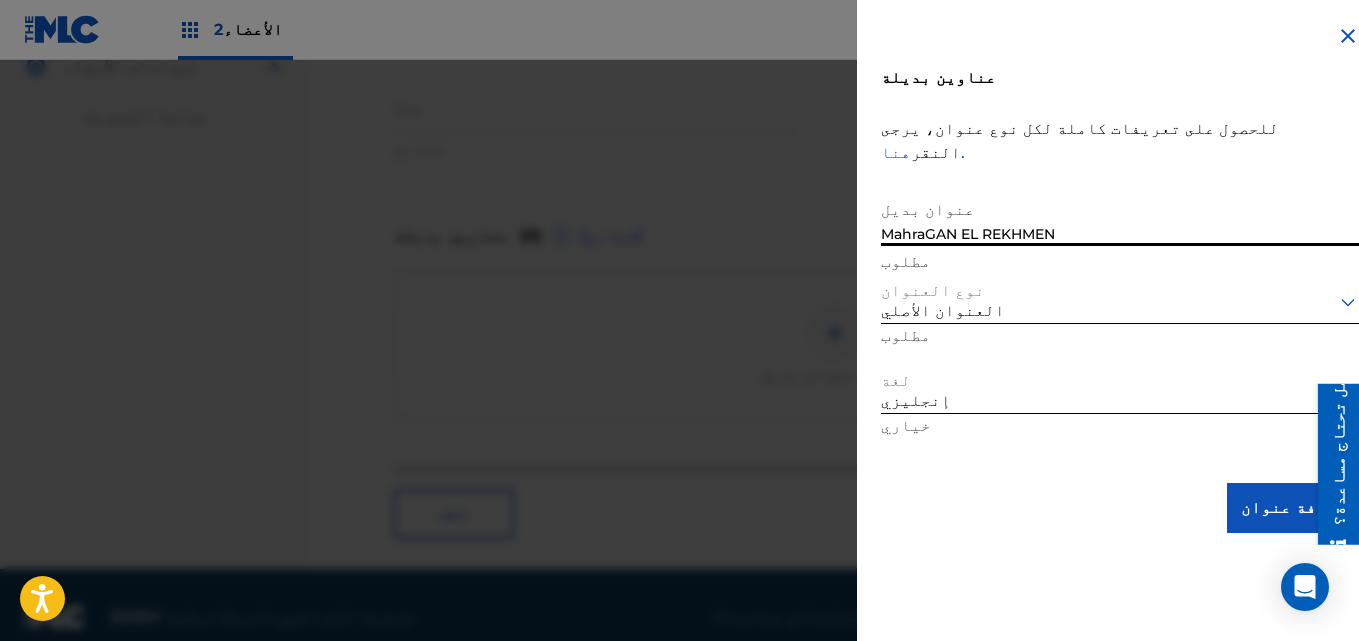 click on "MahraGAN EL REKHMEN" at bounding box center (1120, 217) 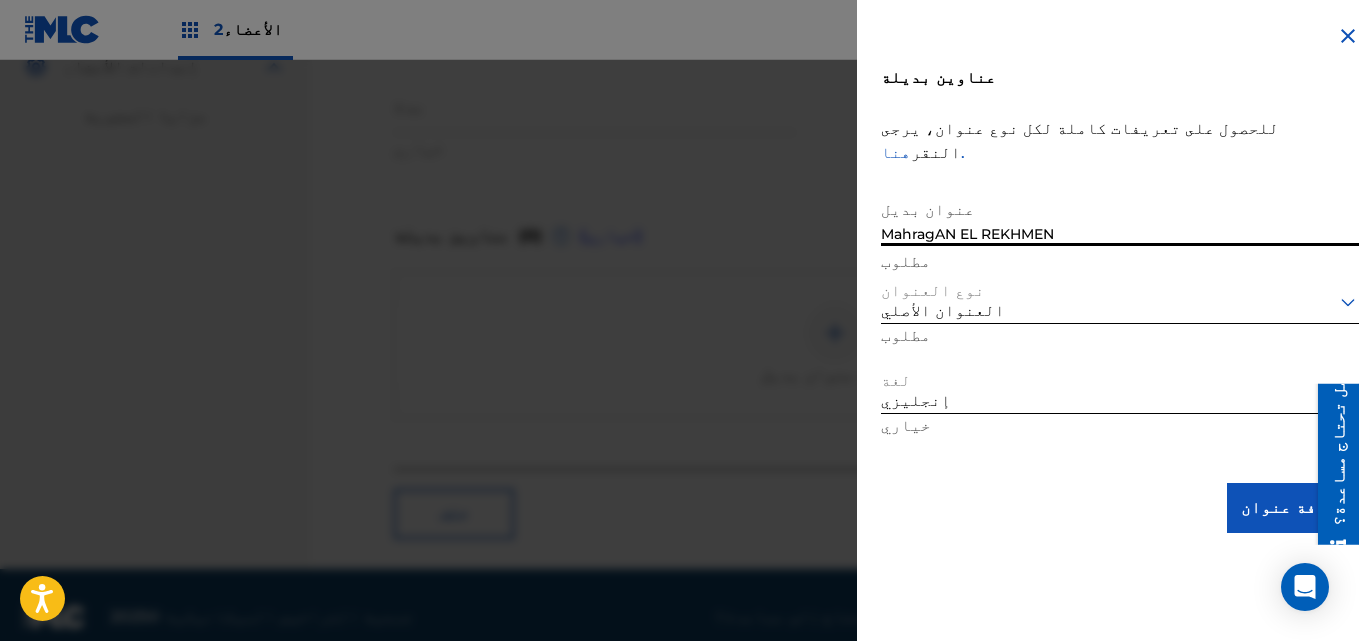 click on "MahragAN EL REKHMEN" at bounding box center [1120, 217] 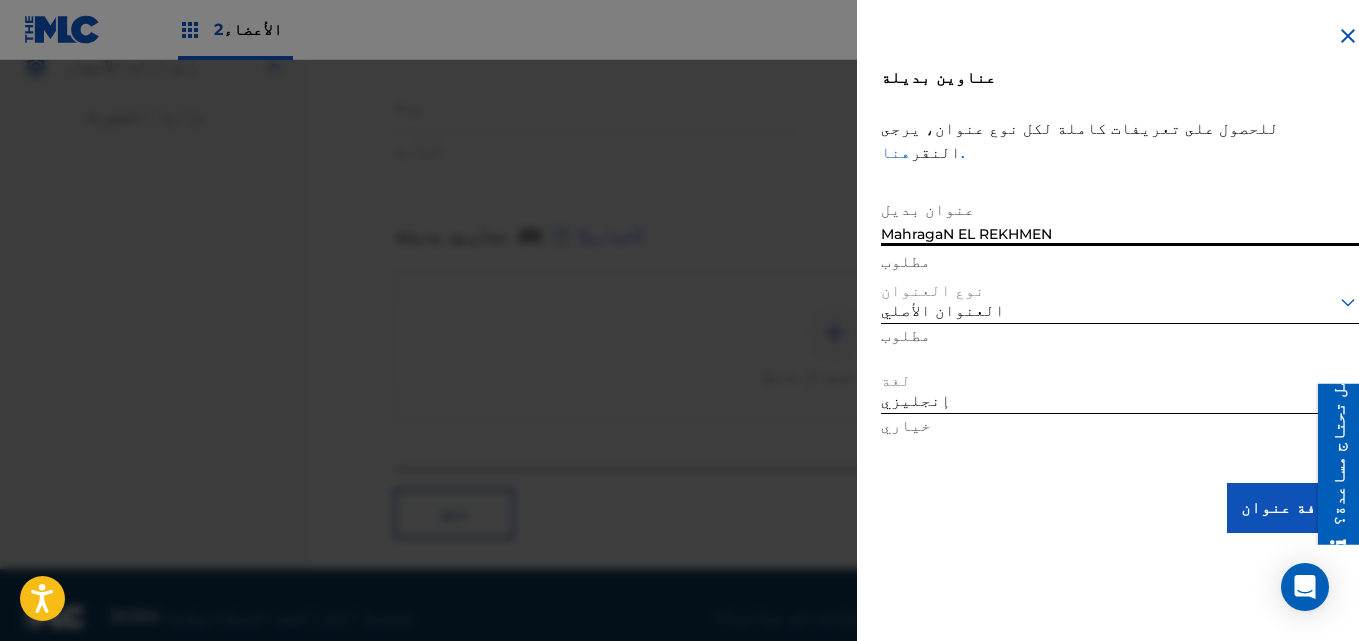 click on "MahragaN EL REKHMEN" at bounding box center (1120, 217) 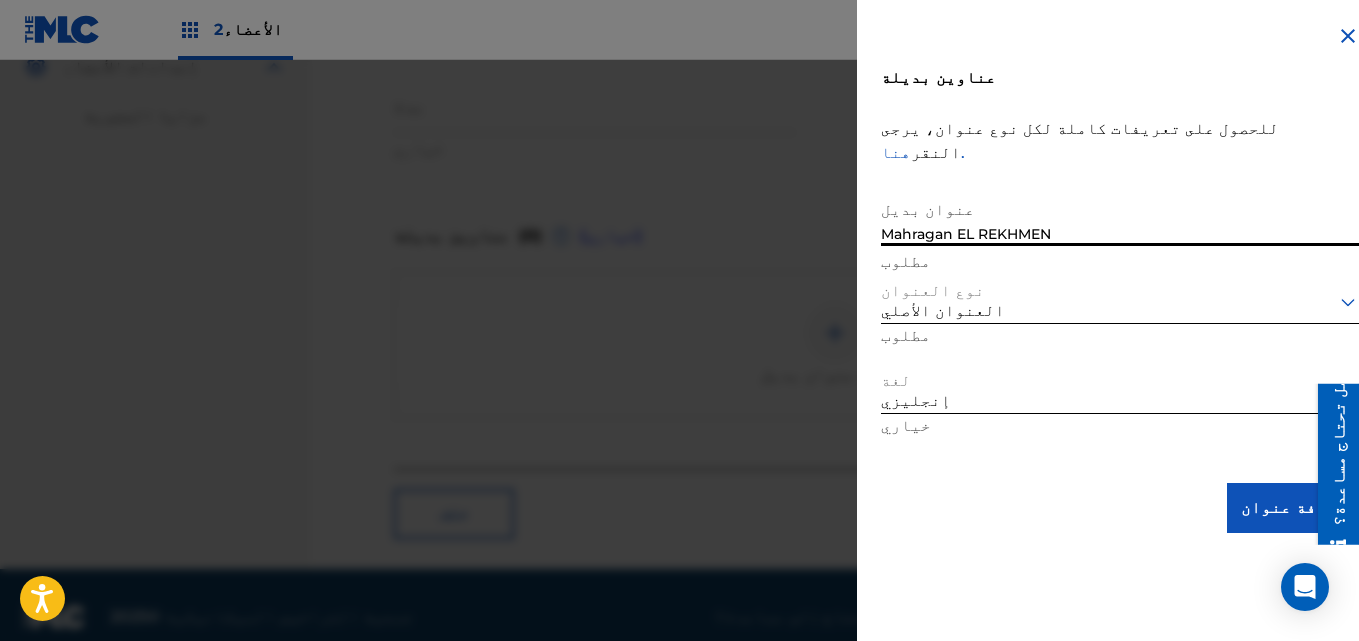 click on "Mahragan EL REKHMEN" at bounding box center [1120, 217] 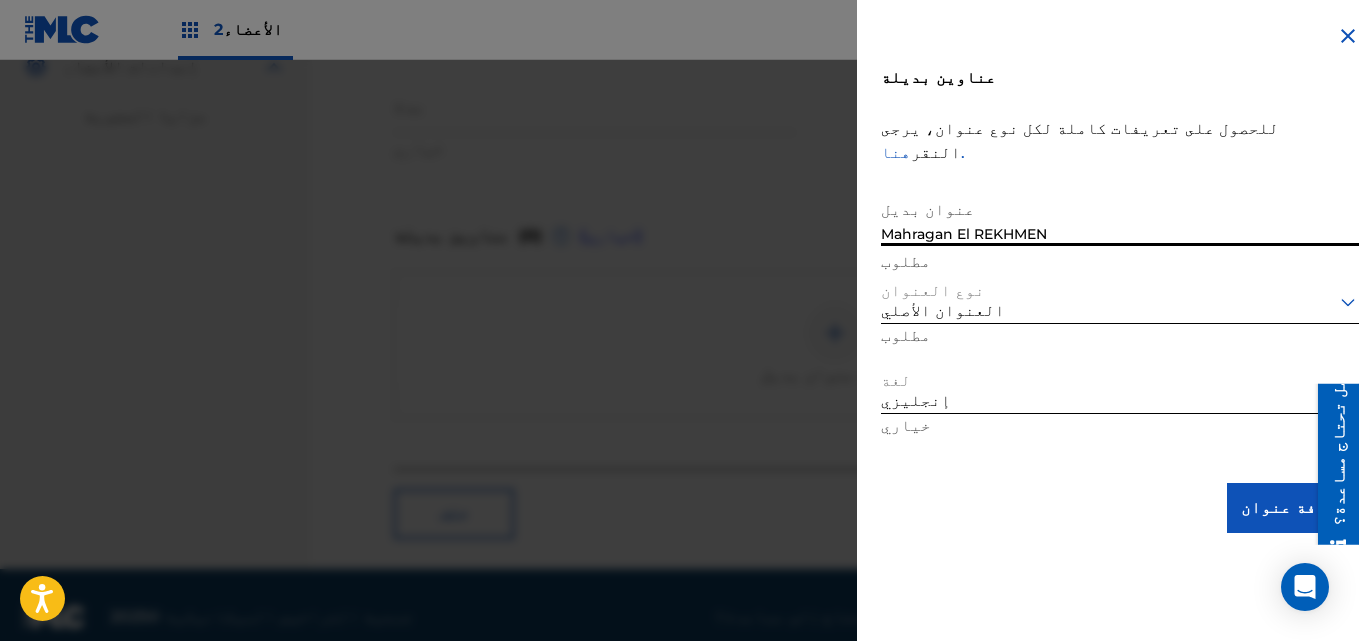 click on "Mahragan El REKHMEN" at bounding box center (1120, 217) 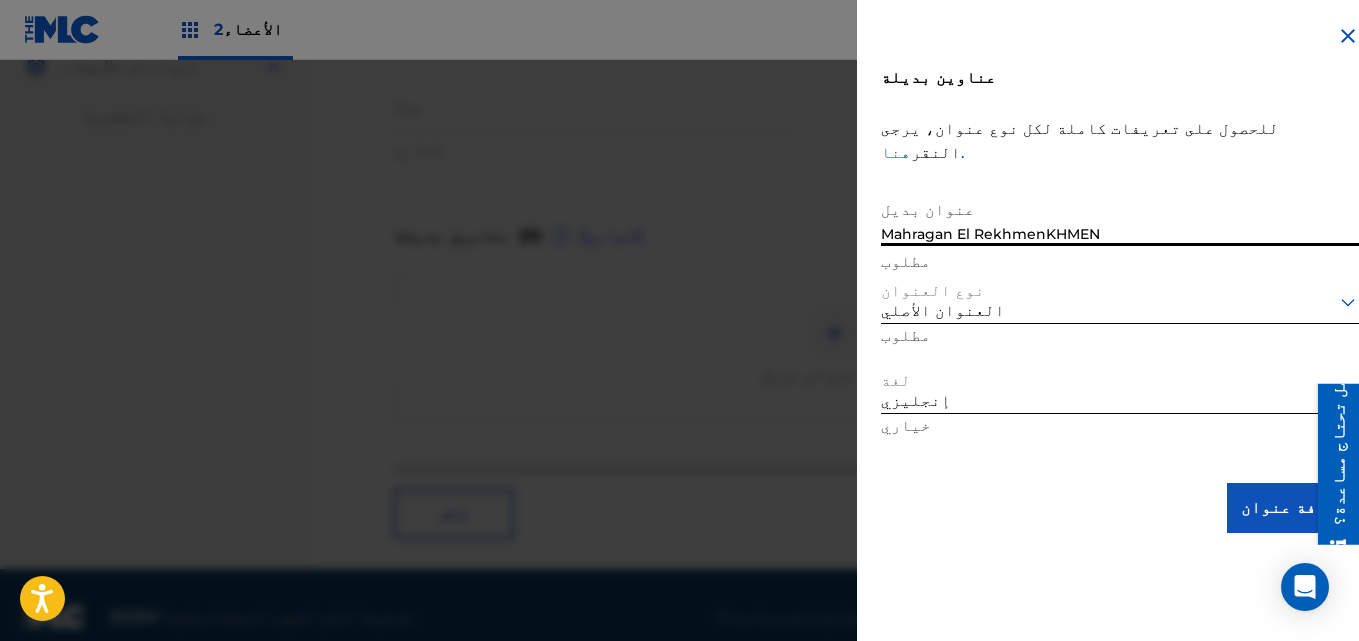 drag, startPoint x: 1043, startPoint y: 214, endPoint x: 1101, endPoint y: 207, distance: 58.420887 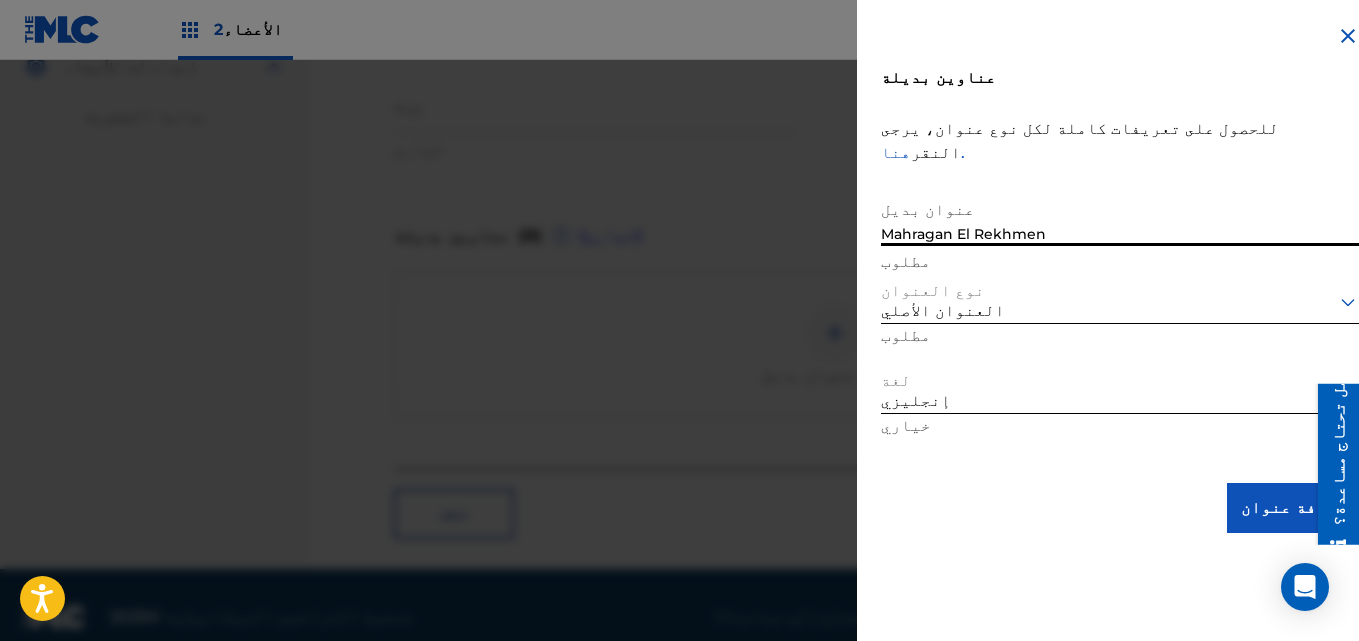 type on "Mahragan El Rekhmen" 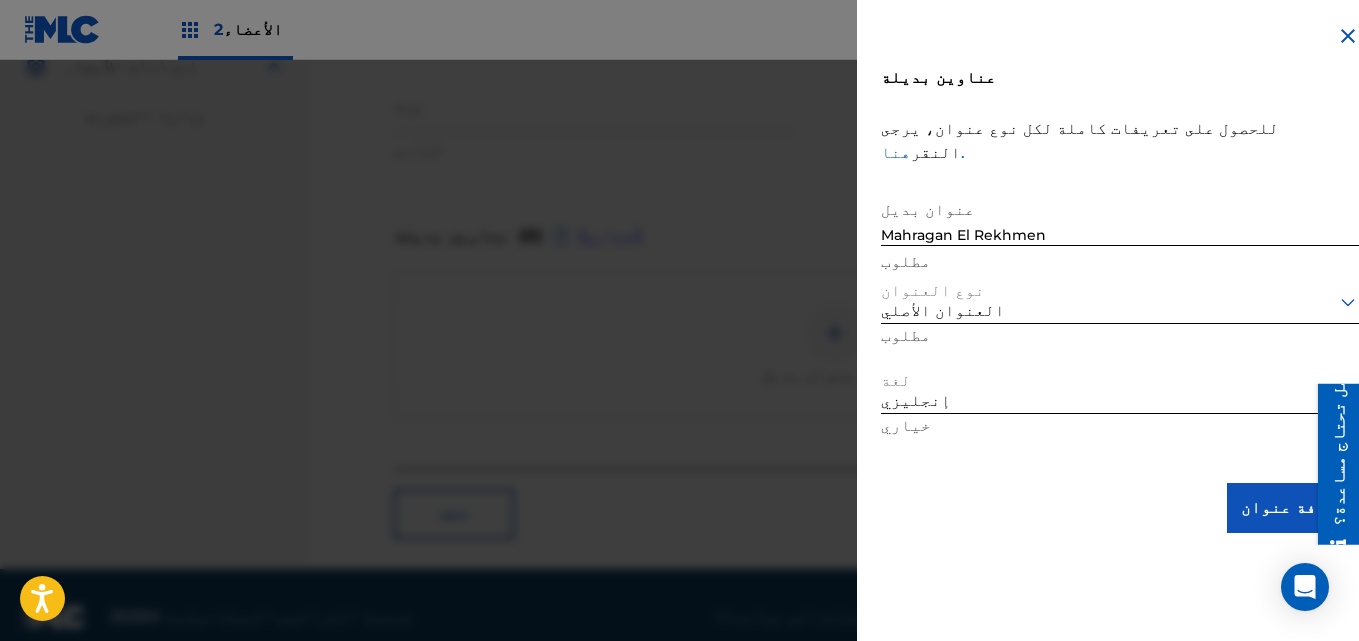 click on "إضافة عنوان" at bounding box center [1293, 508] 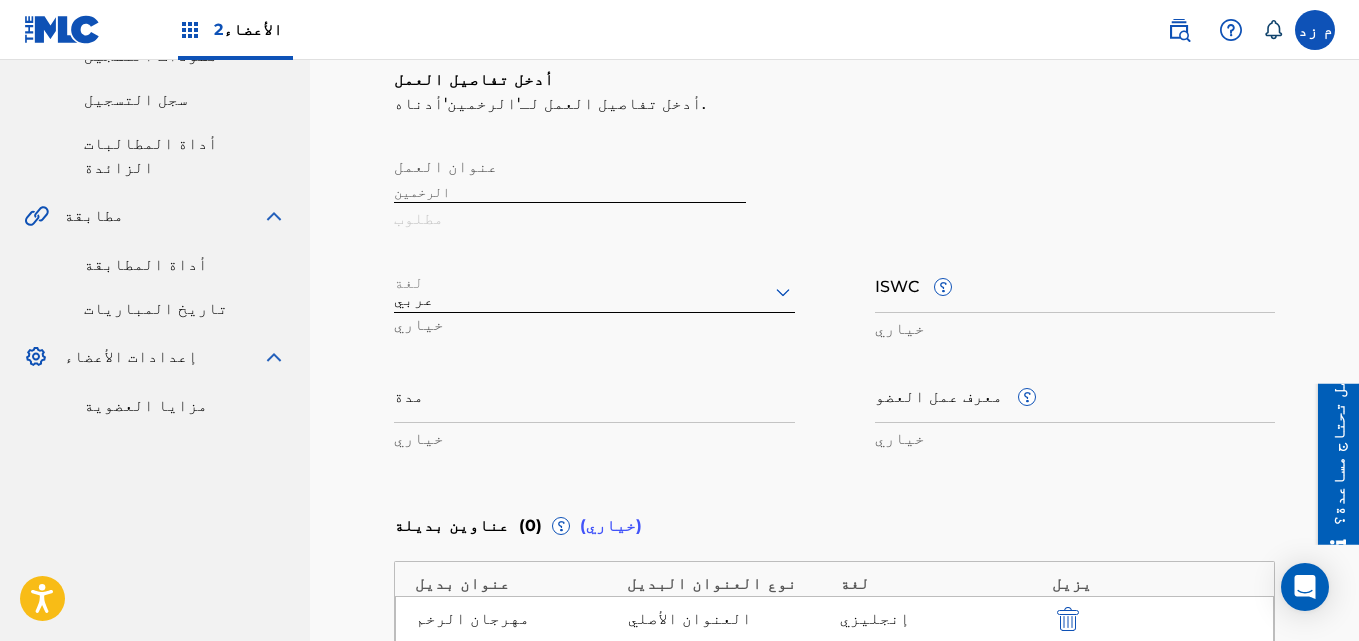 scroll, scrollTop: 362, scrollLeft: 0, axis: vertical 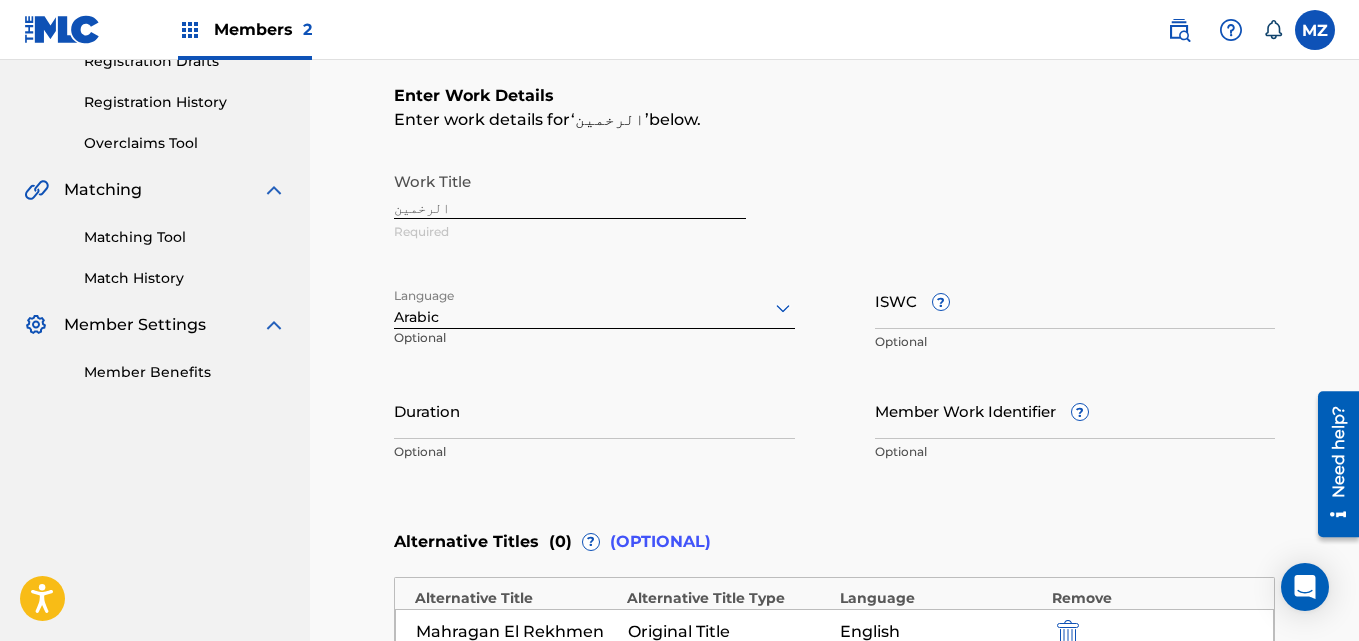 click on "Member Work Identifier   ?" at bounding box center [1075, 410] 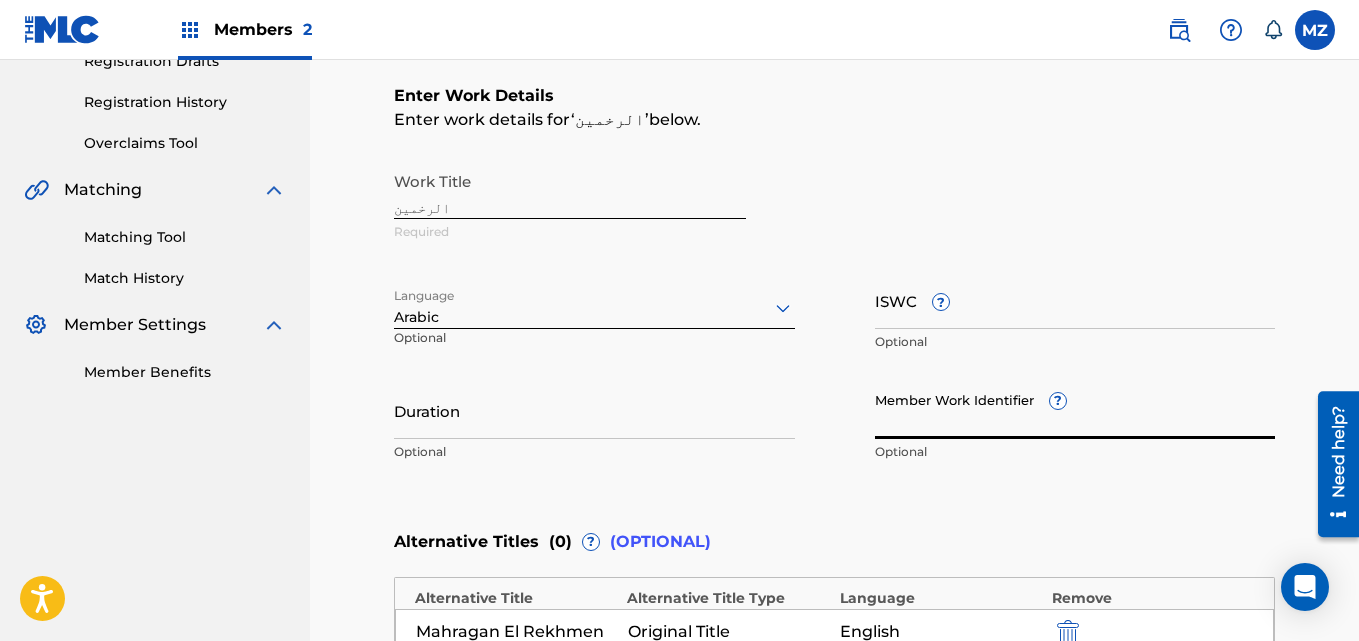 click on "Member Work Identifier   ?" at bounding box center [1075, 410] 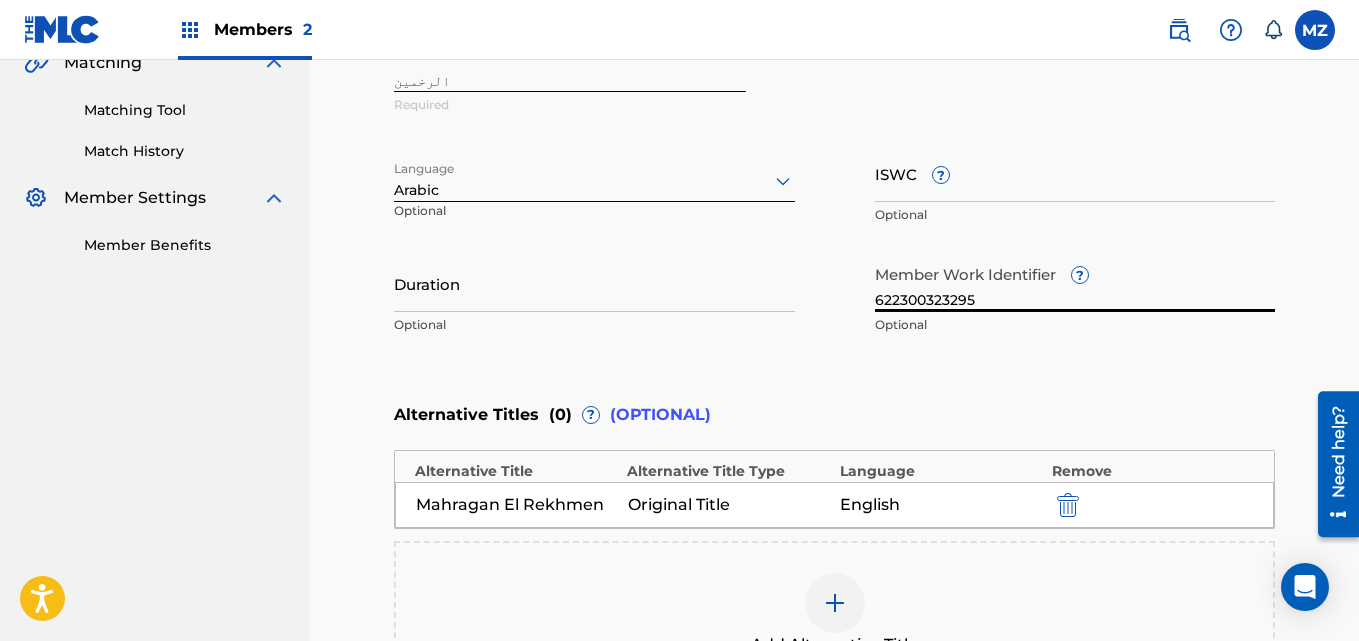 scroll, scrollTop: 656, scrollLeft: 0, axis: vertical 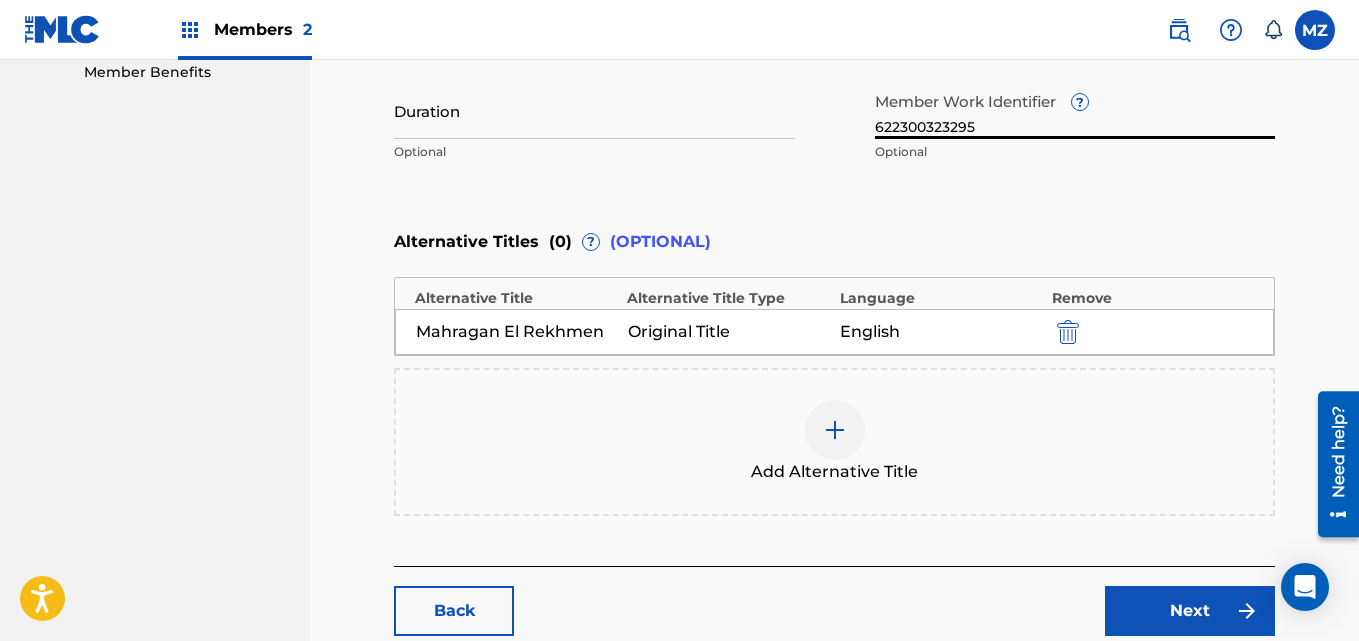 type on "622300323295" 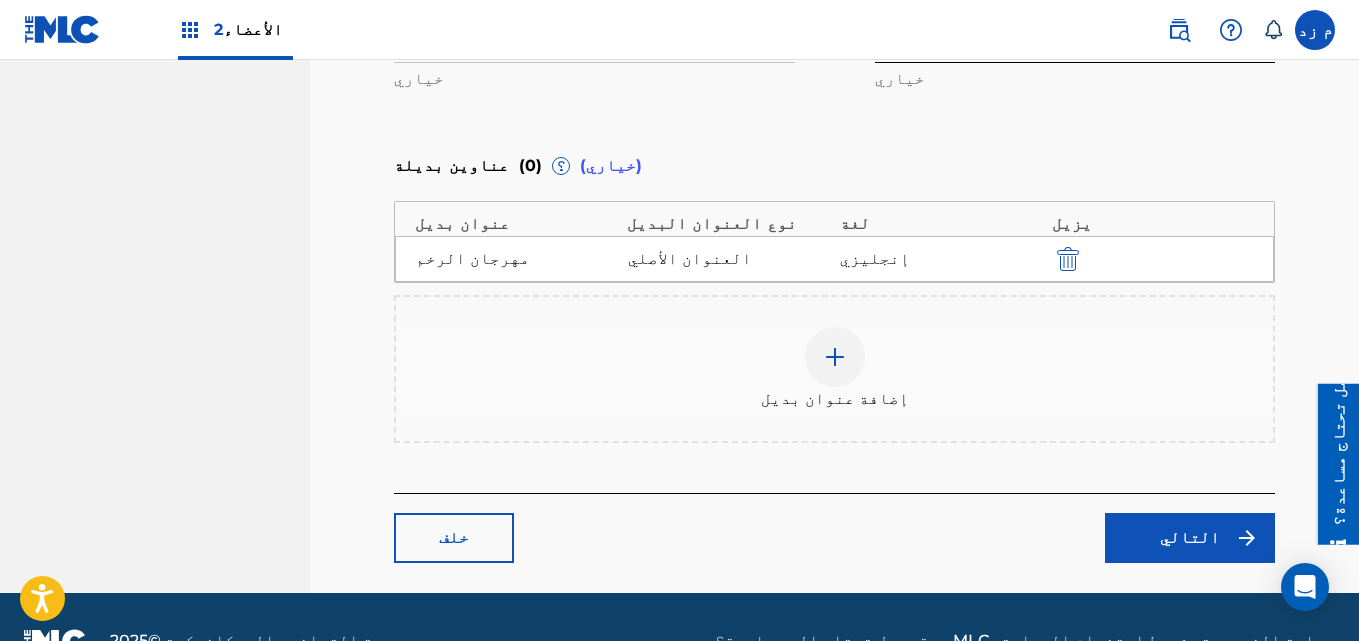 scroll, scrollTop: 756, scrollLeft: 0, axis: vertical 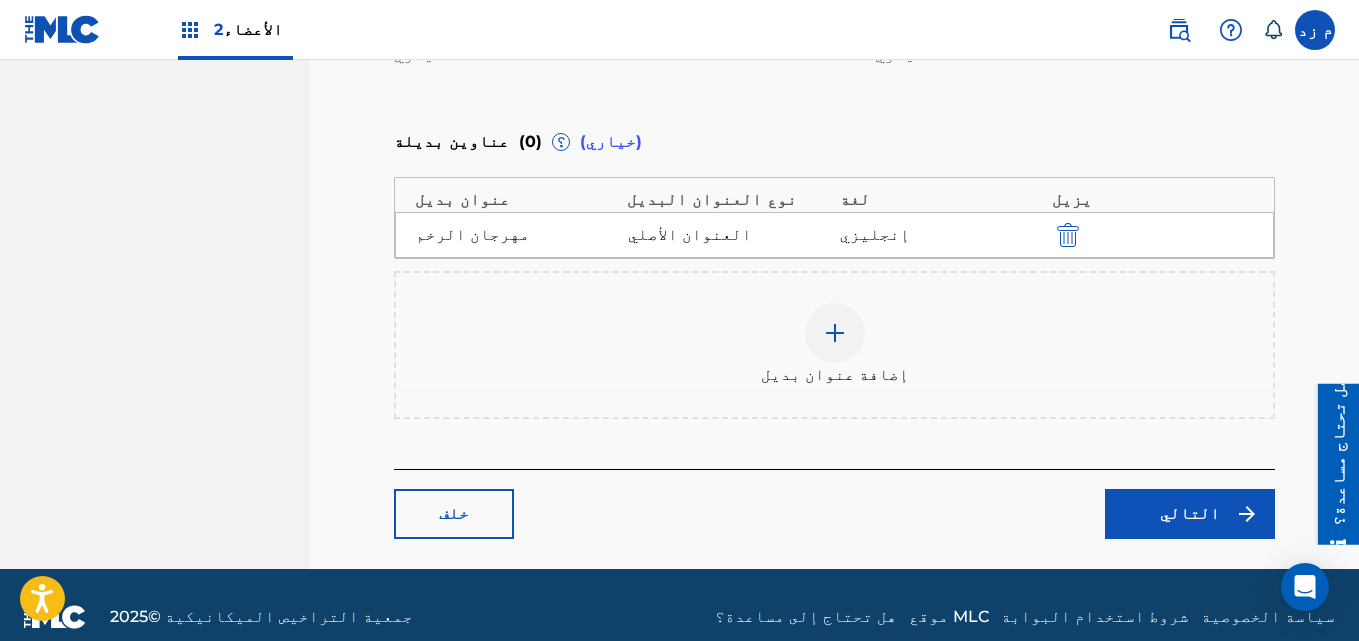 click on "التالي" at bounding box center [1190, 514] 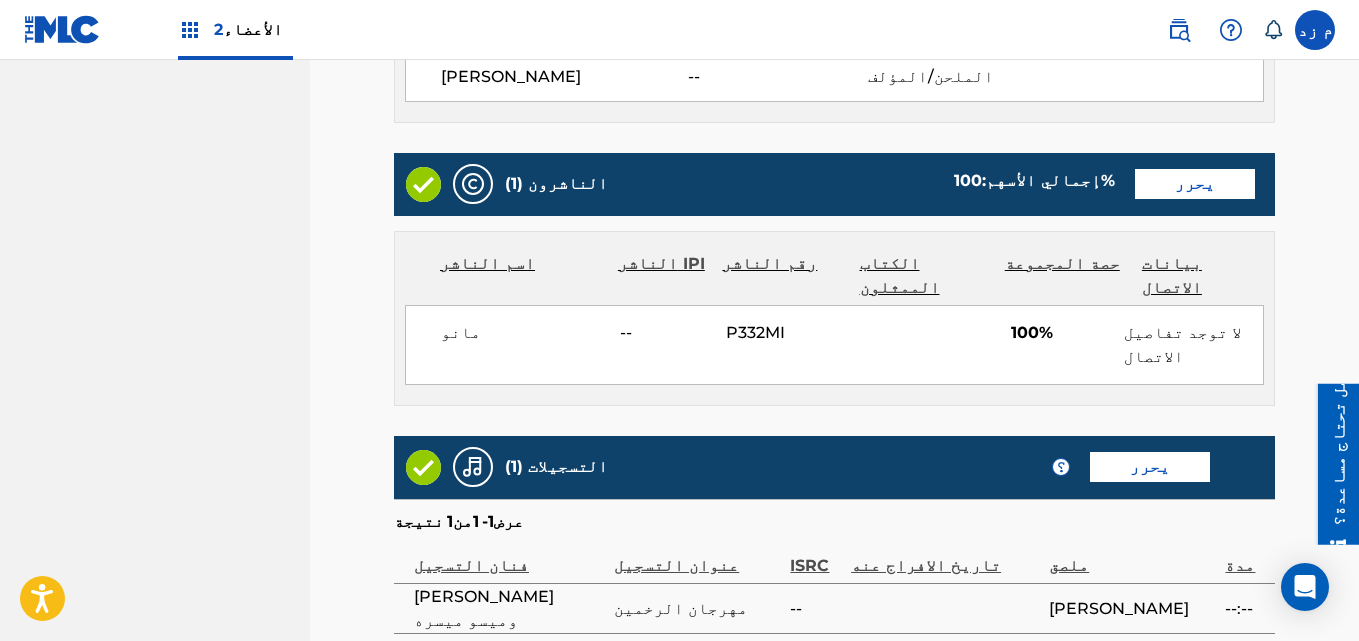 scroll, scrollTop: 985, scrollLeft: 0, axis: vertical 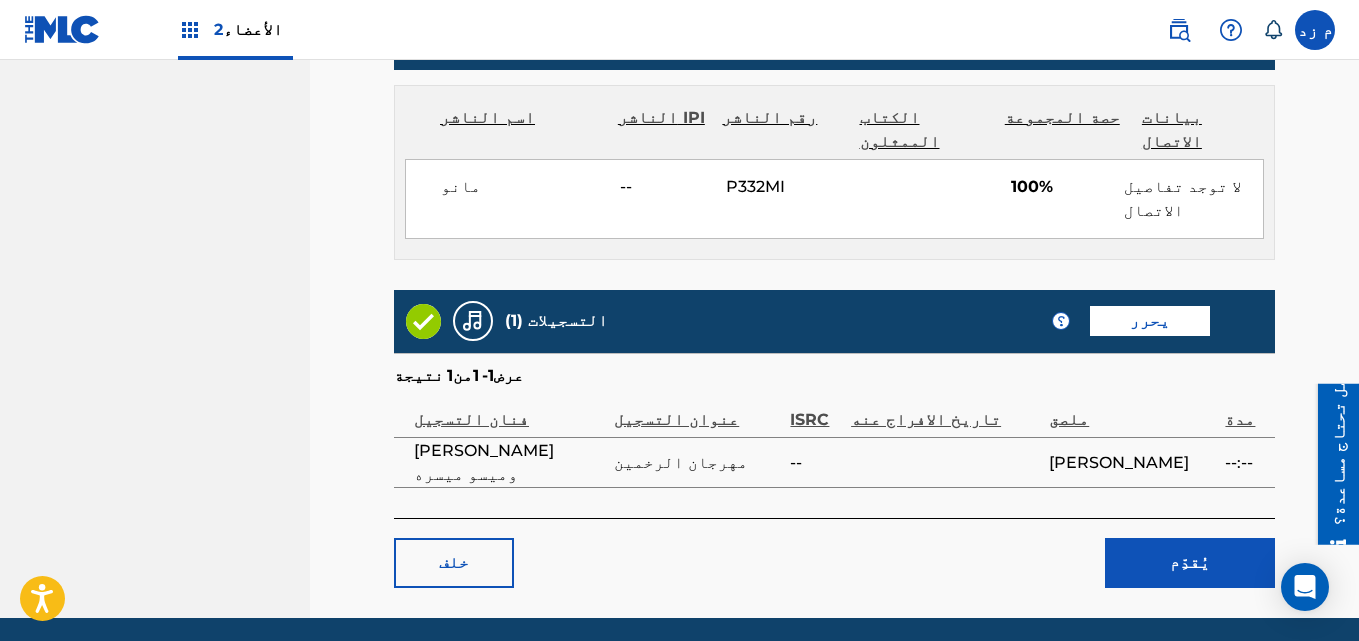 click on "يُقدِّم" at bounding box center [1190, 563] 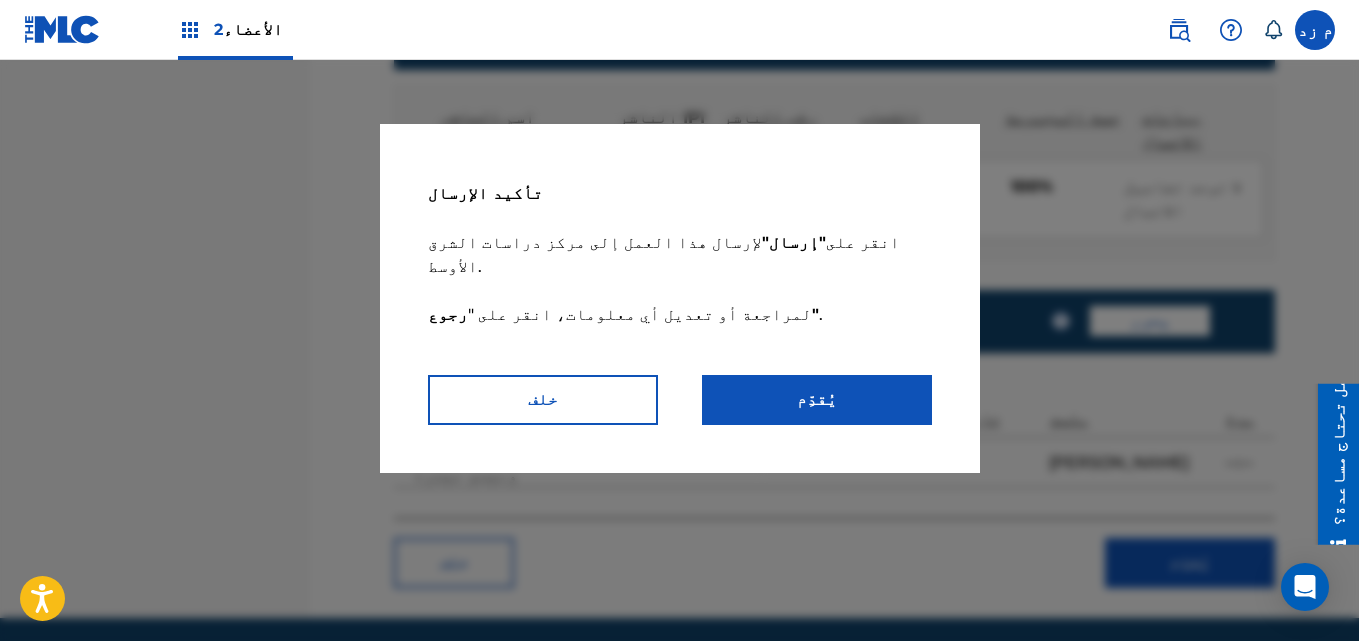 click on "يُقدِّم" at bounding box center [817, 400] 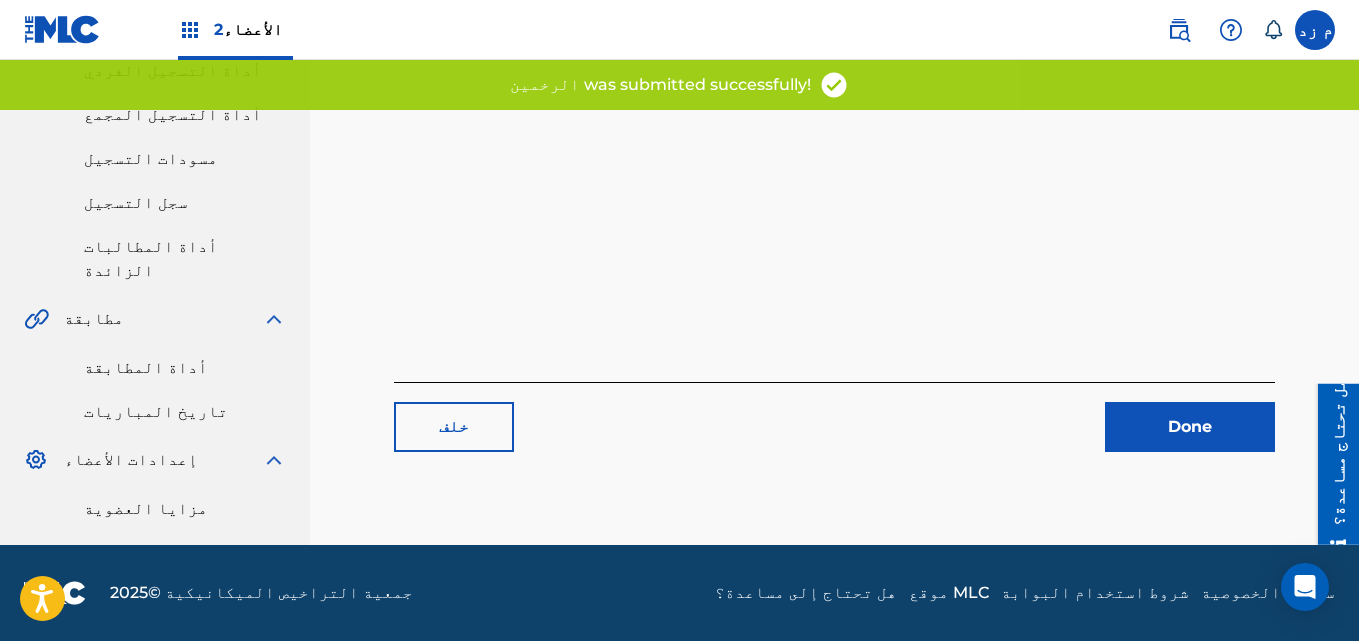 scroll, scrollTop: 0, scrollLeft: 0, axis: both 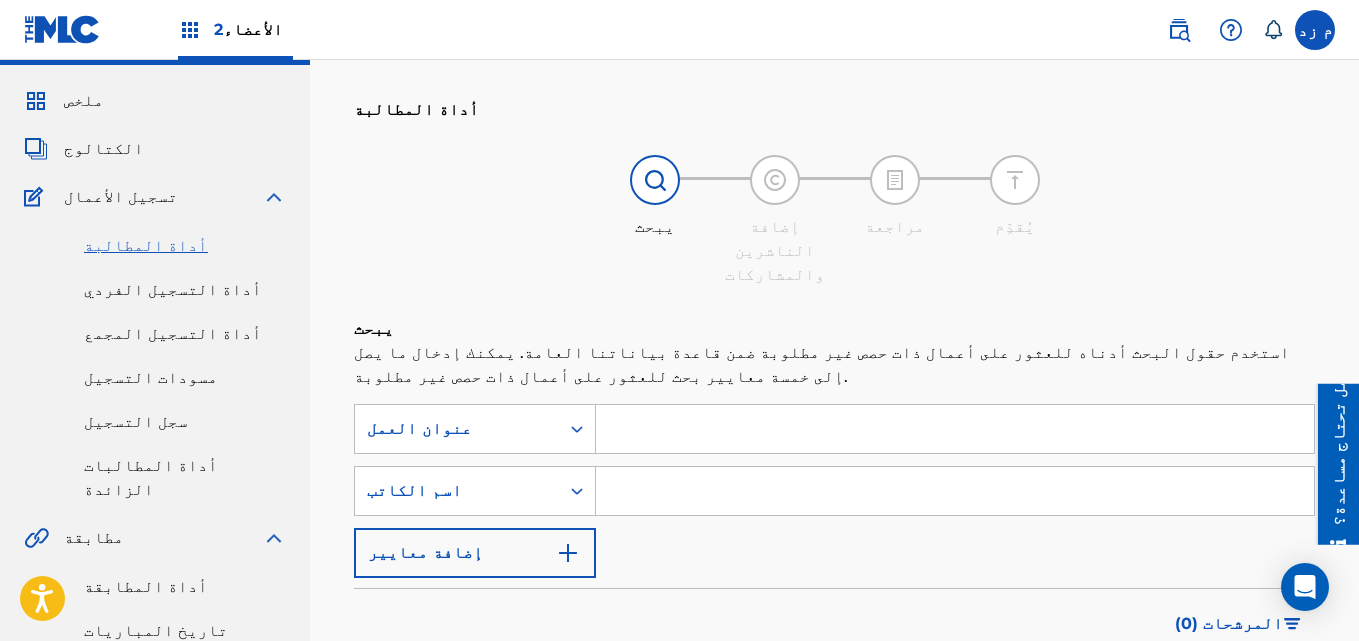 click on "أداة التسجيل الفردي" at bounding box center (173, 289) 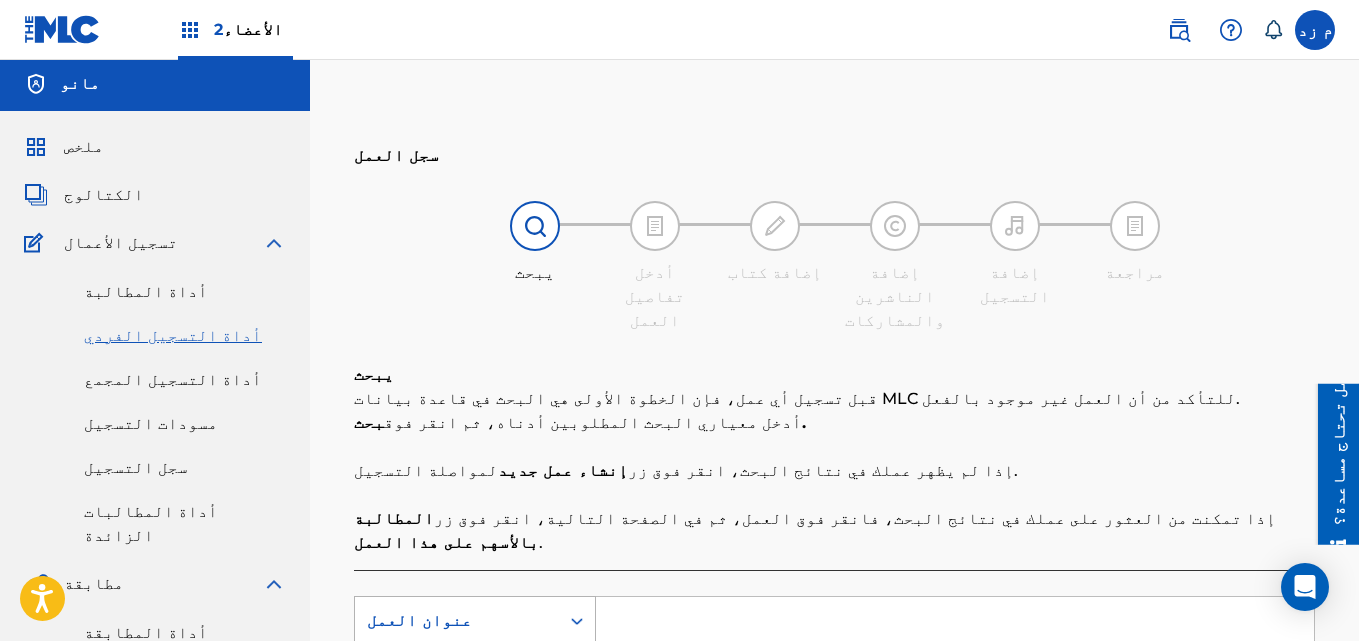 scroll, scrollTop: 0, scrollLeft: 0, axis: both 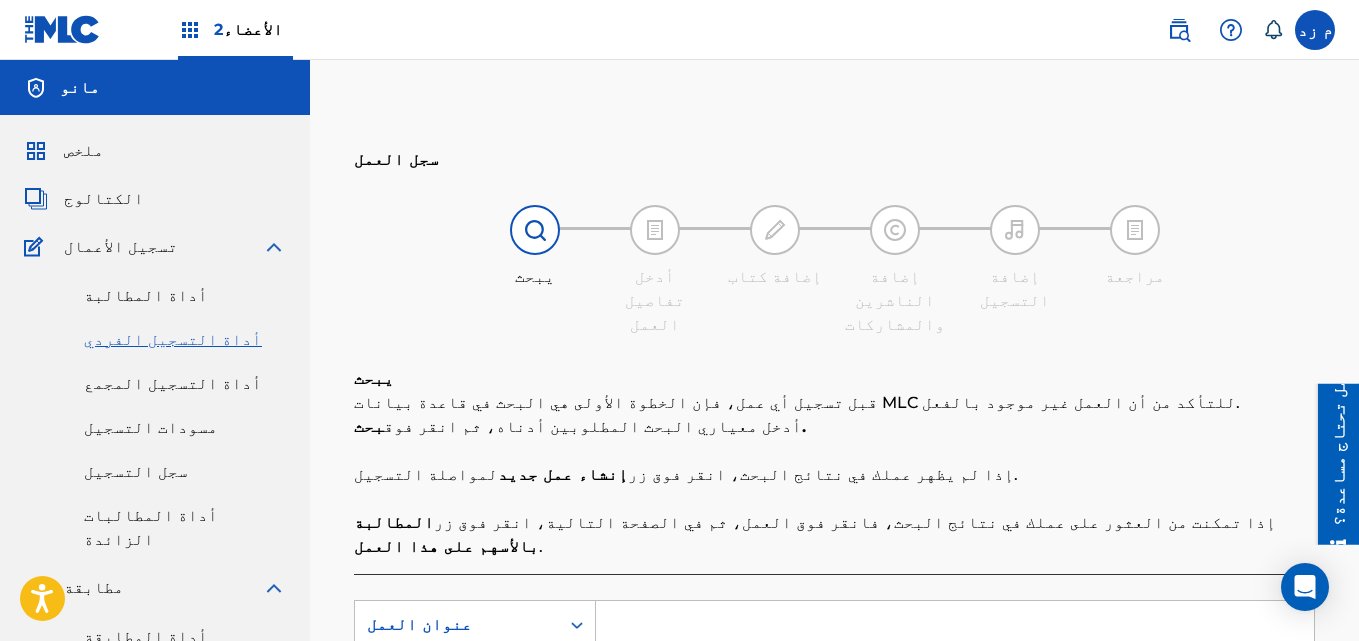 click on "أداة المطالبة" at bounding box center [146, 295] 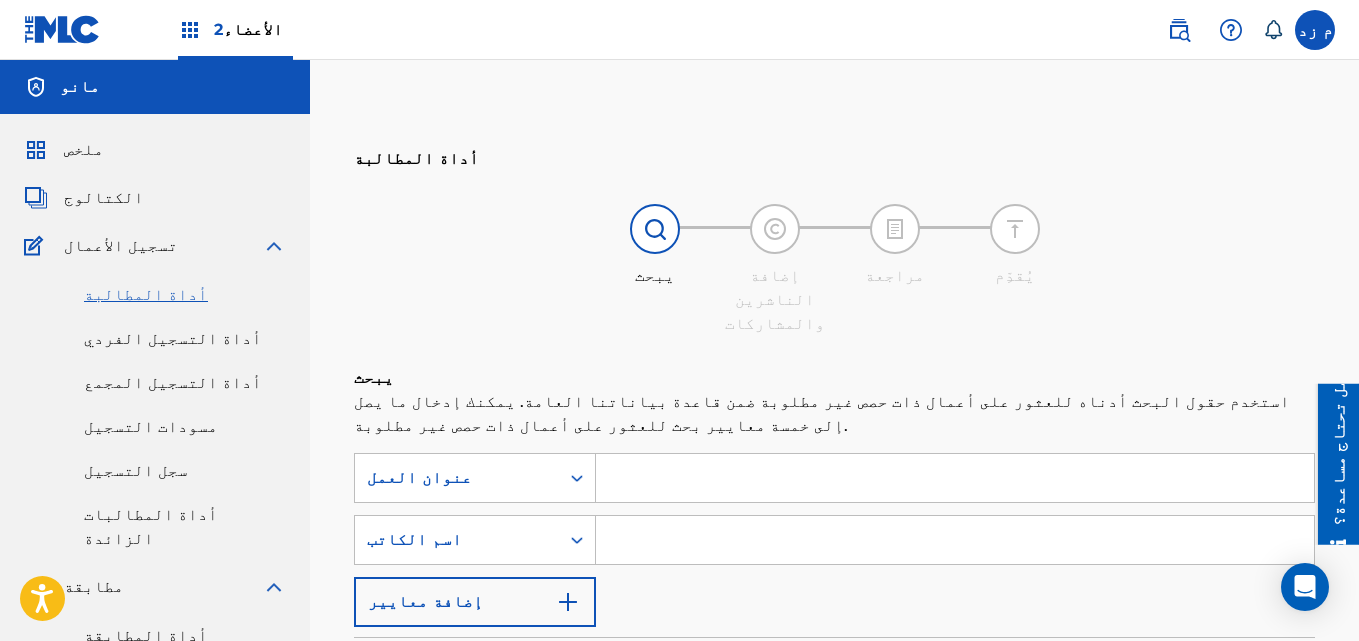 scroll, scrollTop: 0, scrollLeft: 0, axis: both 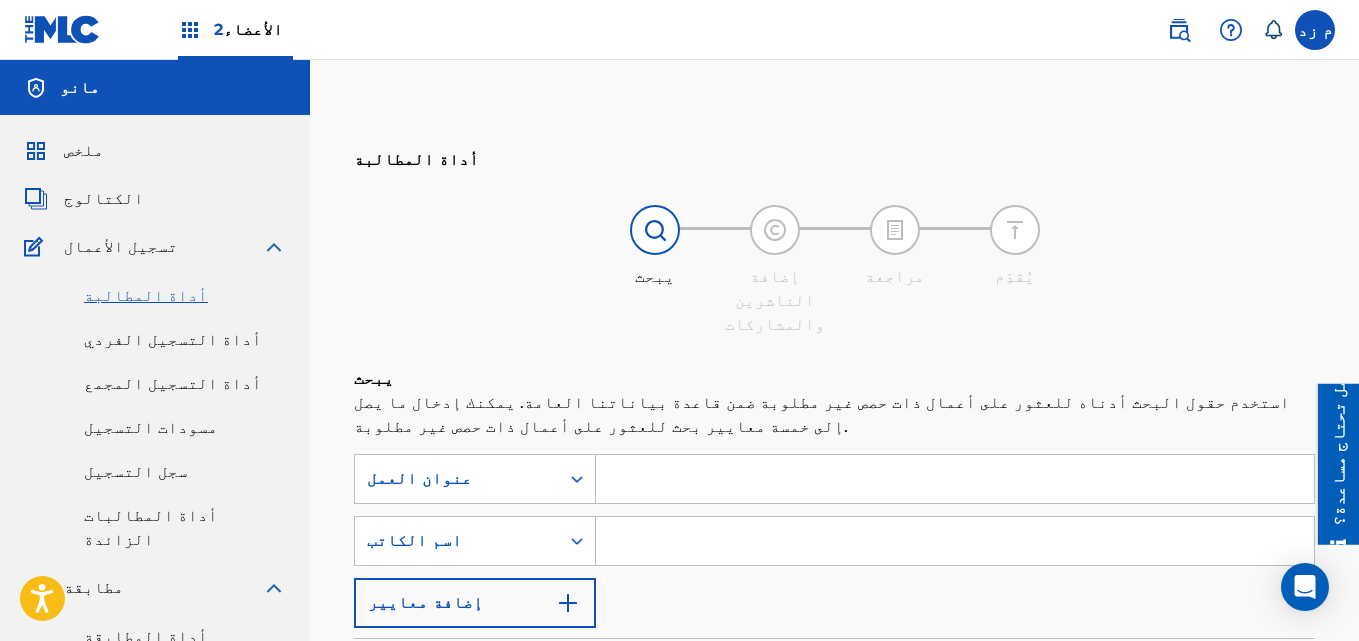 click on "أداة التسجيل المجمع" at bounding box center (173, 383) 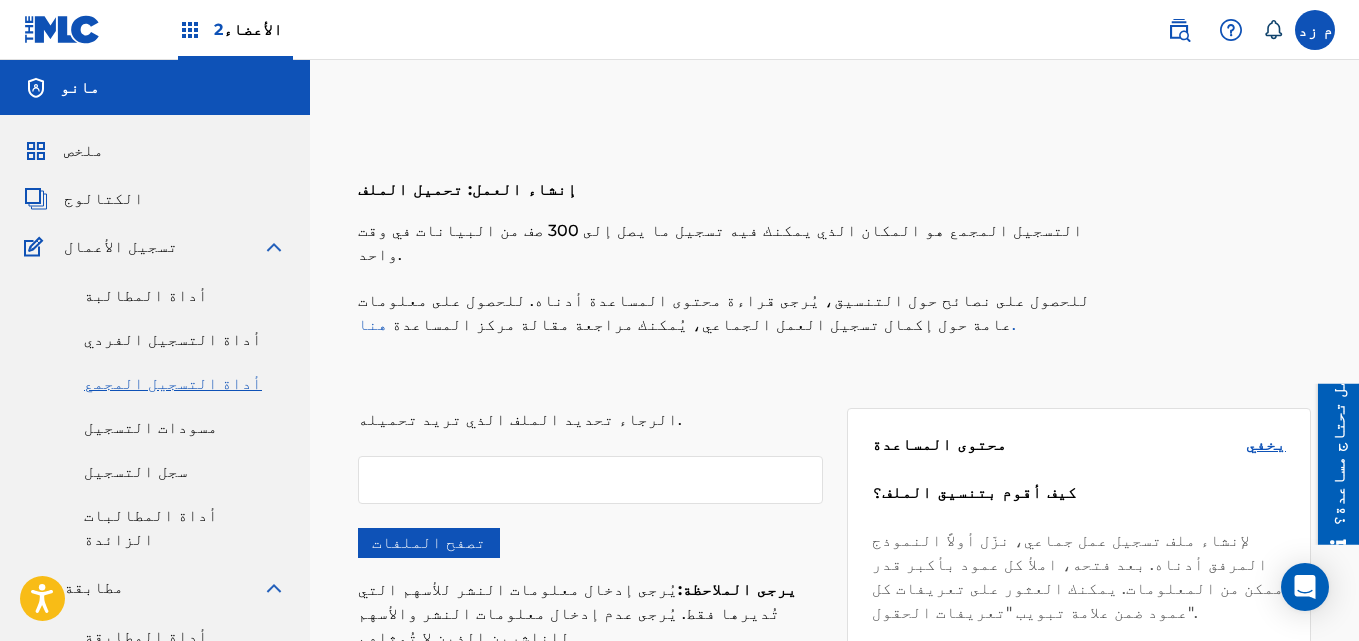 click on "هنا." at bounding box center (687, 324) 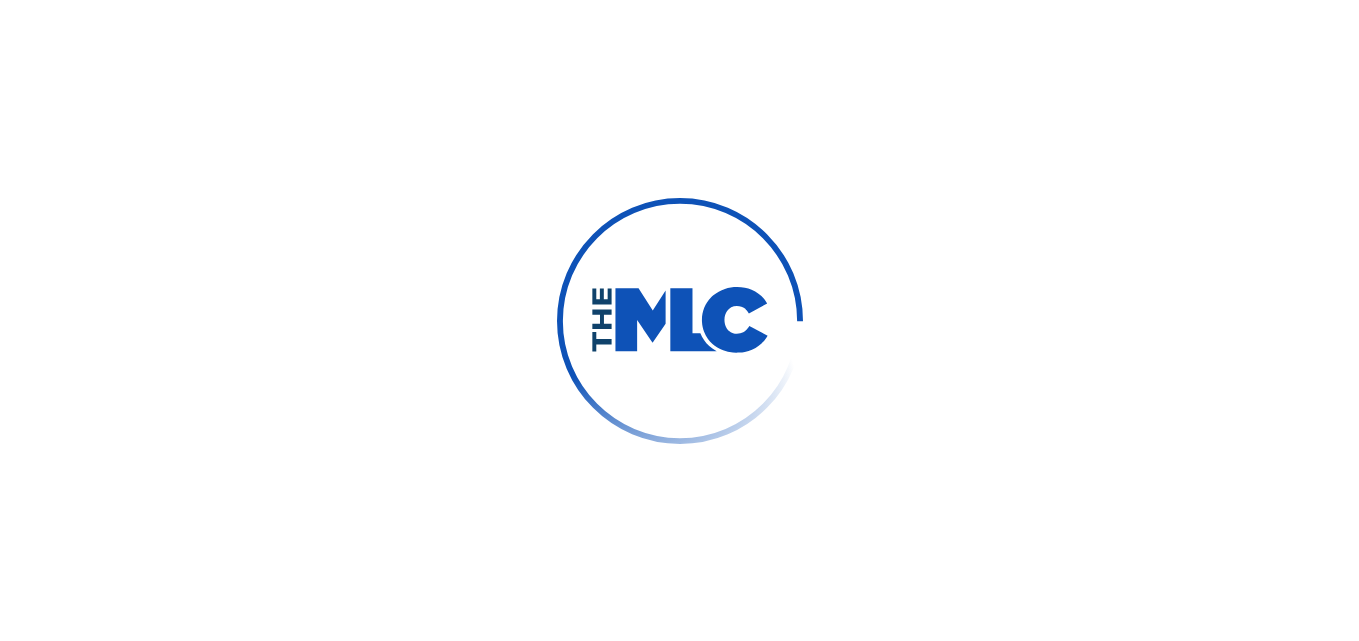 scroll, scrollTop: 0, scrollLeft: 0, axis: both 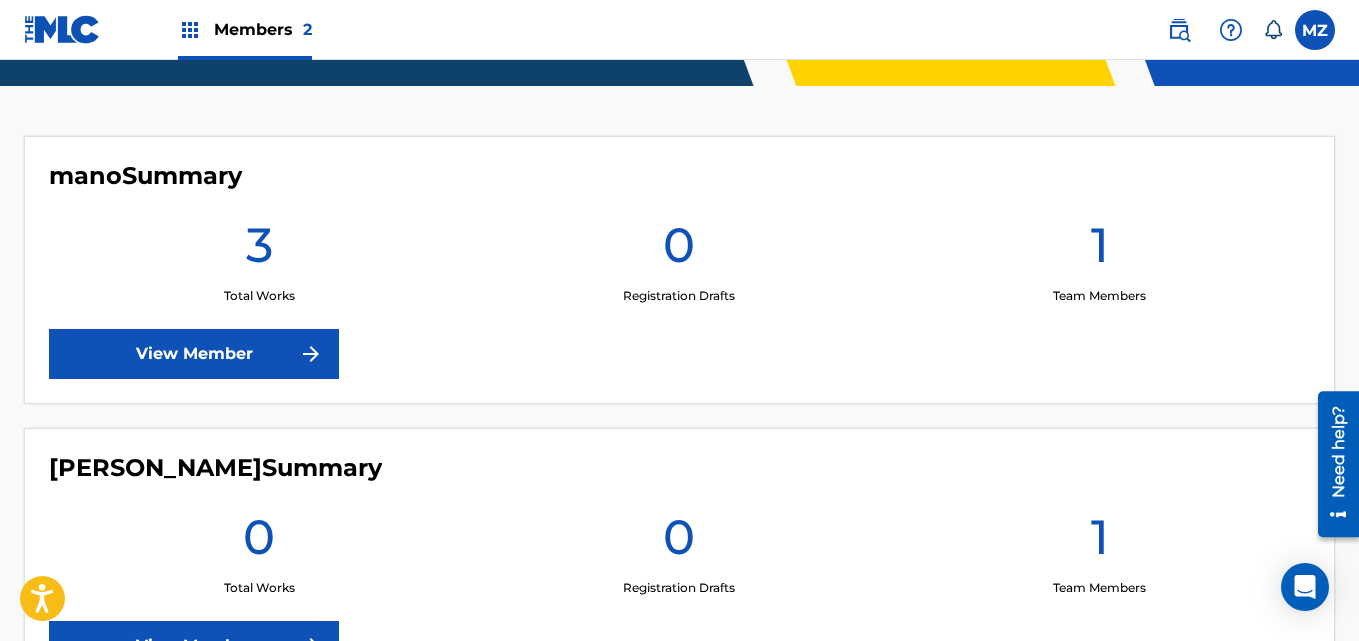 click on "View Member" at bounding box center (194, 354) 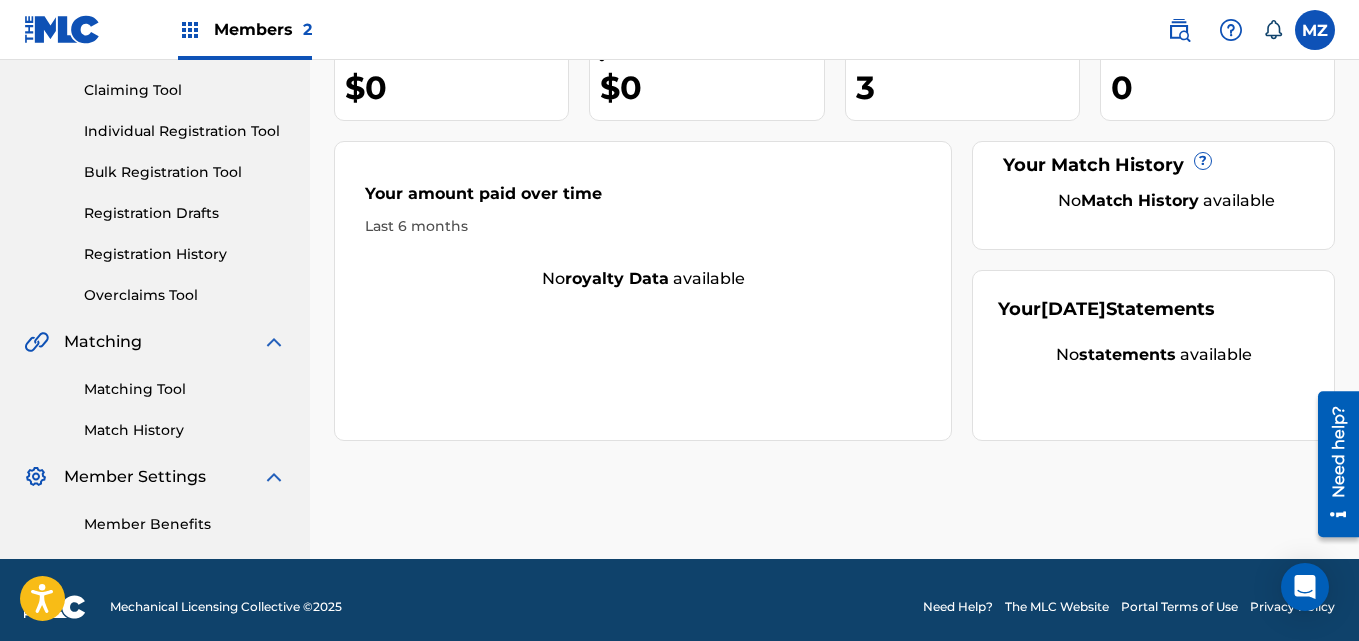 scroll, scrollTop: 218, scrollLeft: 0, axis: vertical 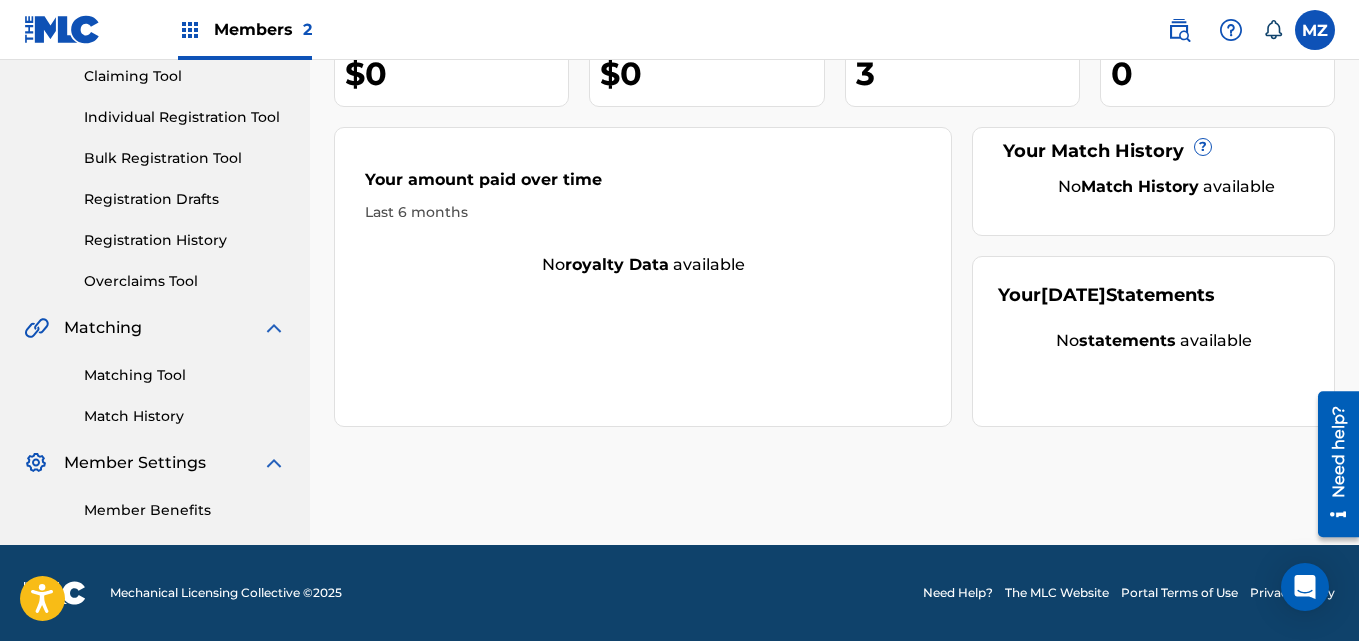 click on "Matching Tool" at bounding box center [185, 375] 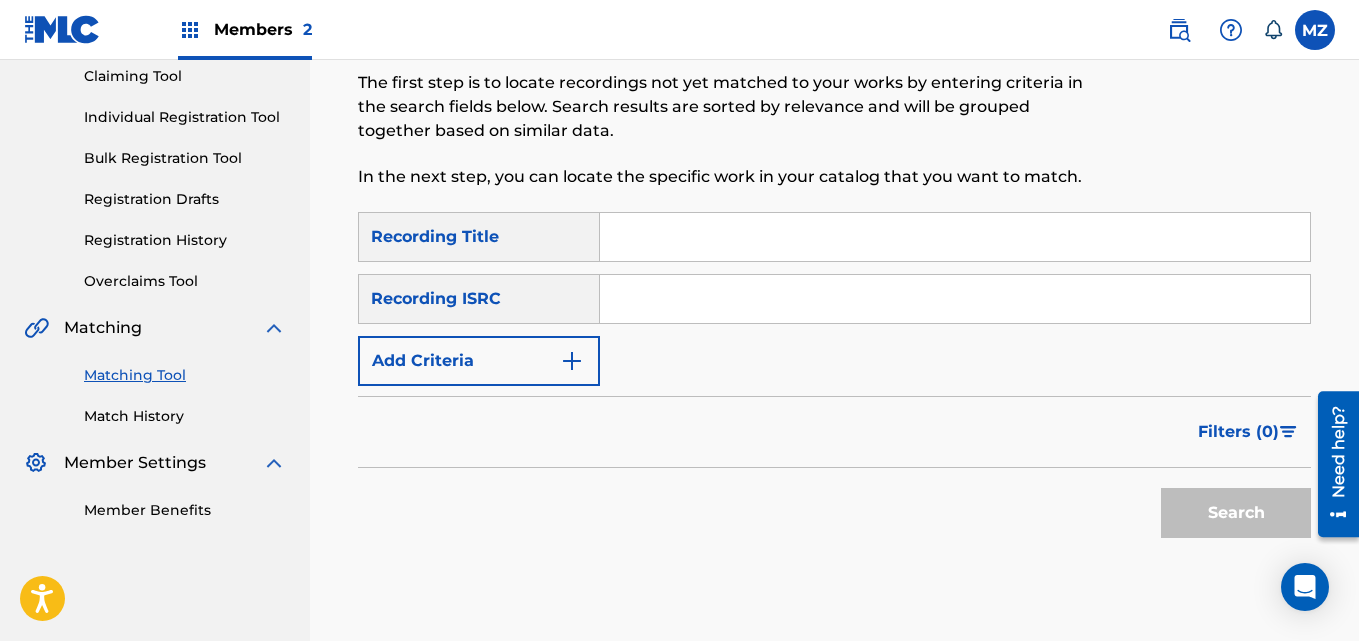 scroll, scrollTop: 0, scrollLeft: 0, axis: both 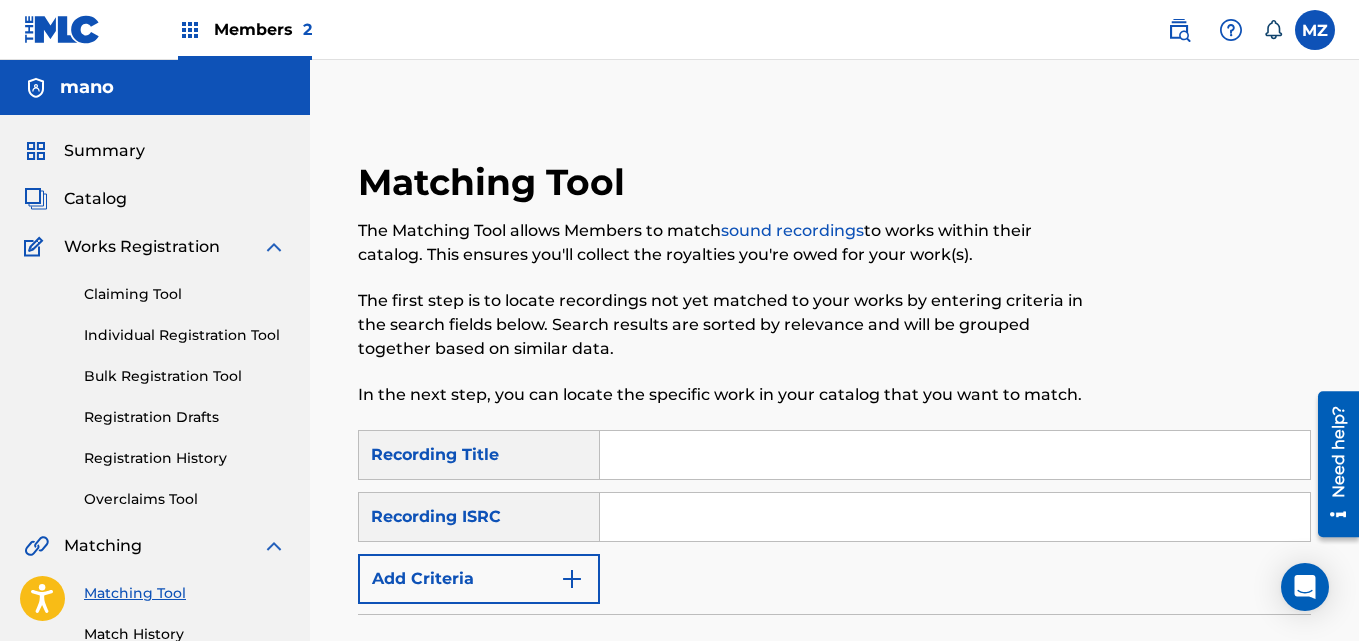 paste on "Mahragan el rekhmen" 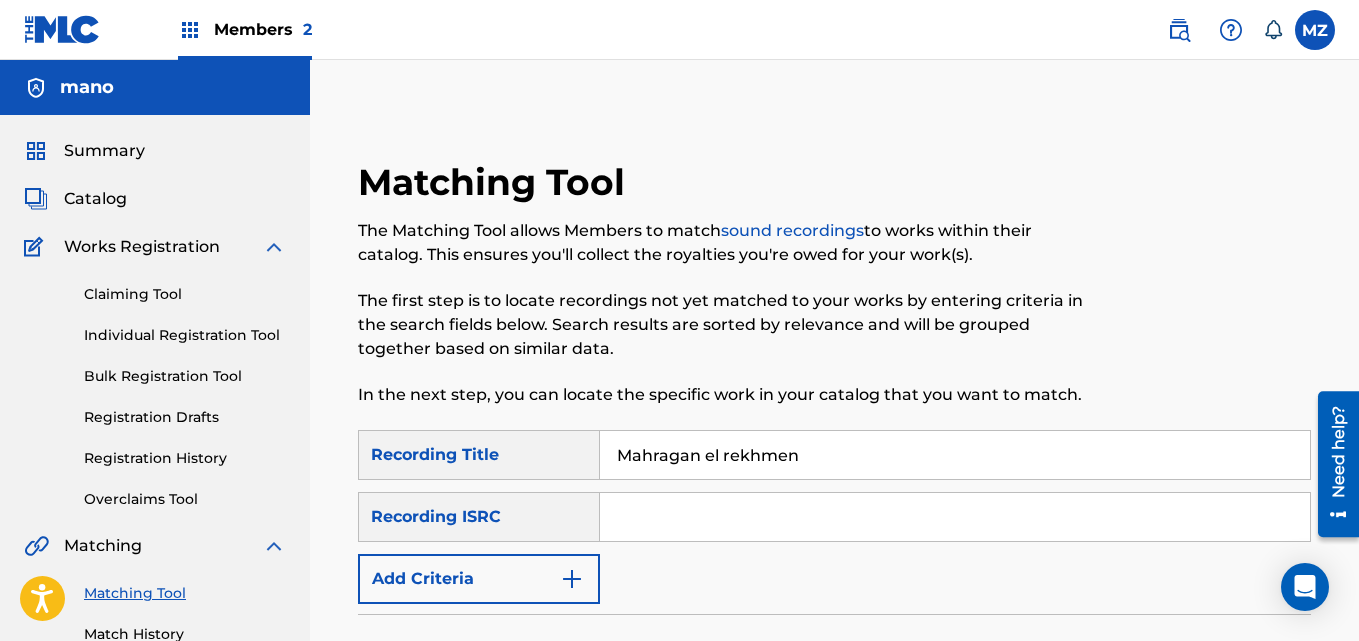 scroll, scrollTop: 333, scrollLeft: 0, axis: vertical 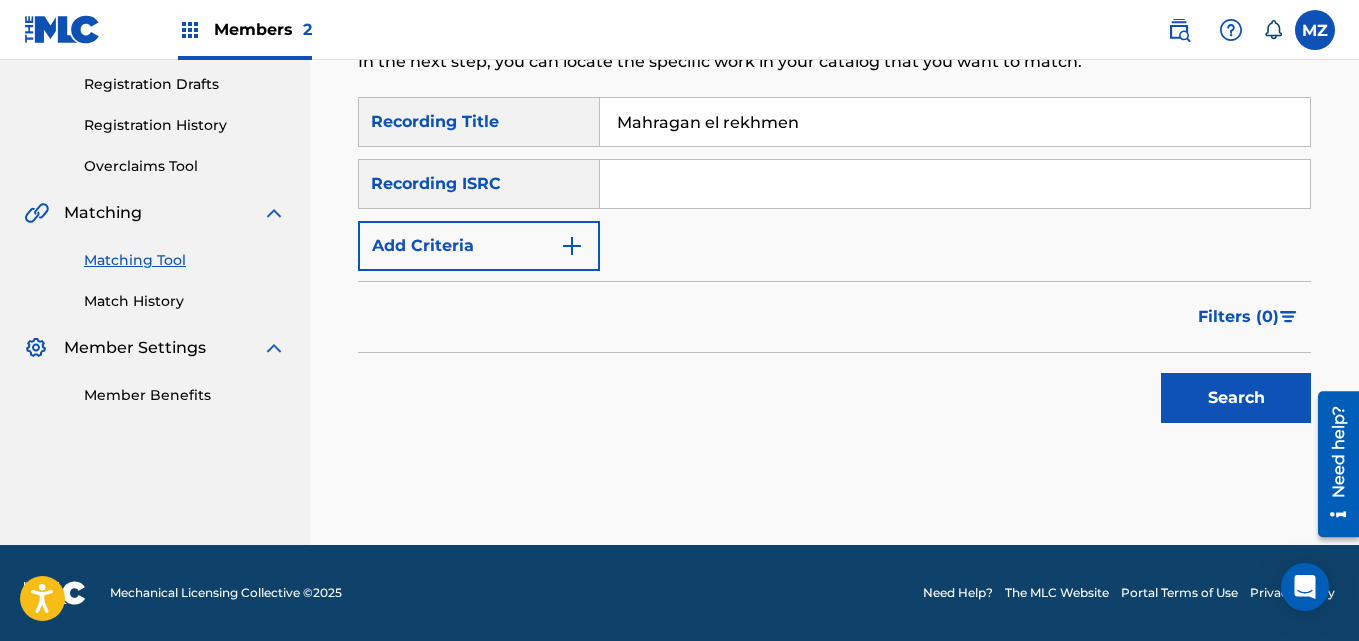 type on "Mahragan el rekhmen" 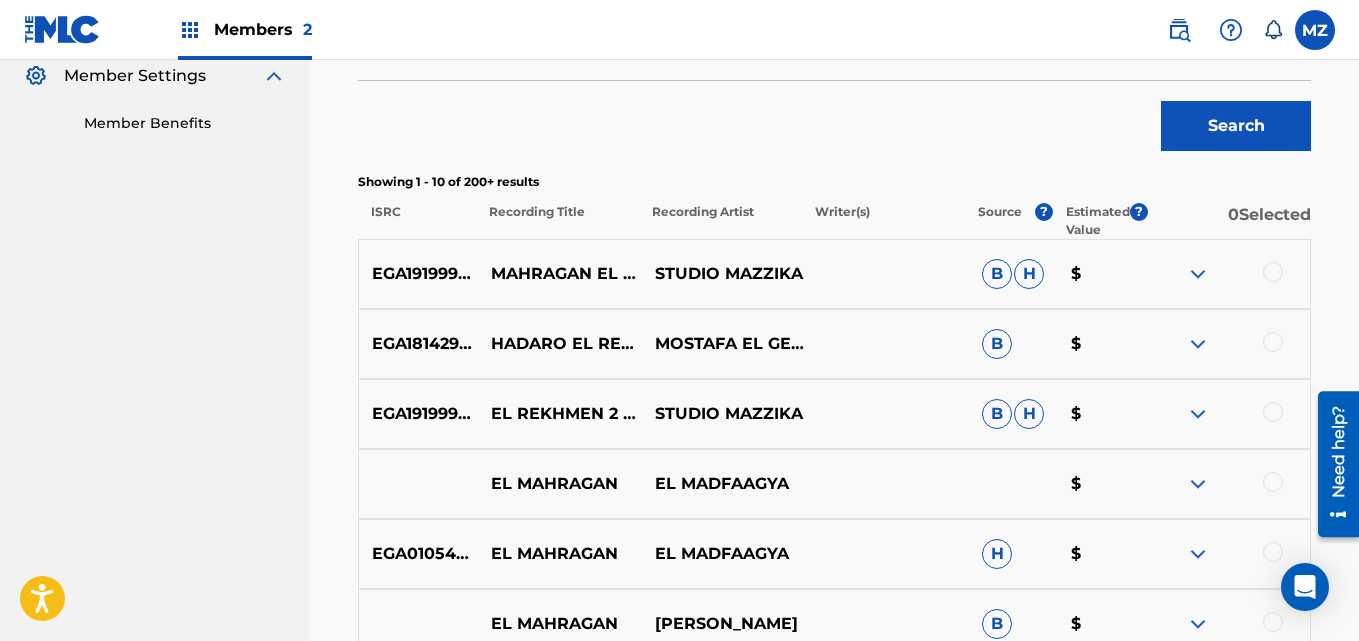 scroll, scrollTop: 633, scrollLeft: 0, axis: vertical 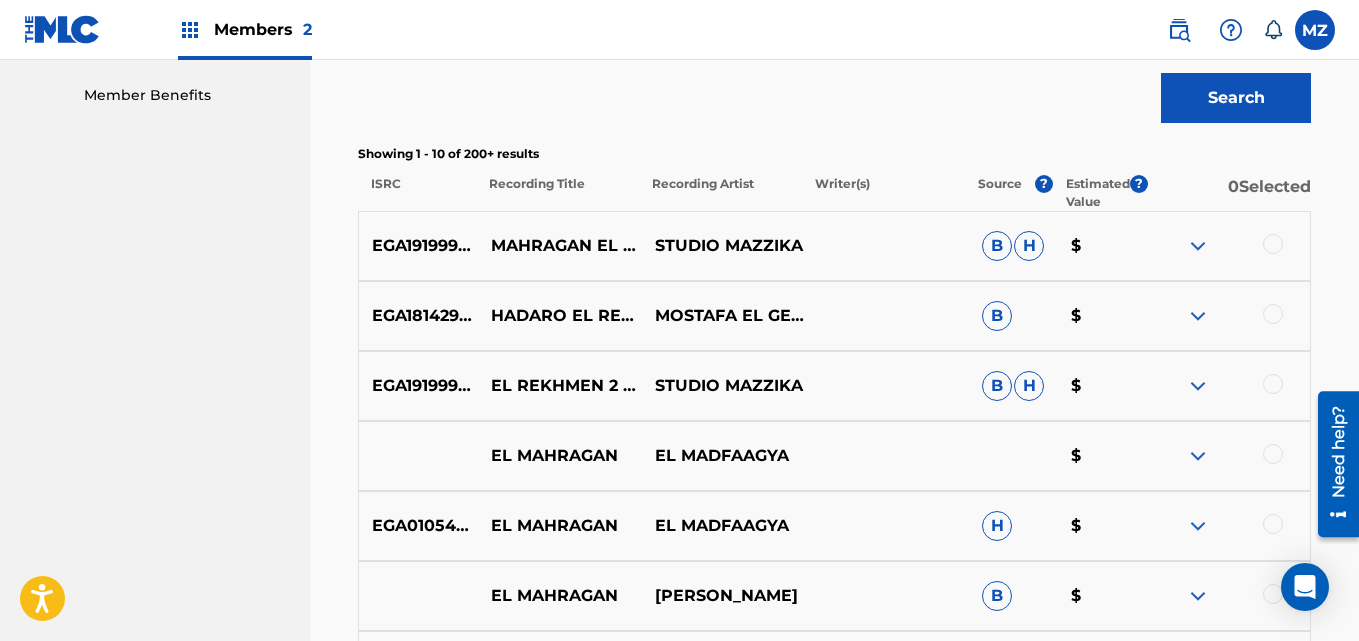 click at bounding box center (1198, 246) 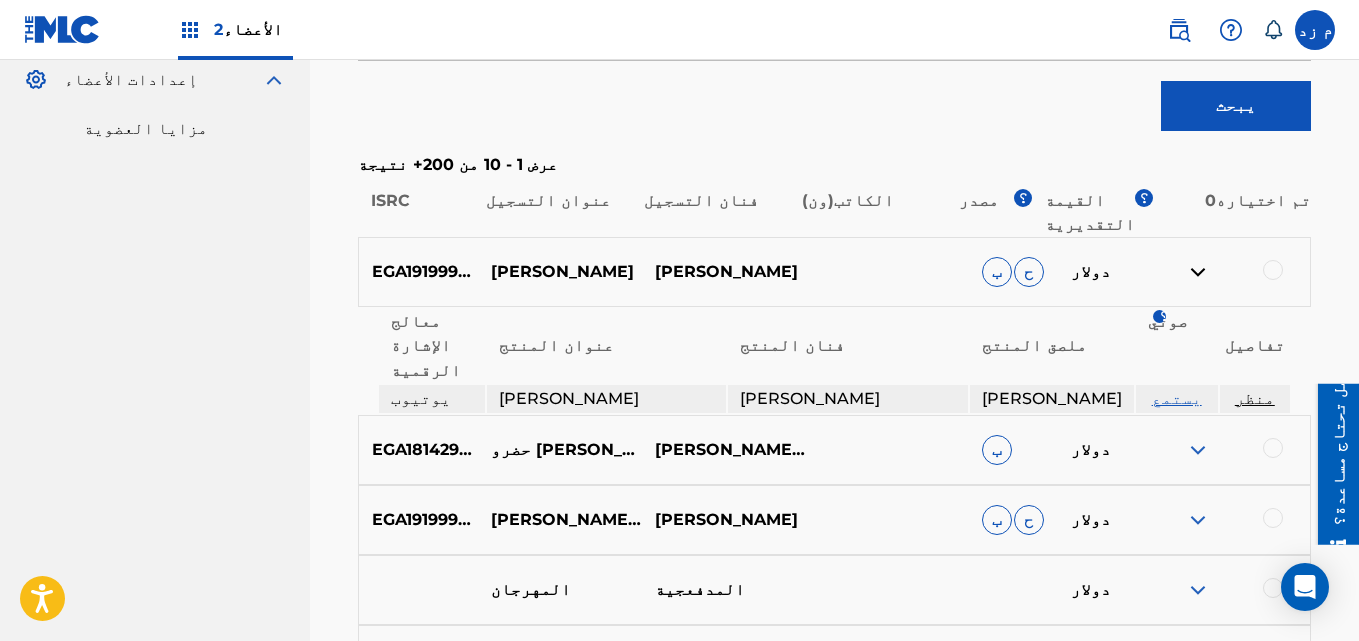 scroll, scrollTop: 554, scrollLeft: 0, axis: vertical 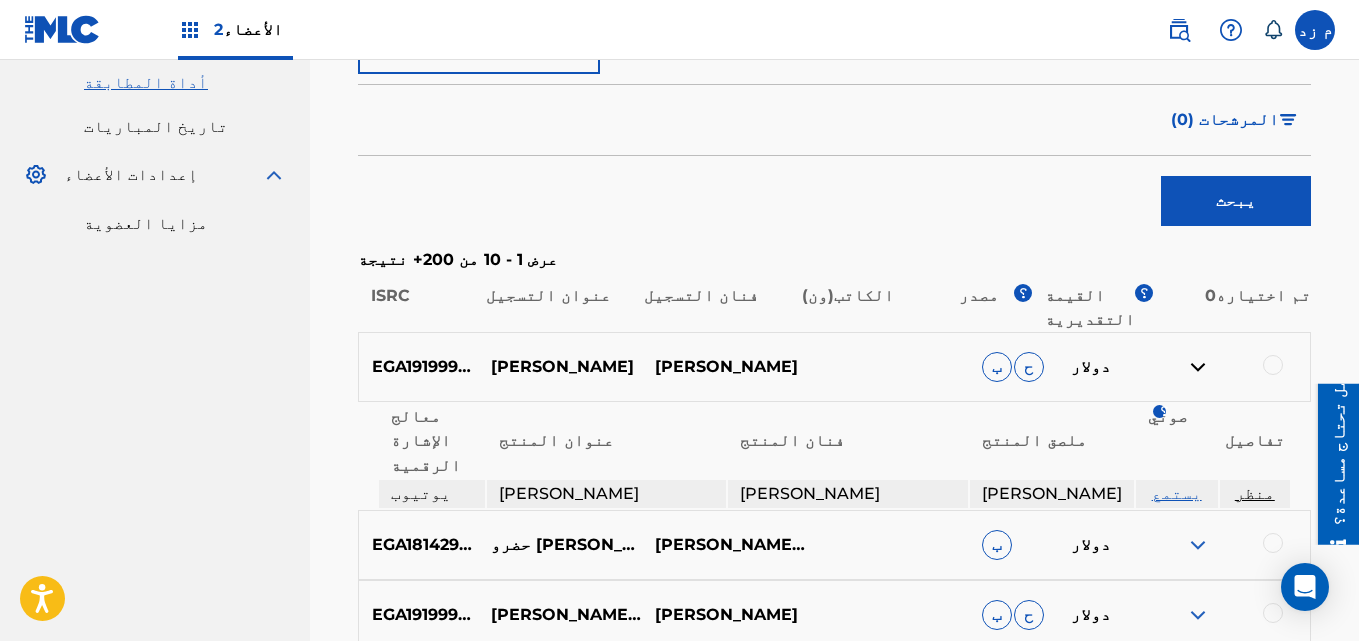 click on "منظر" at bounding box center (1255, 493) 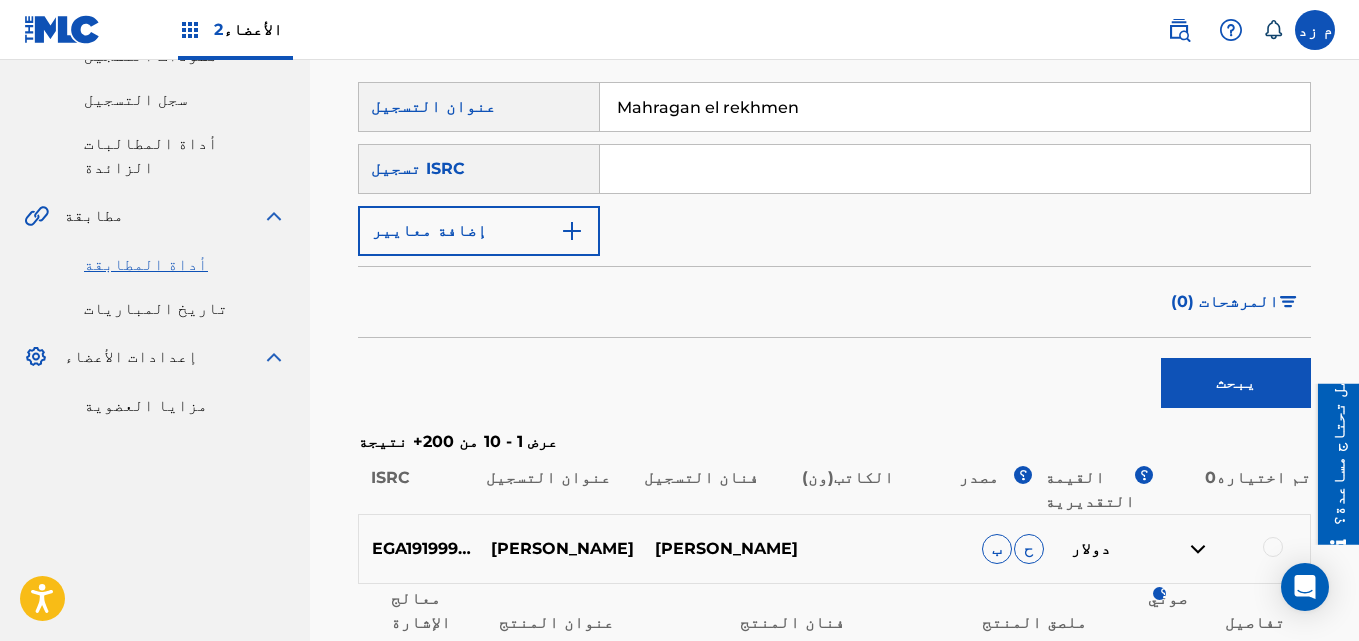 scroll, scrollTop: 154, scrollLeft: 0, axis: vertical 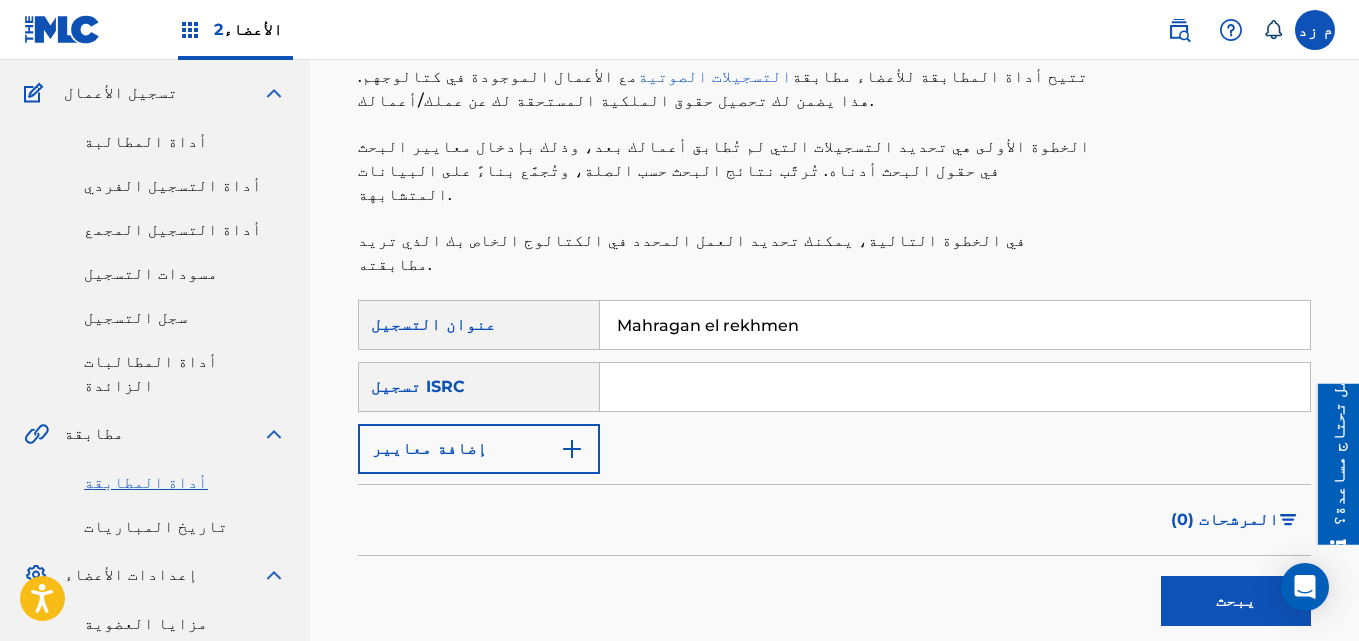 paste on "EGA191999862" 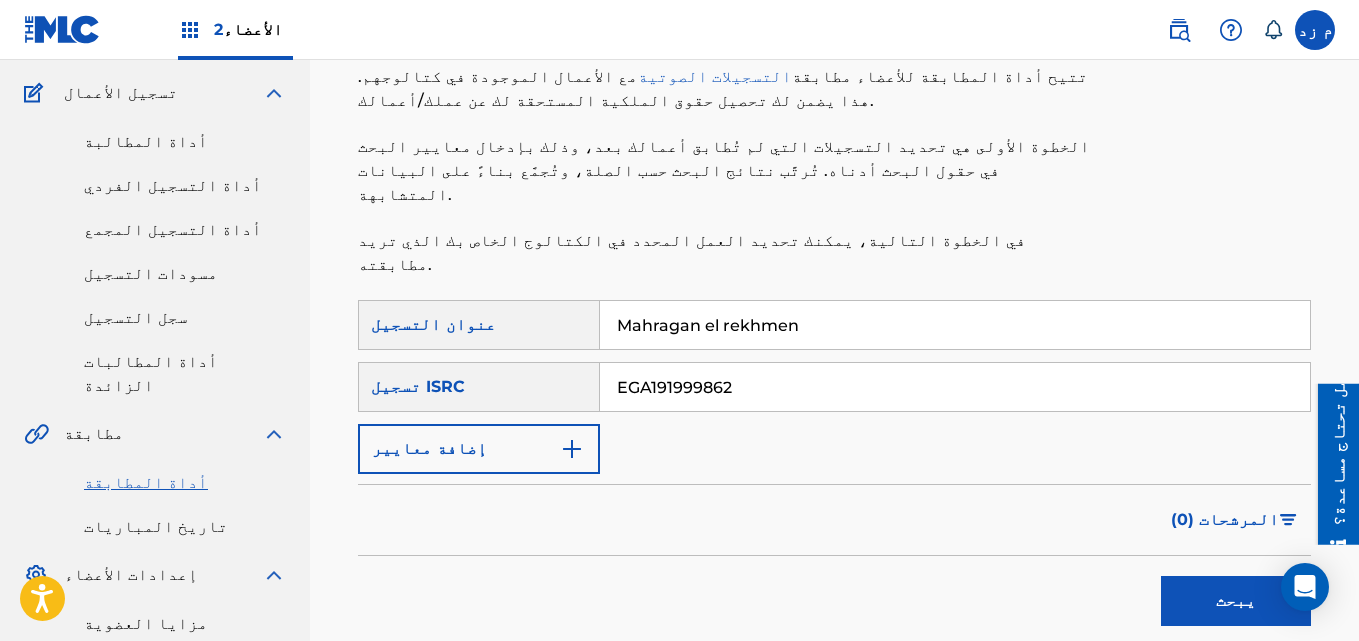type on "EGA191999862" 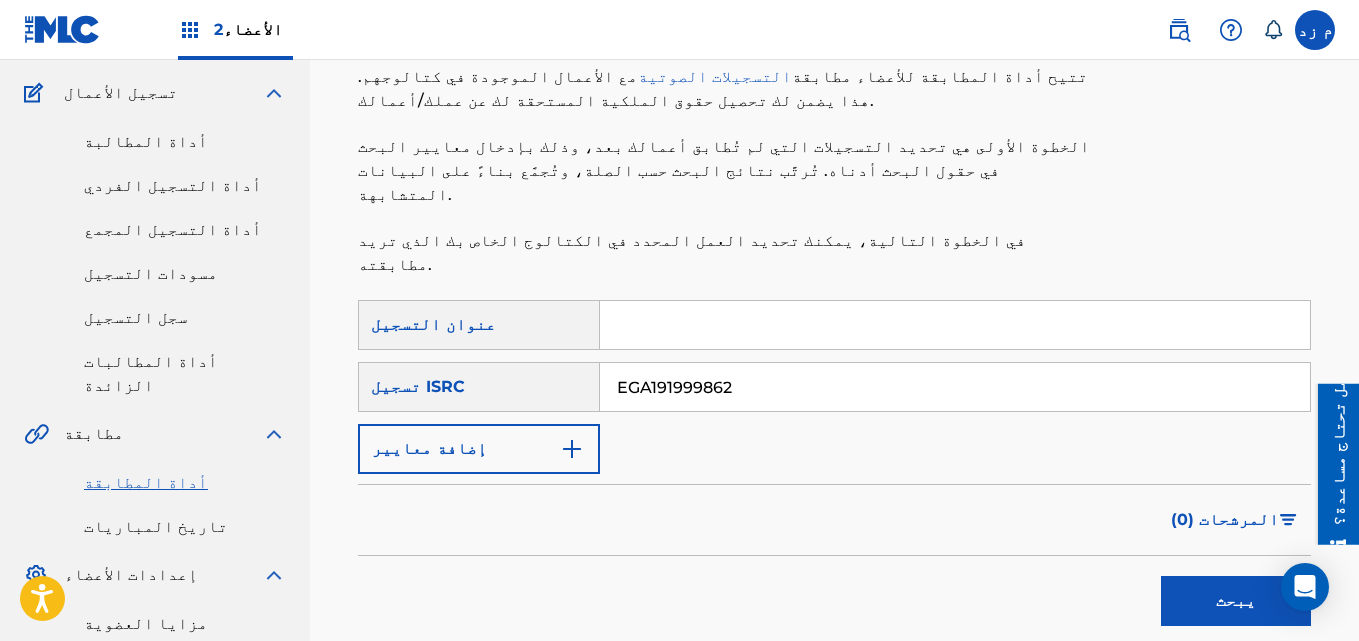 type 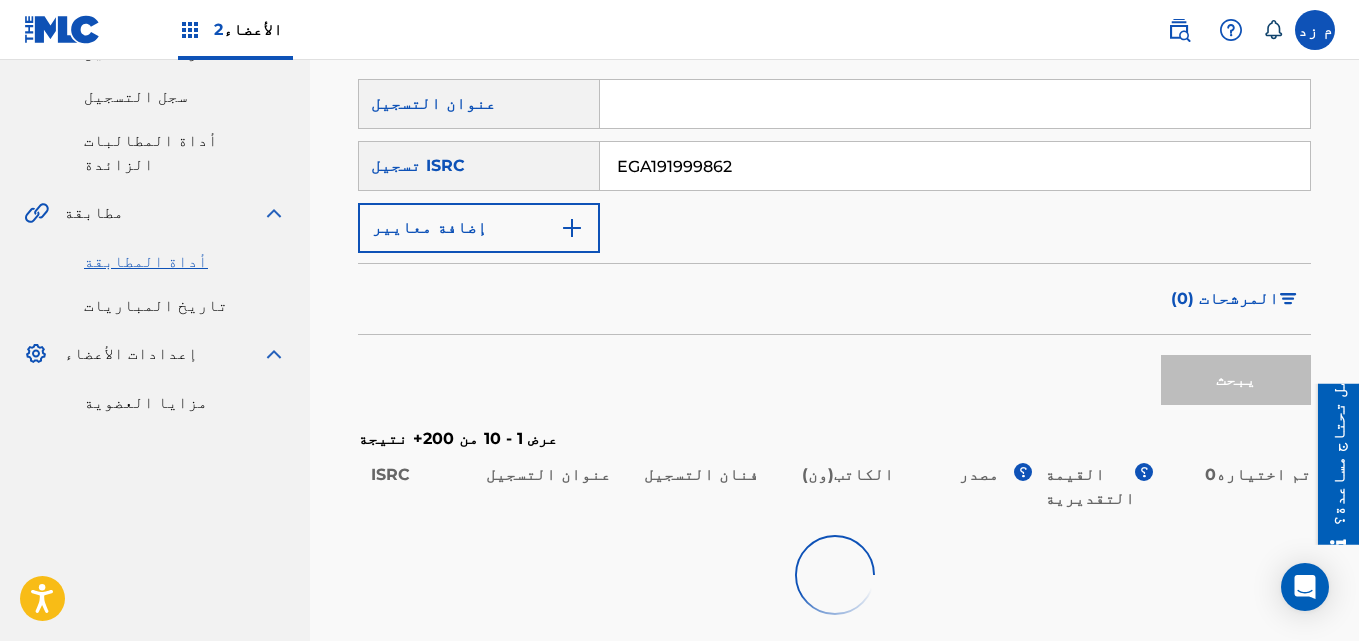 scroll, scrollTop: 454, scrollLeft: 0, axis: vertical 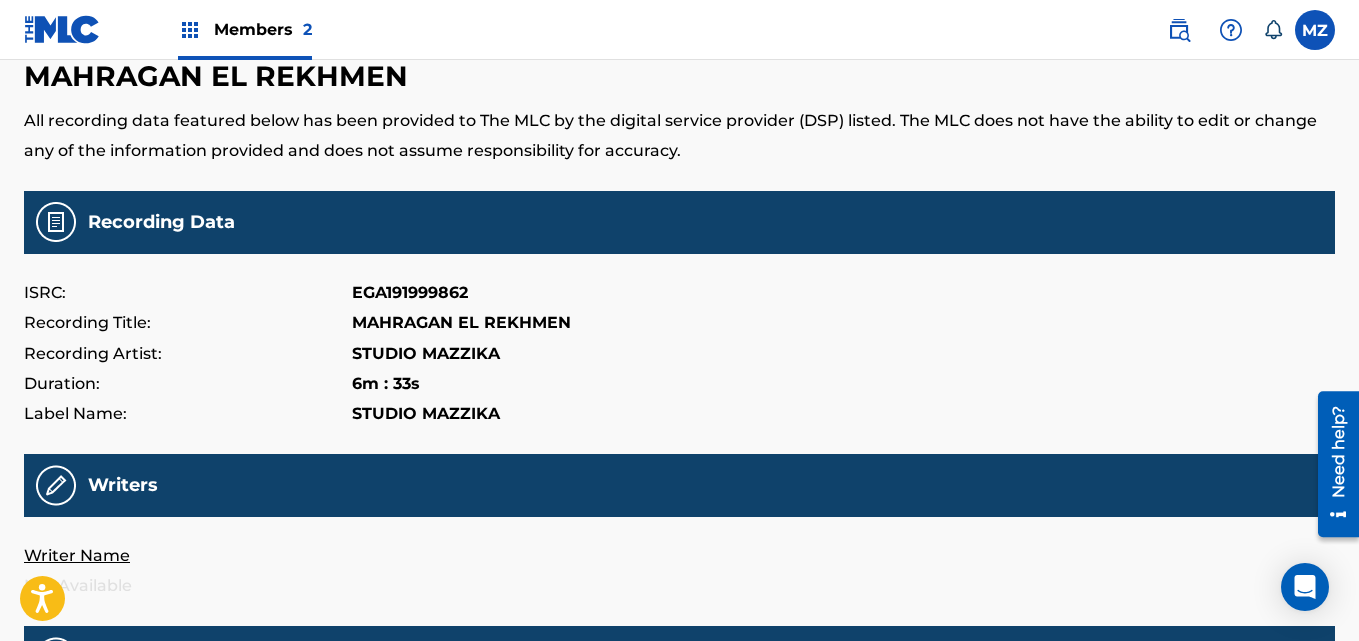 click on "EGA191999862" at bounding box center [410, 293] 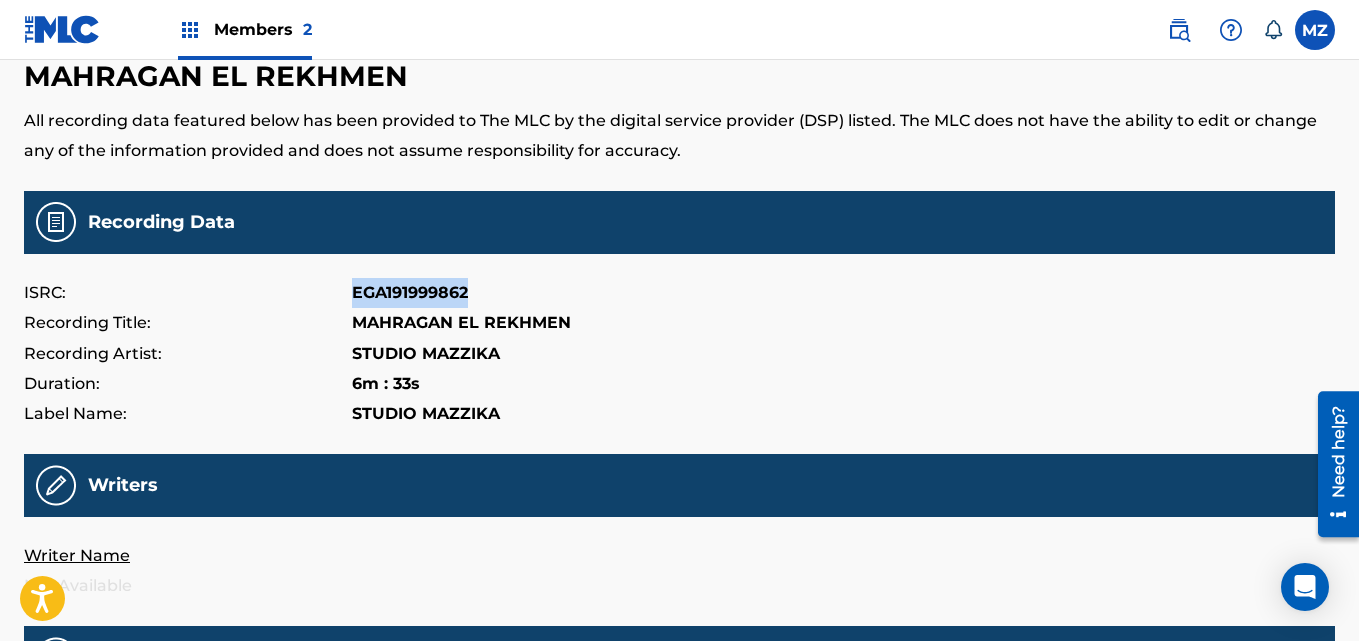 click on "EGA191999862" at bounding box center (410, 293) 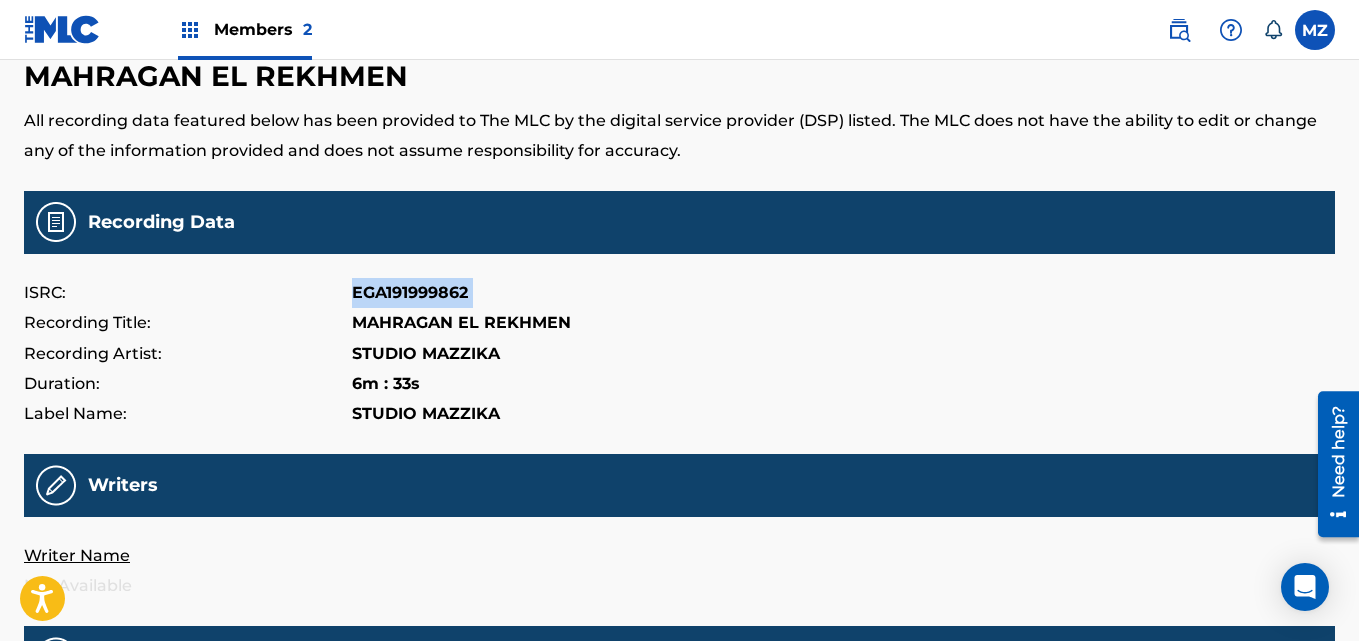 click on "EGA191999862" at bounding box center [410, 293] 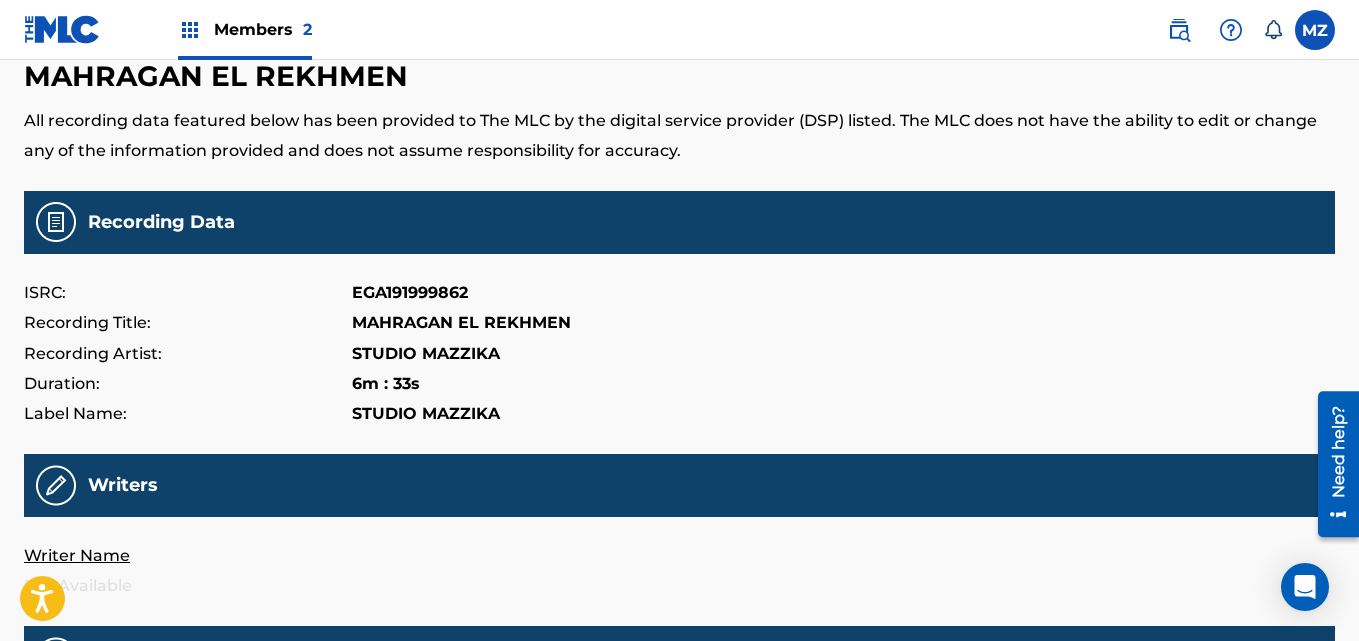 click on "MAHRAGAN EL REKHMEN" at bounding box center (461, 323) 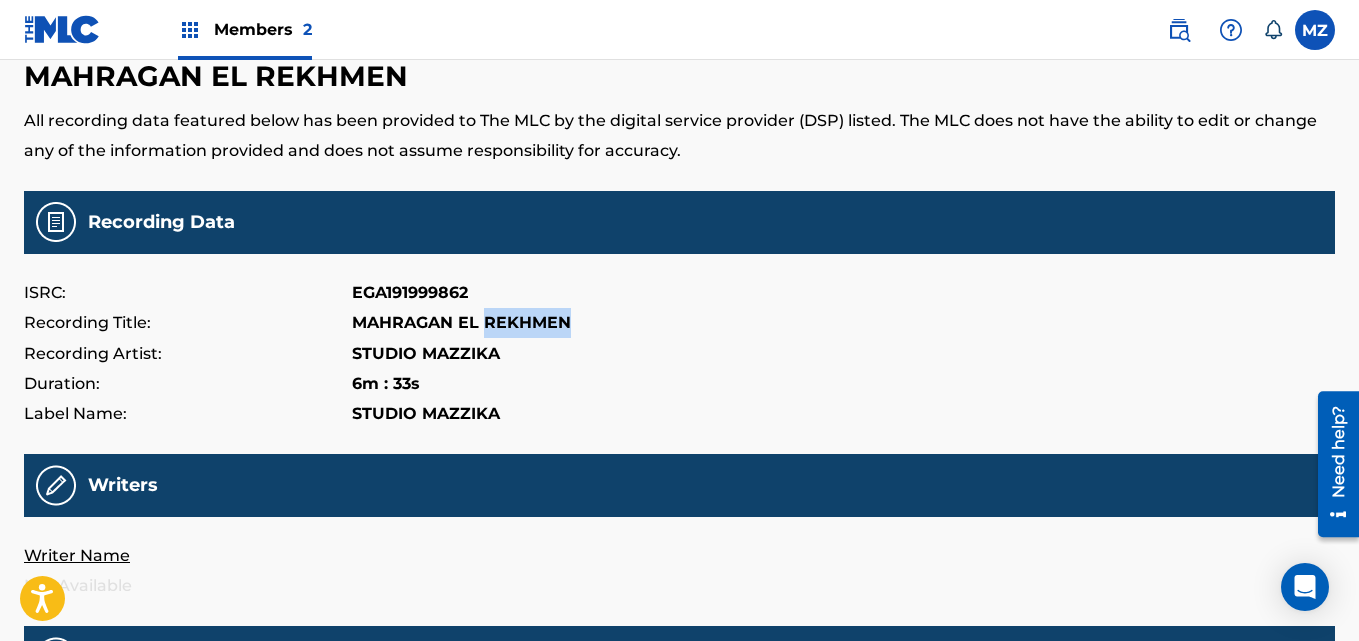 click on "MAHRAGAN EL REKHMEN" at bounding box center [461, 323] 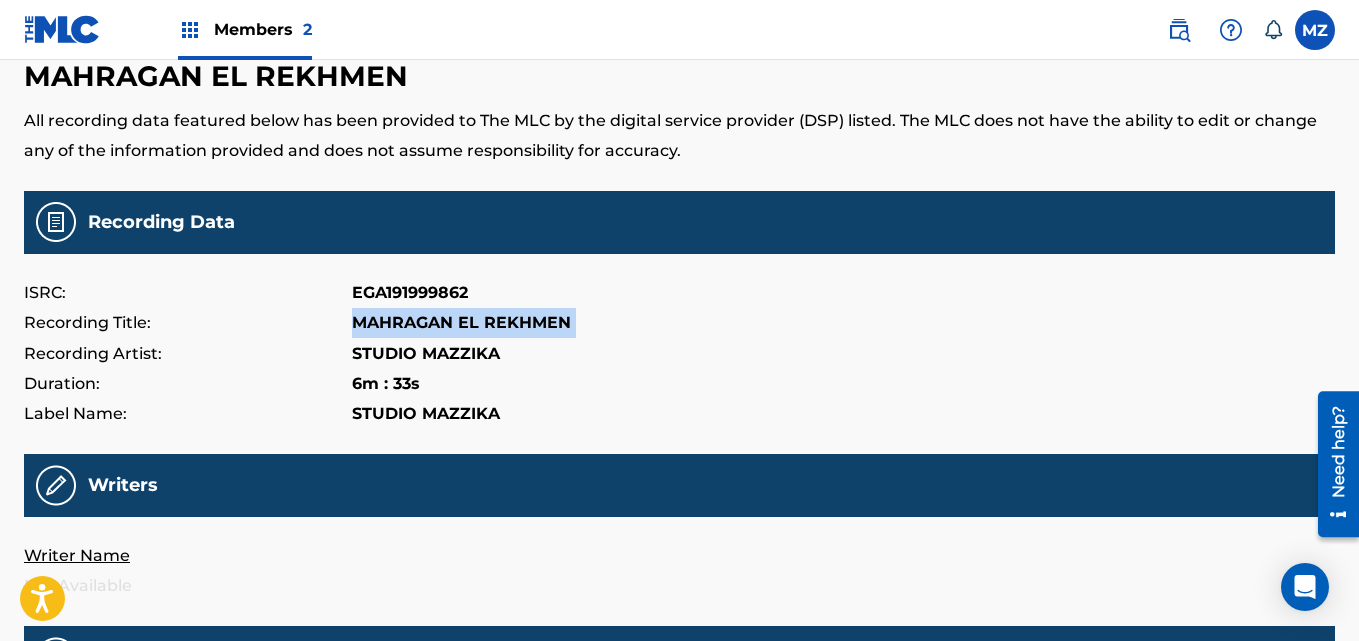 click on "MAHRAGAN EL REKHMEN" at bounding box center (461, 323) 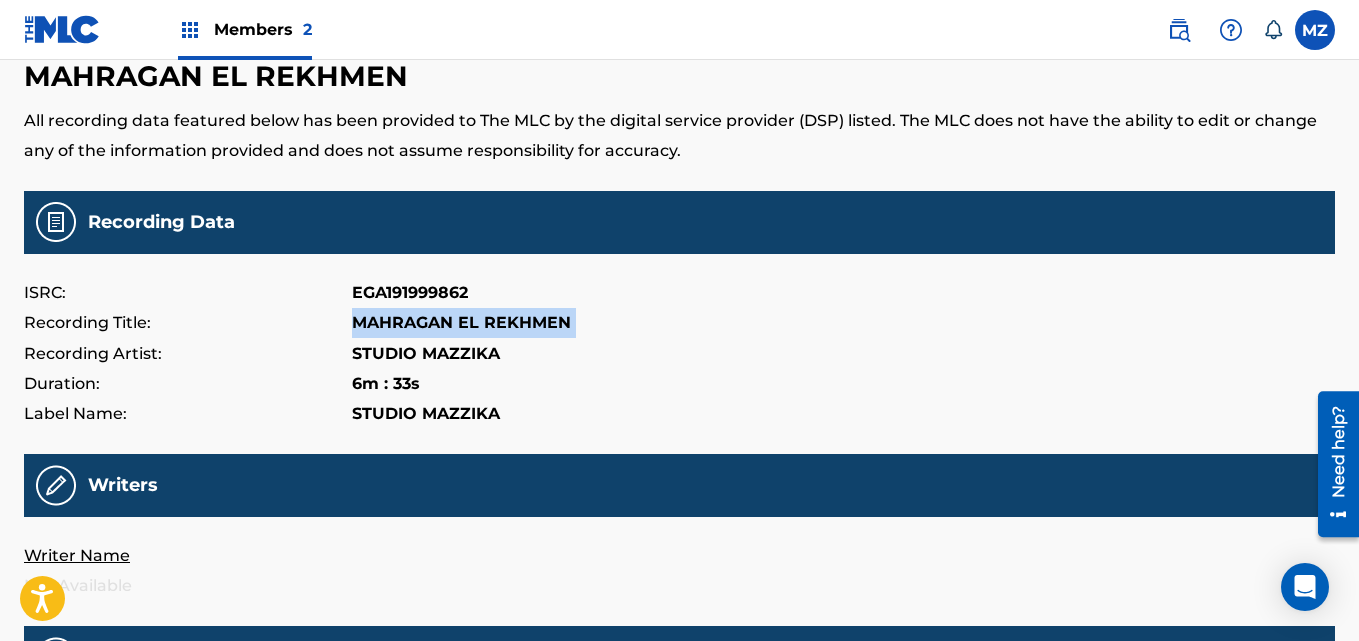 copy on "MAHRAGAN EL REKHMEN" 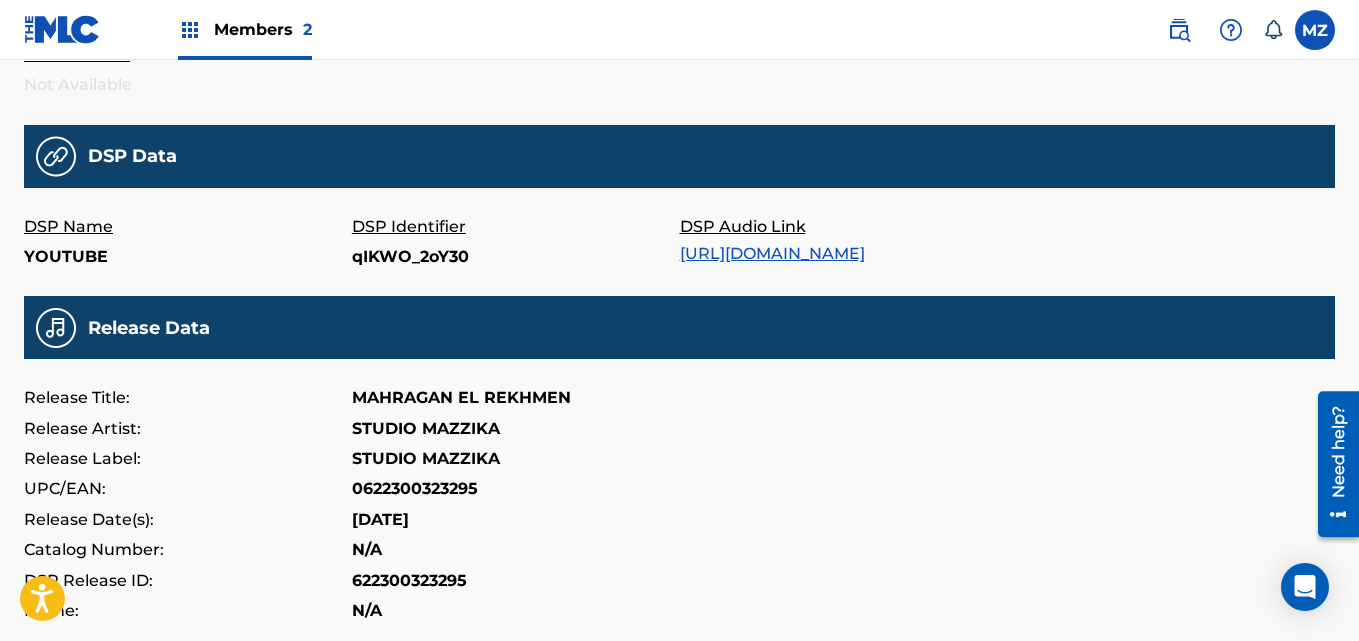 scroll, scrollTop: 587, scrollLeft: 0, axis: vertical 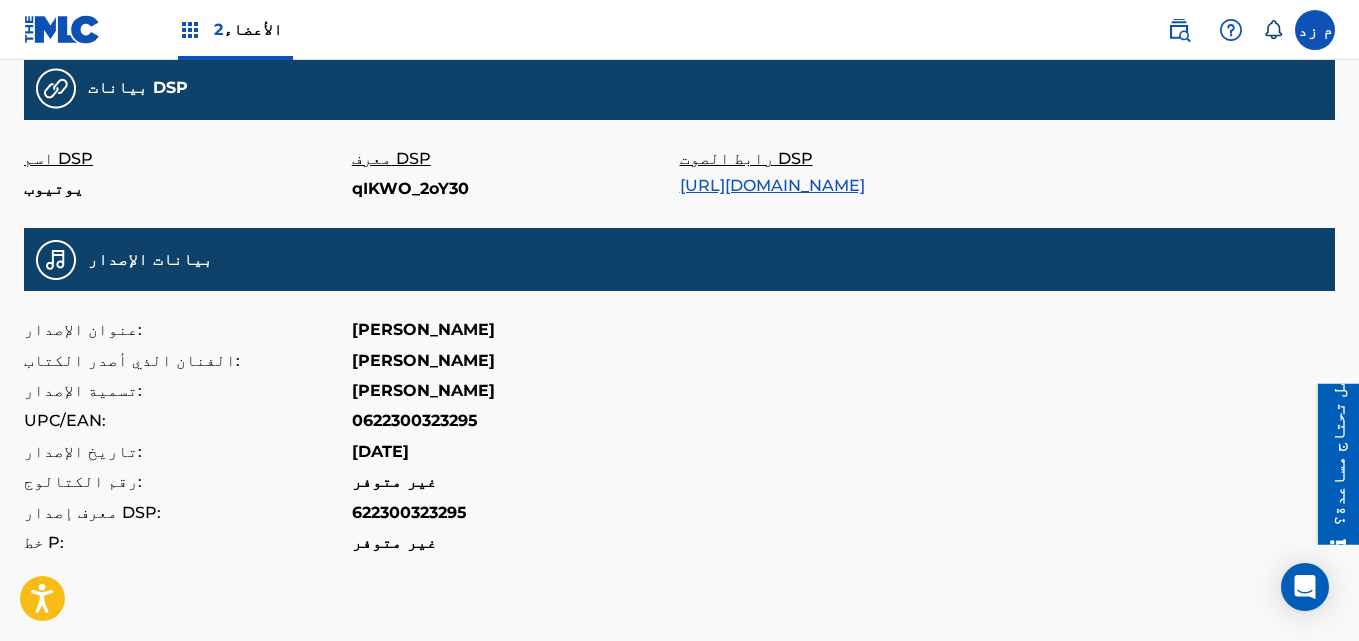 click on "622300323295" at bounding box center [409, 512] 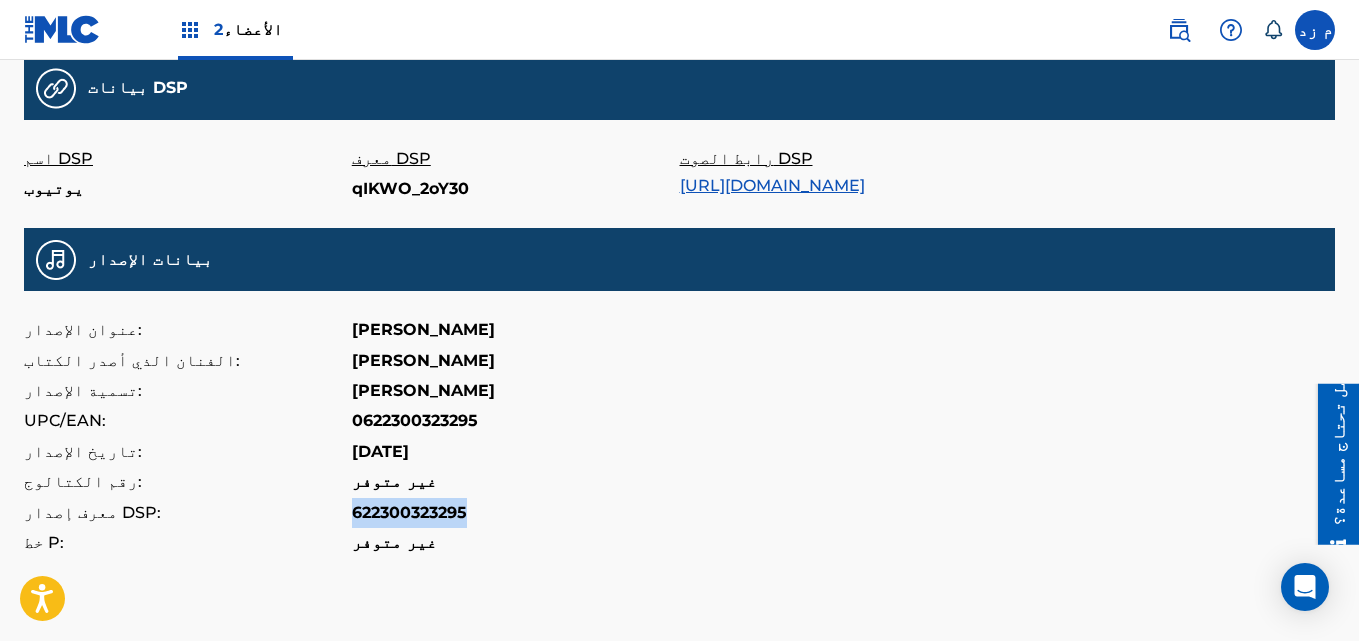 click on "622300323295" at bounding box center (409, 512) 